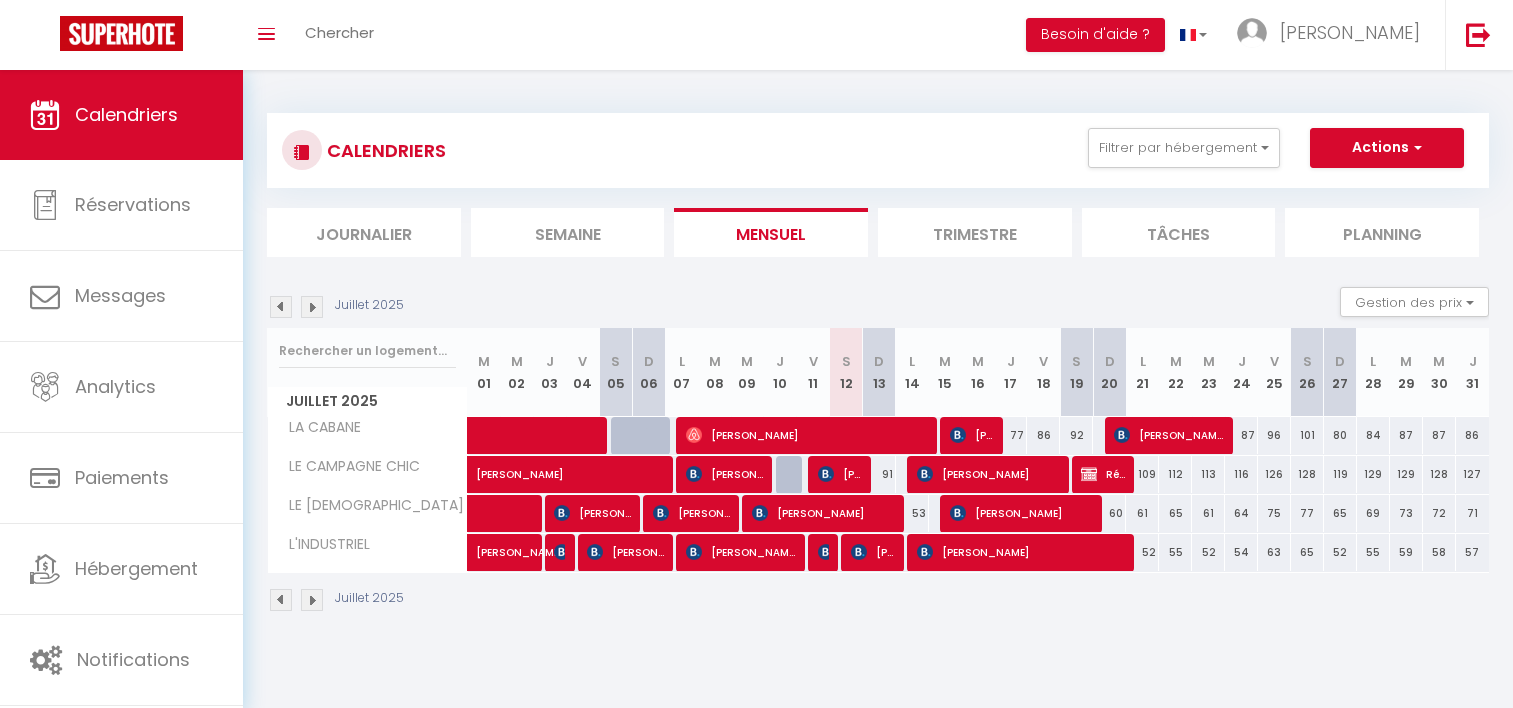 scroll, scrollTop: 0, scrollLeft: 0, axis: both 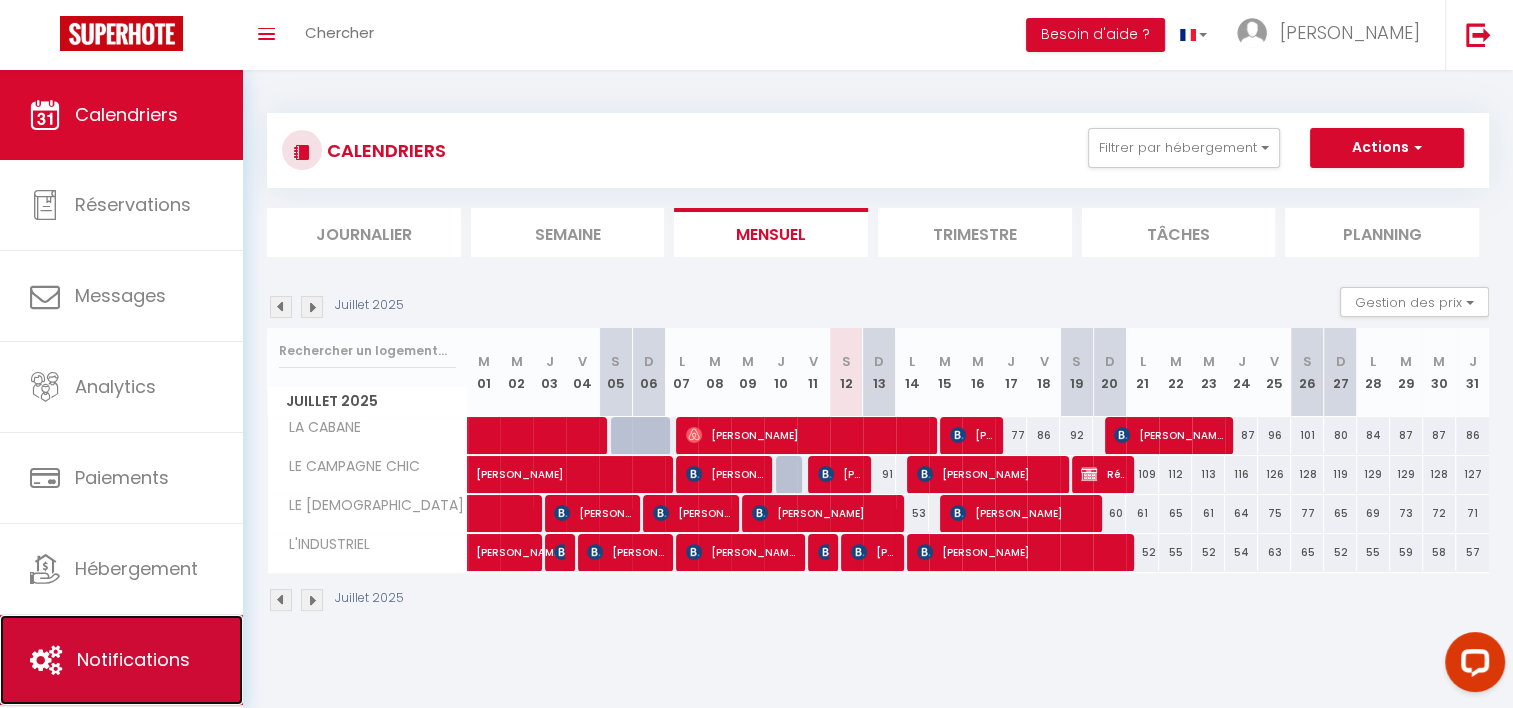 click on "Notifications" at bounding box center [133, 659] 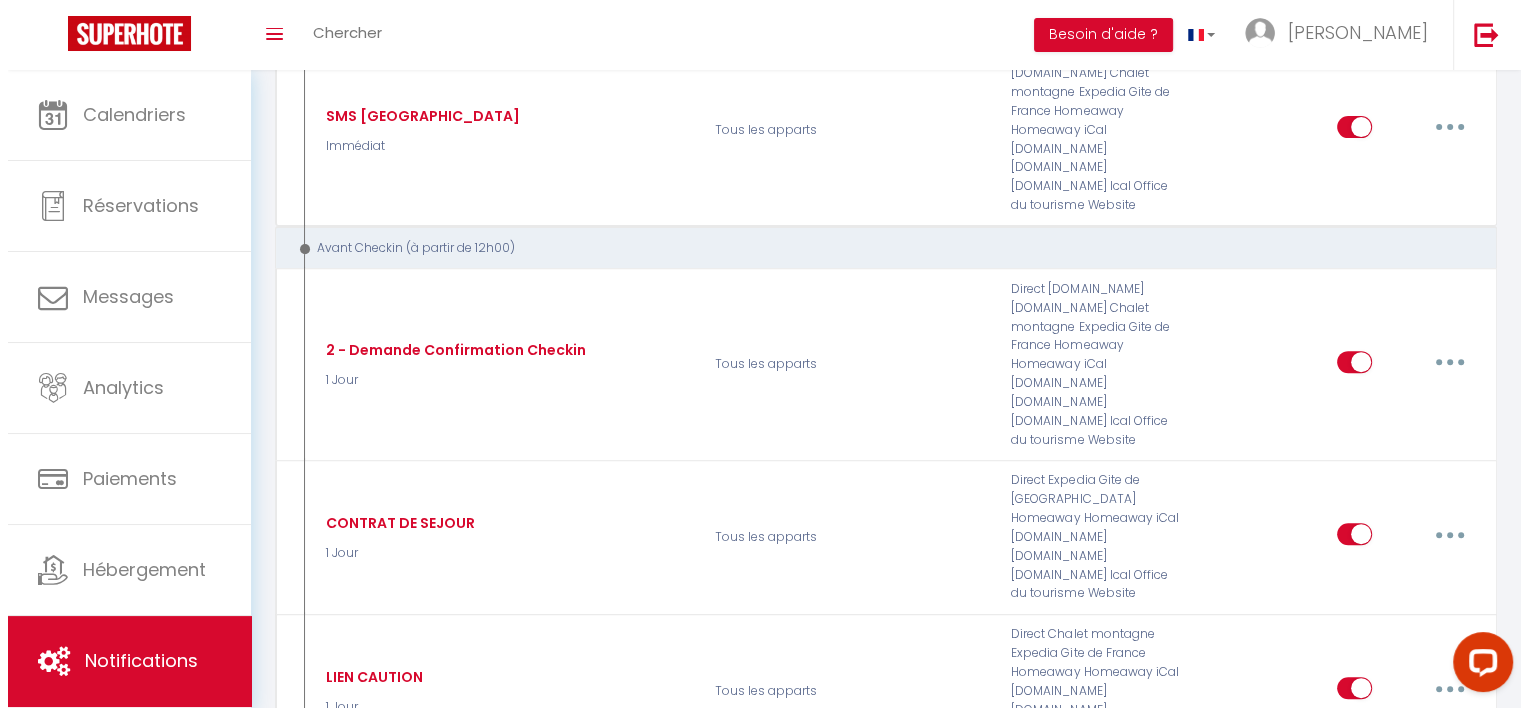 scroll, scrollTop: 700, scrollLeft: 0, axis: vertical 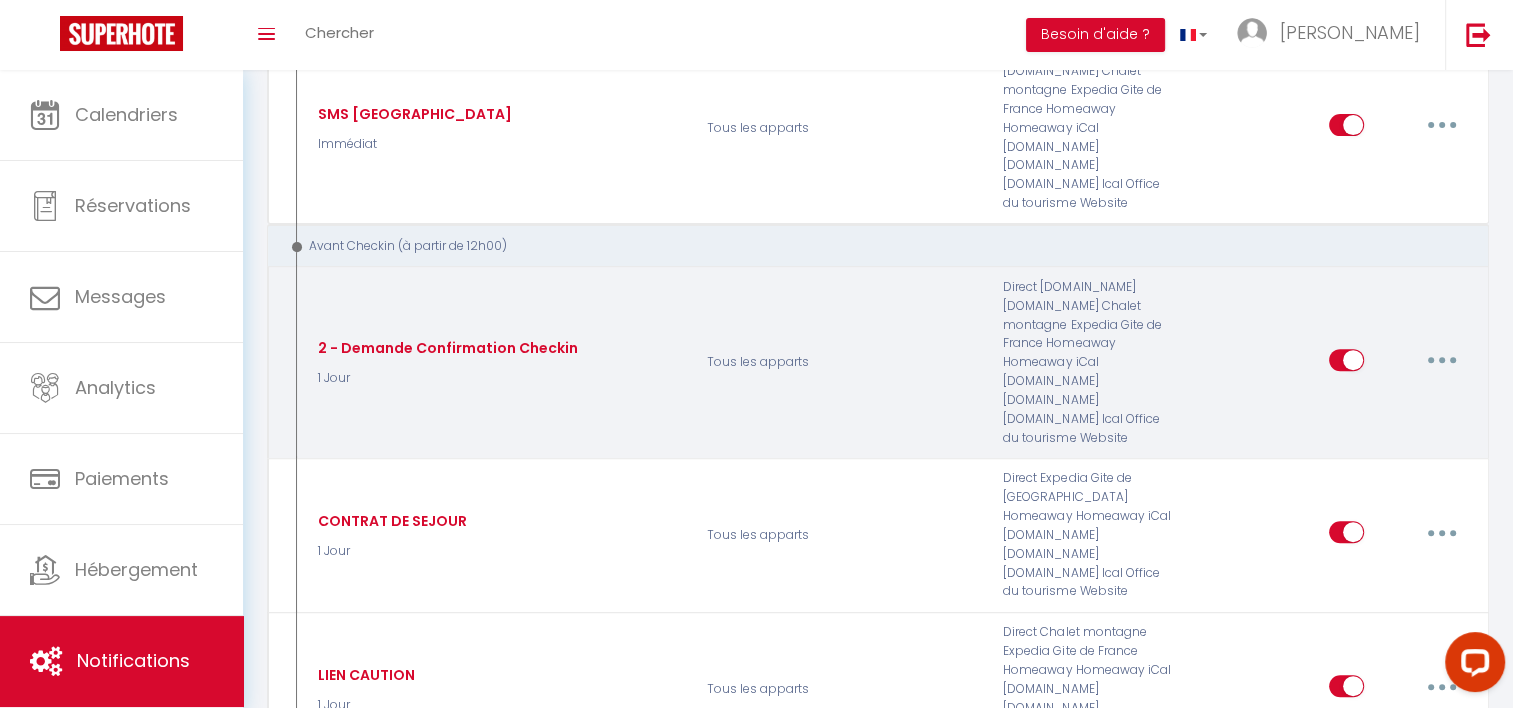 click at bounding box center [1442, 360] 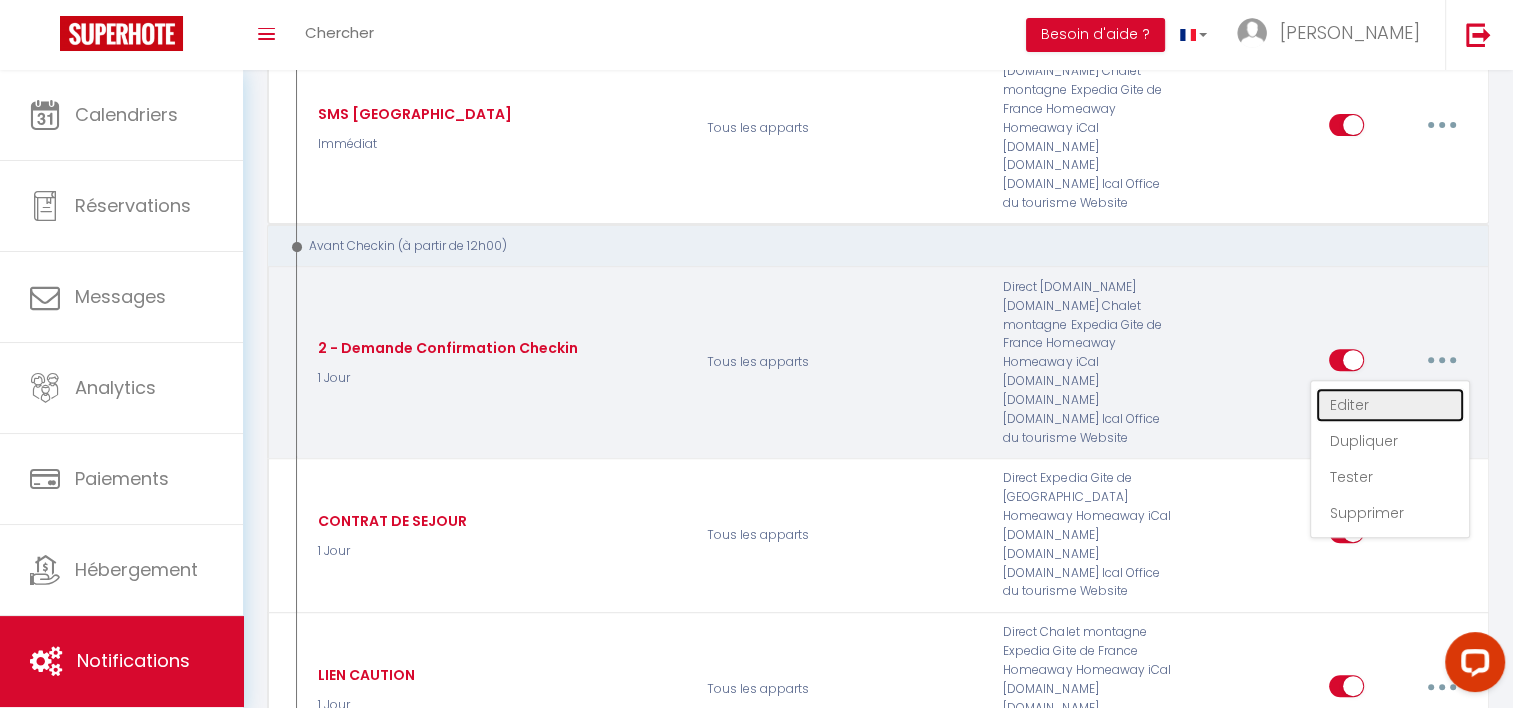 click on "Editer" at bounding box center [1390, 405] 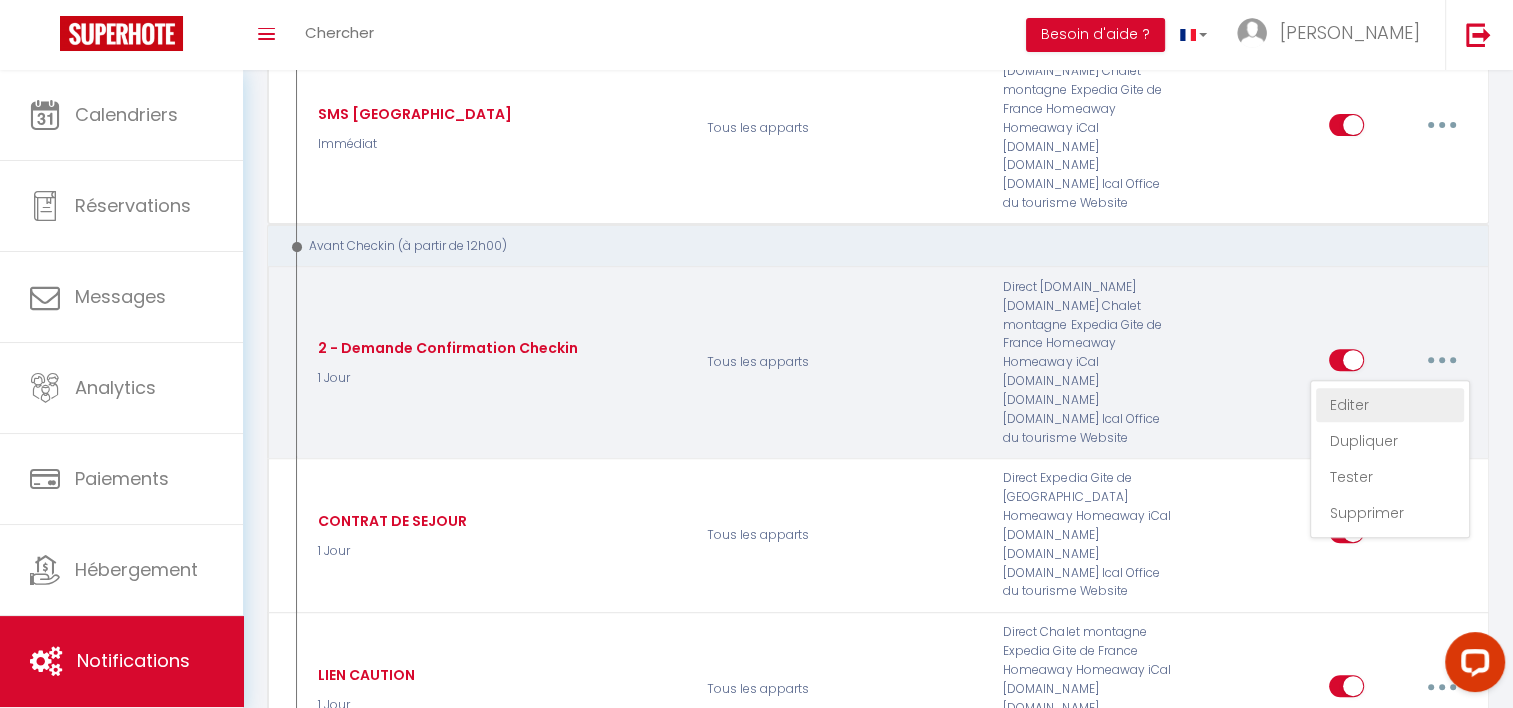 type on "2 - Demande Confirmation Checkin" 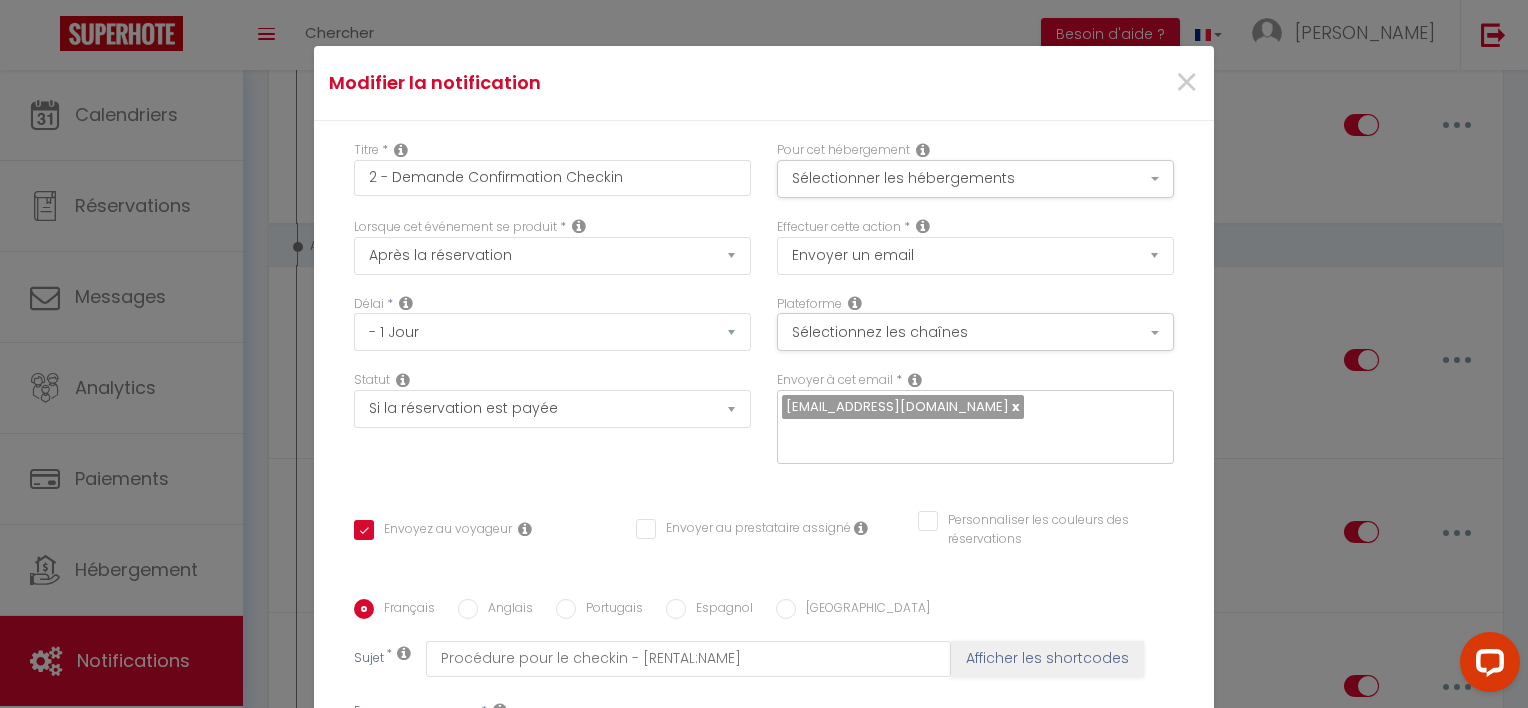 scroll, scrollTop: 288, scrollLeft: 0, axis: vertical 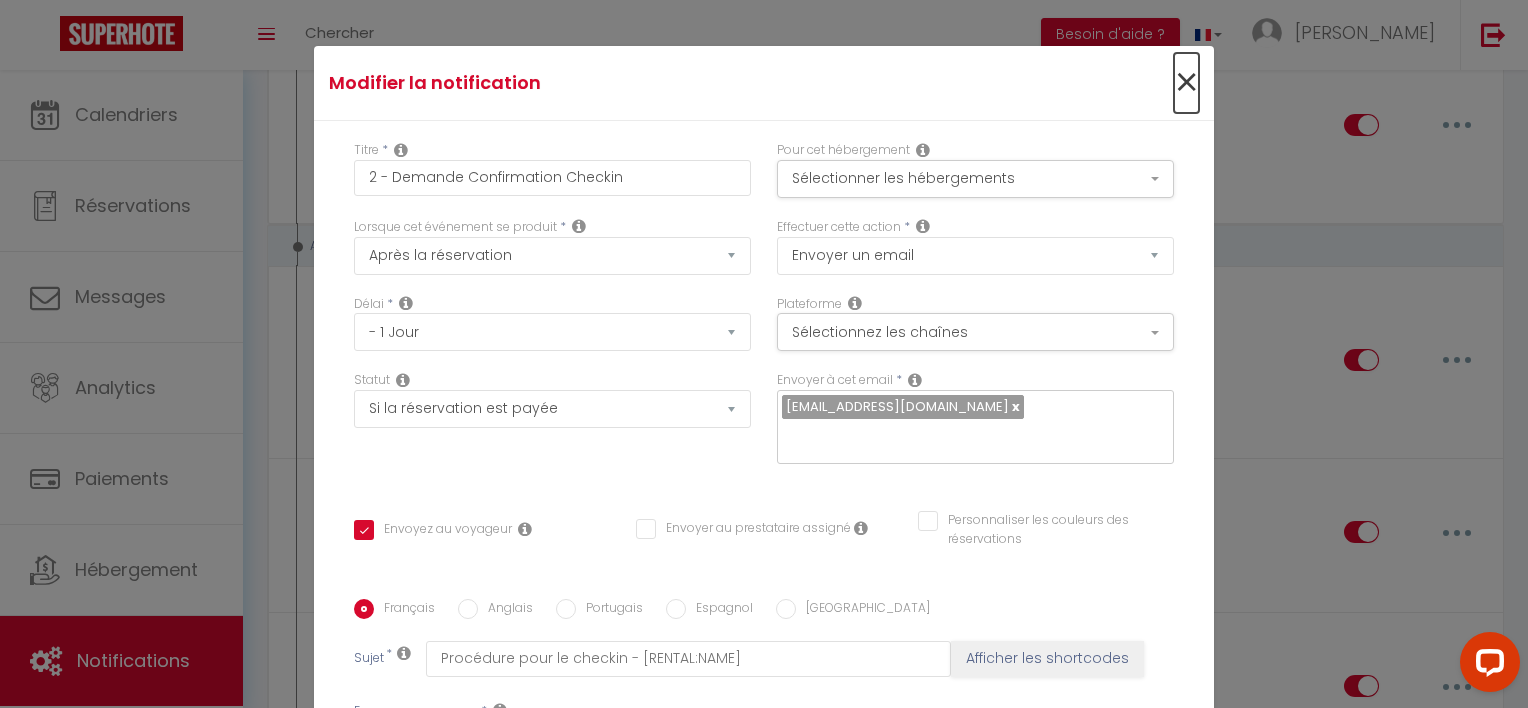 click on "×" at bounding box center [1186, 83] 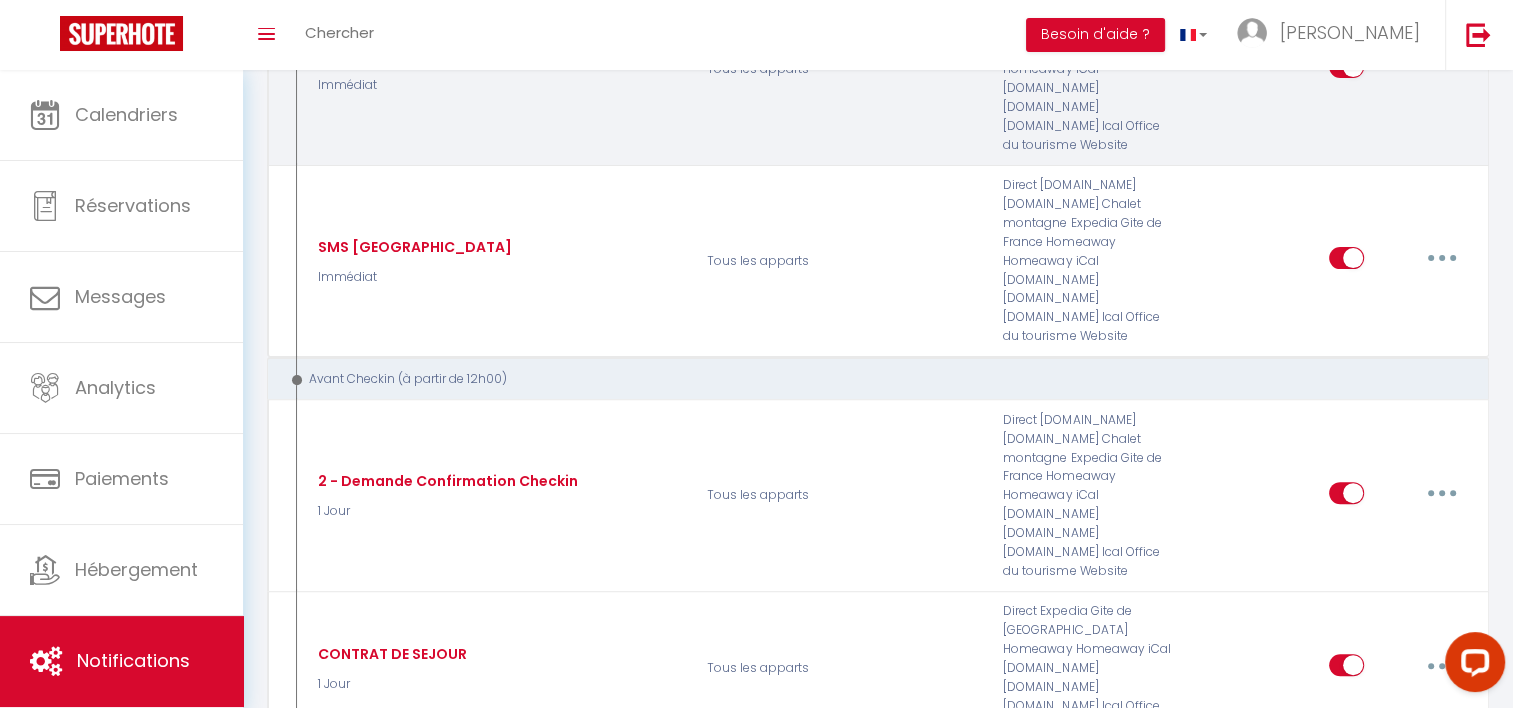 scroll, scrollTop: 0, scrollLeft: 0, axis: both 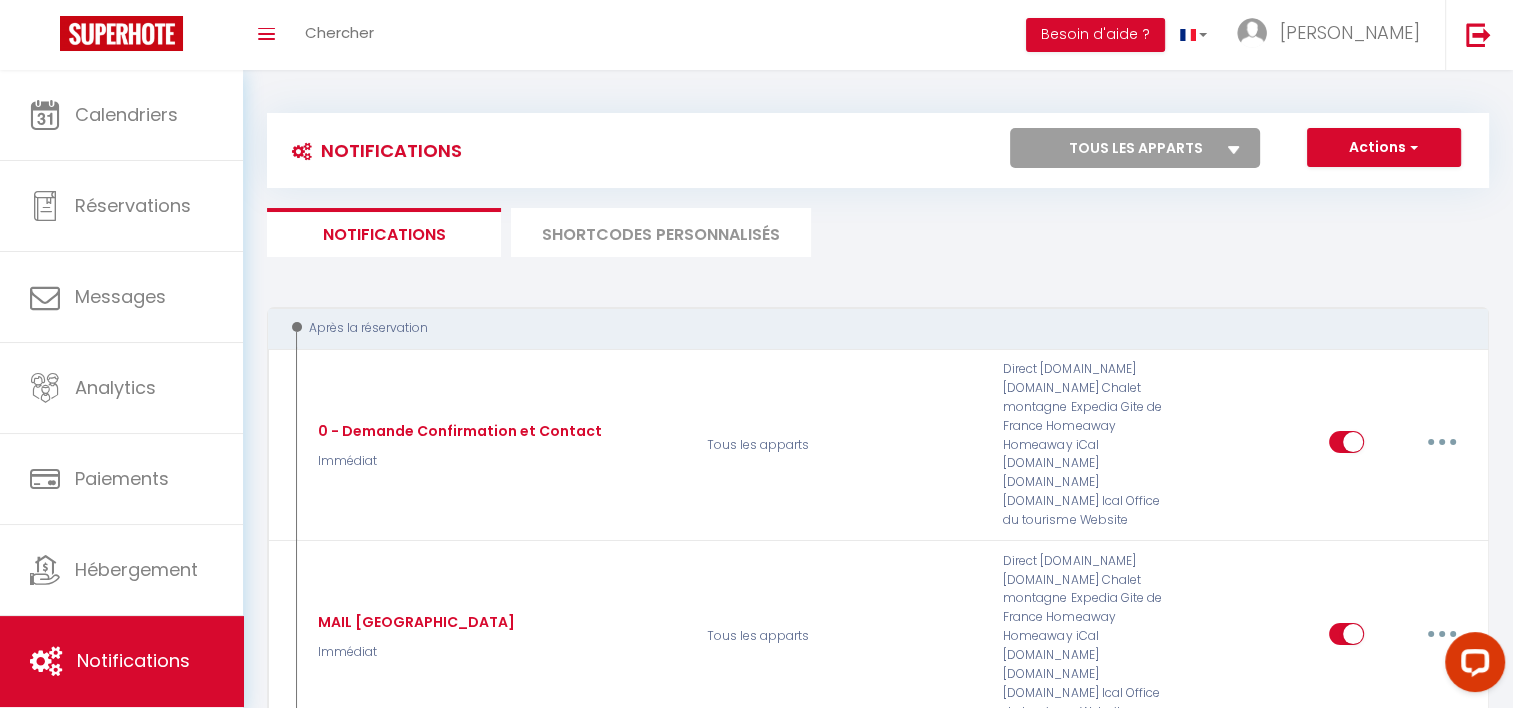 click on "SHORTCODES PERSONNALISÉS" at bounding box center (661, 232) 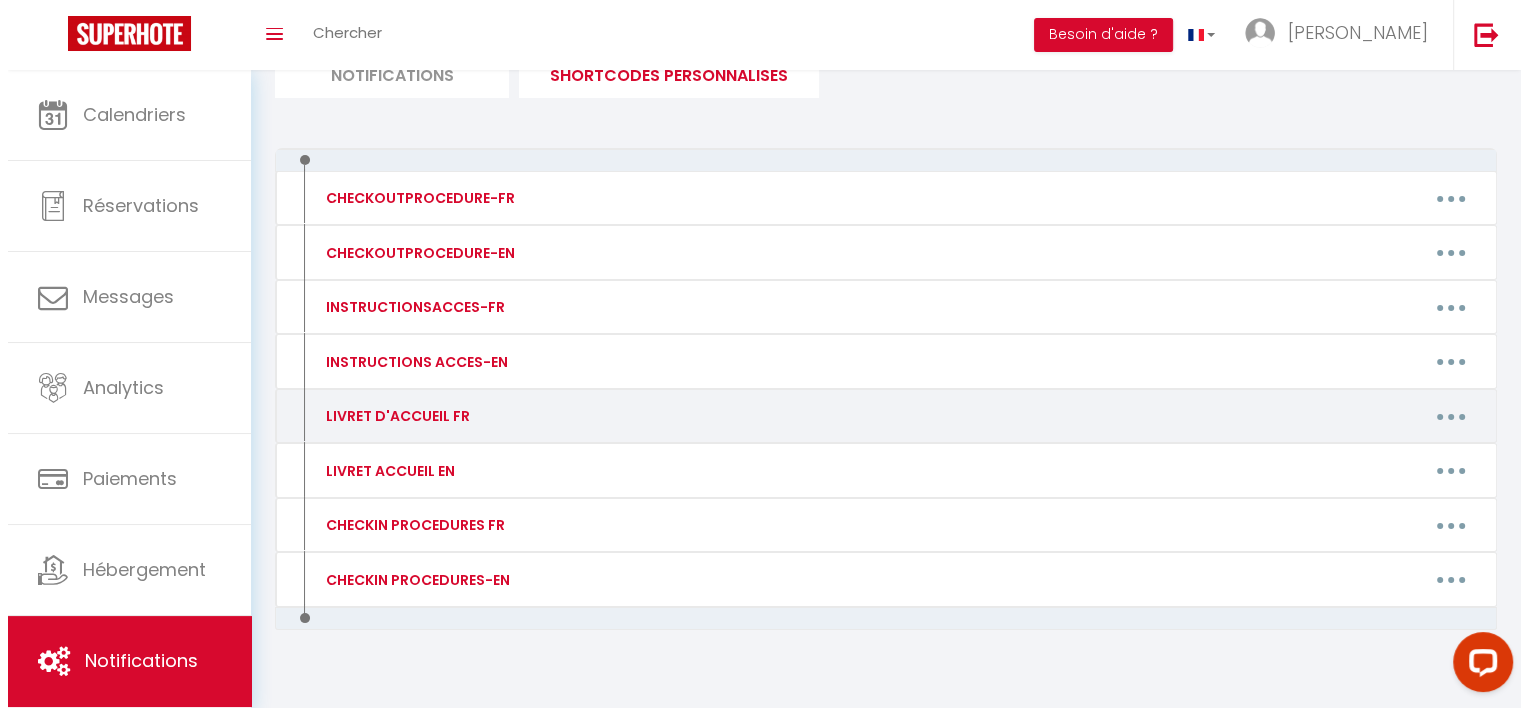 scroll, scrollTop: 183, scrollLeft: 0, axis: vertical 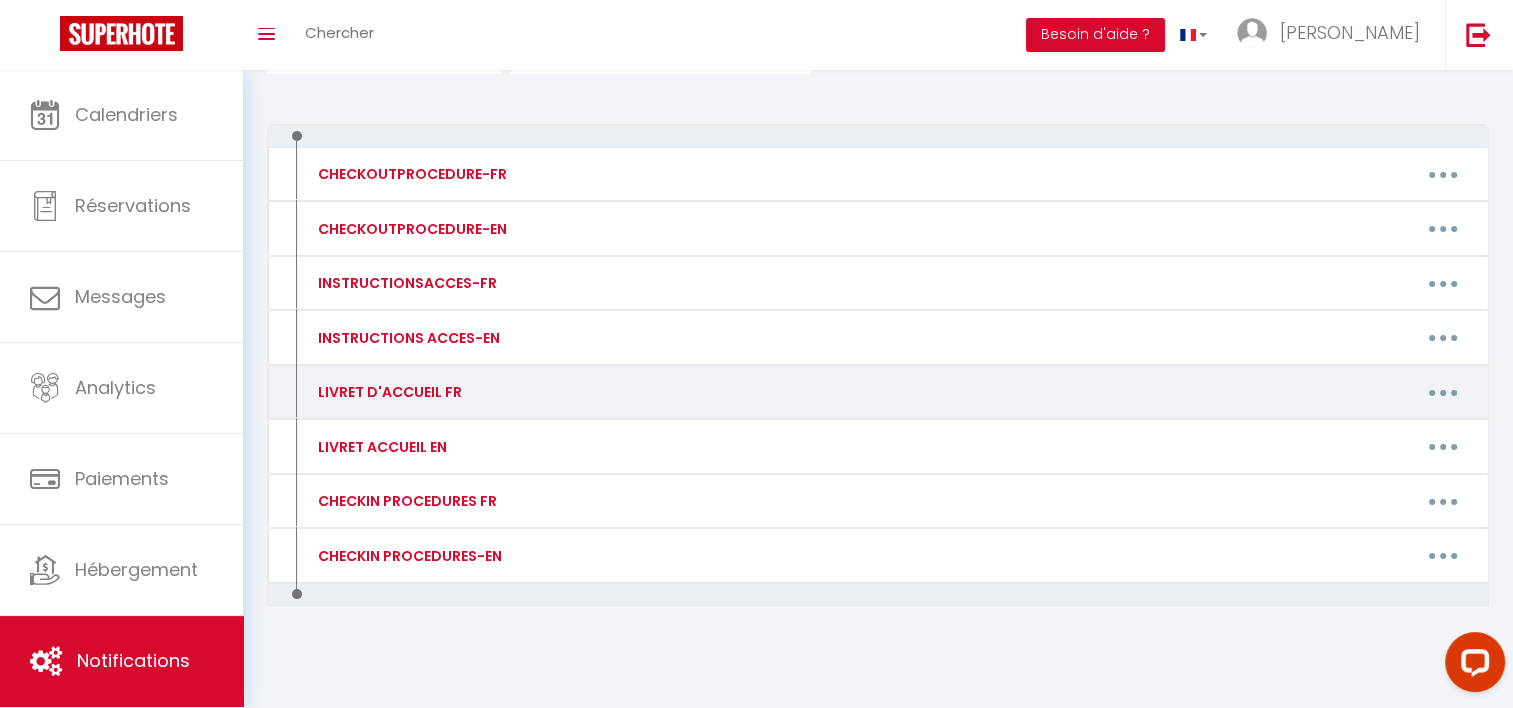 click at bounding box center [1443, 392] 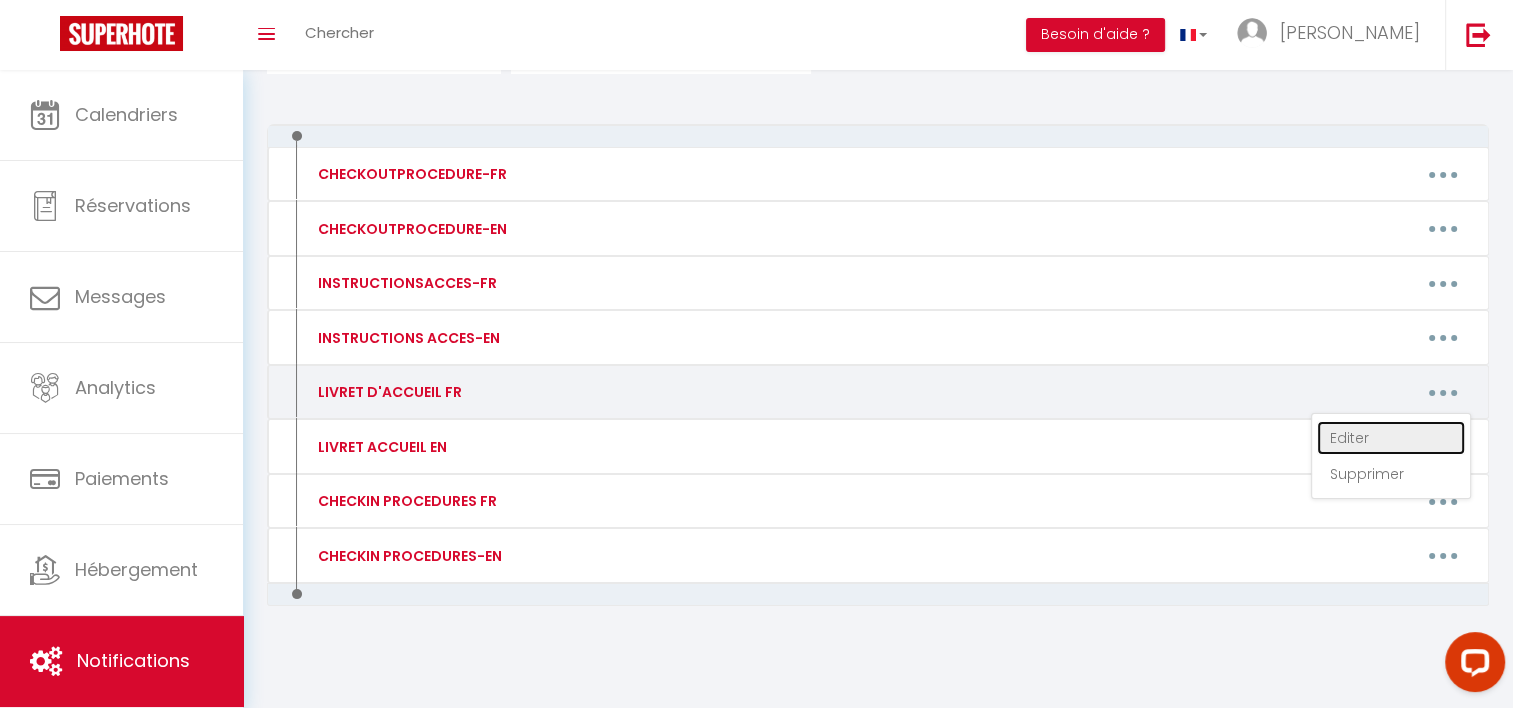 click on "Editer" at bounding box center [1391, 438] 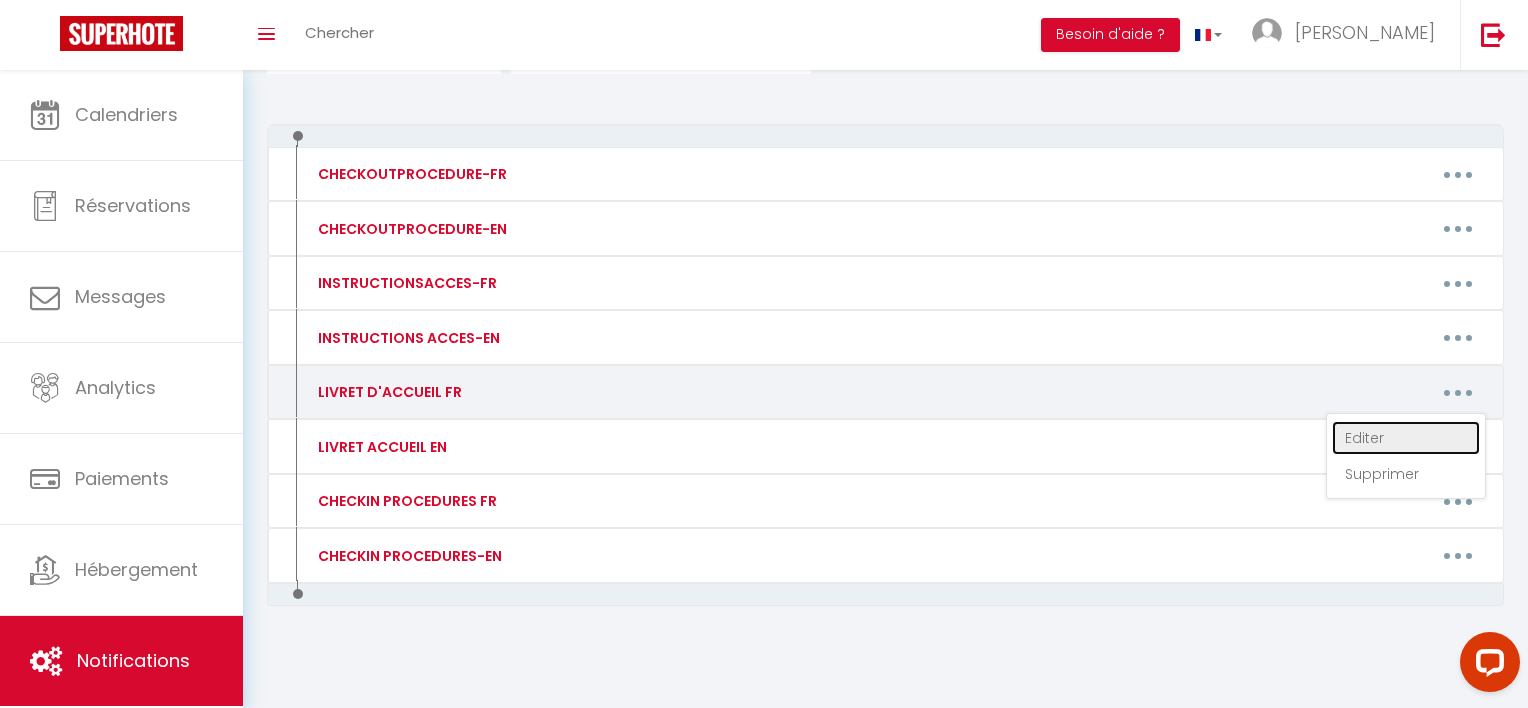 type on "LIVRET D'ACCUEIL FR" 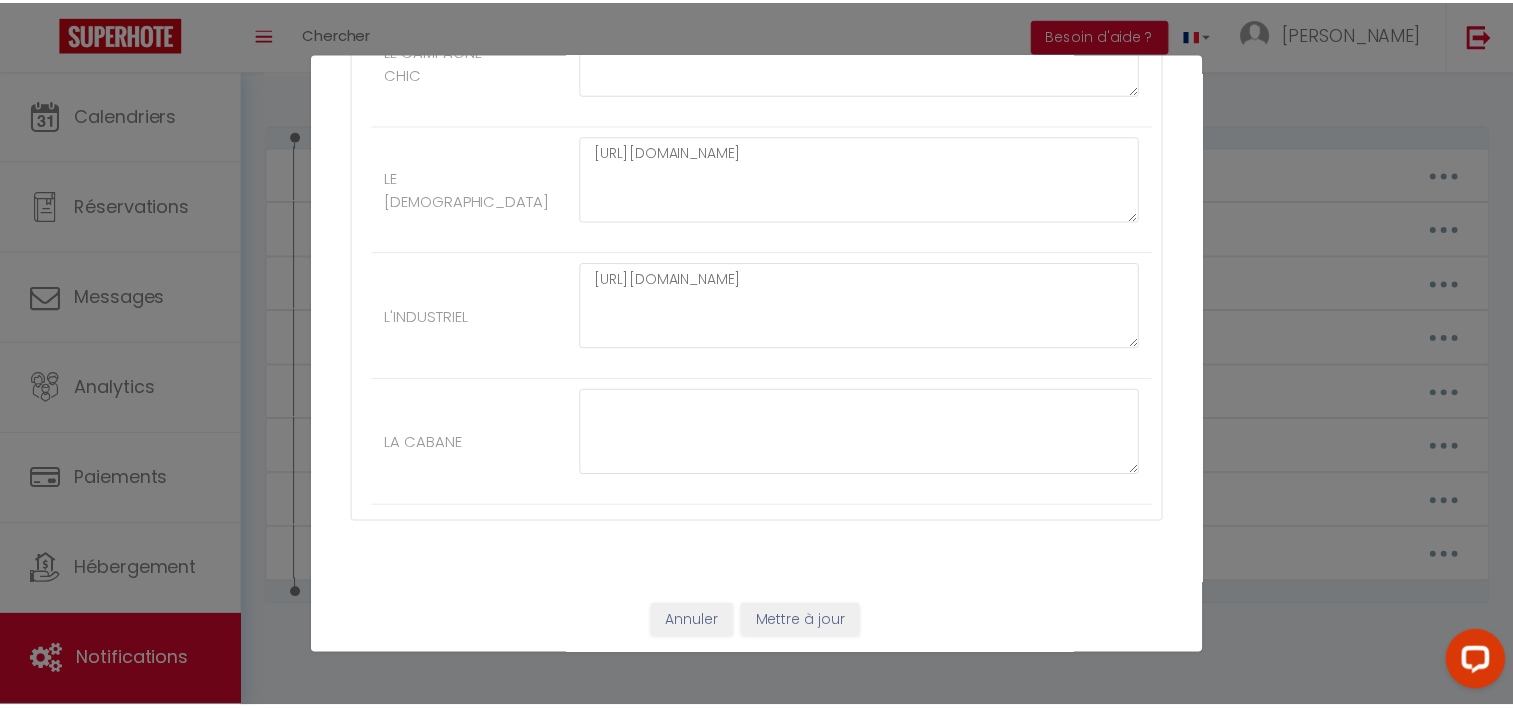 scroll, scrollTop: 496, scrollLeft: 0, axis: vertical 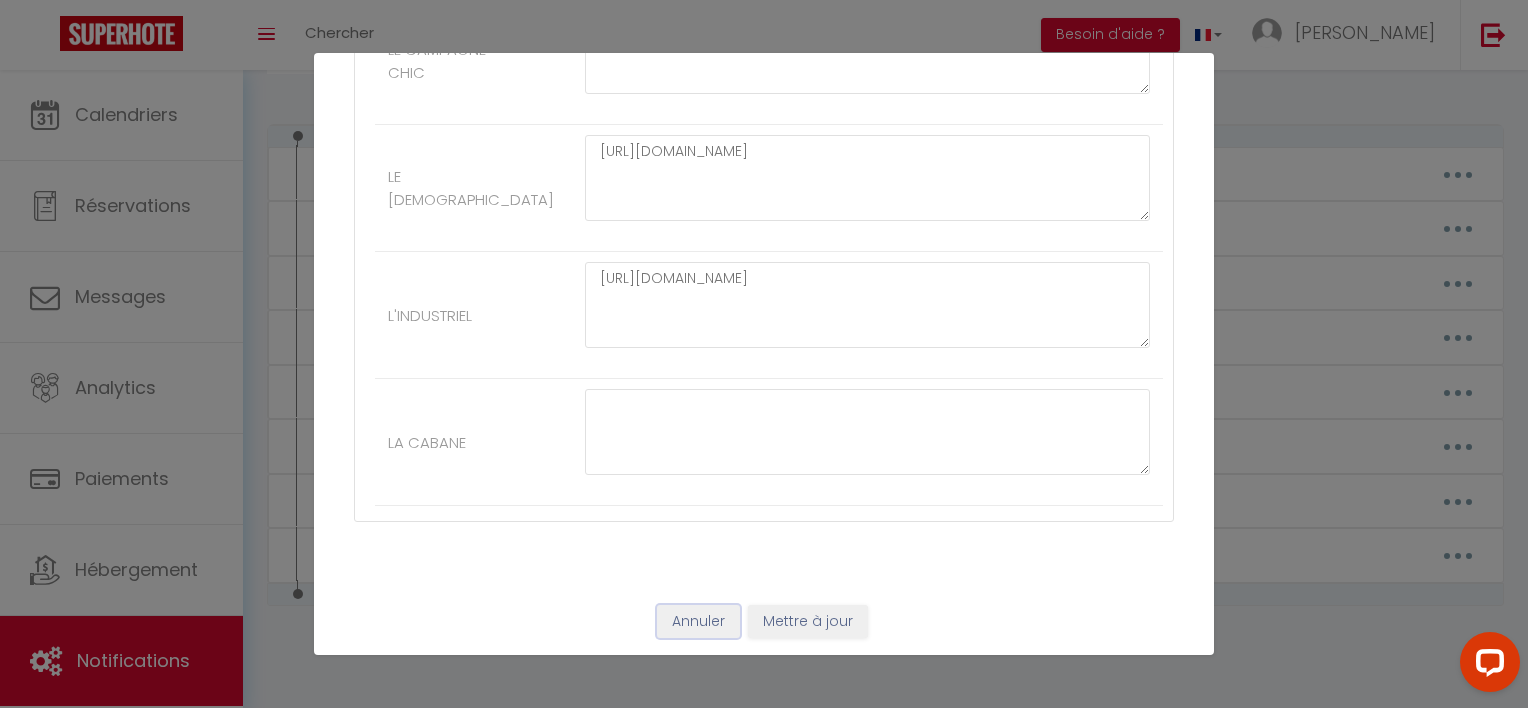 click on "Annuler" at bounding box center (698, 622) 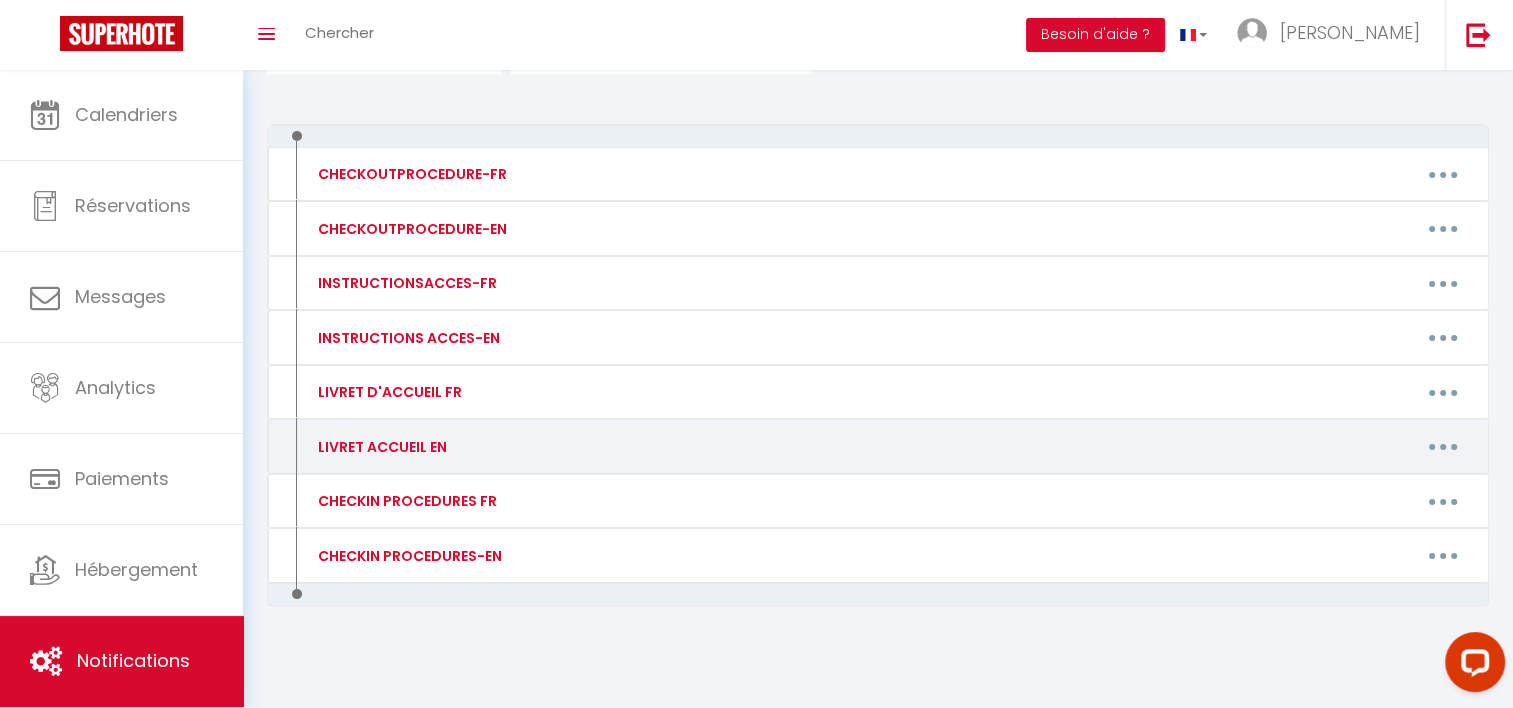 click at bounding box center (1443, 447) 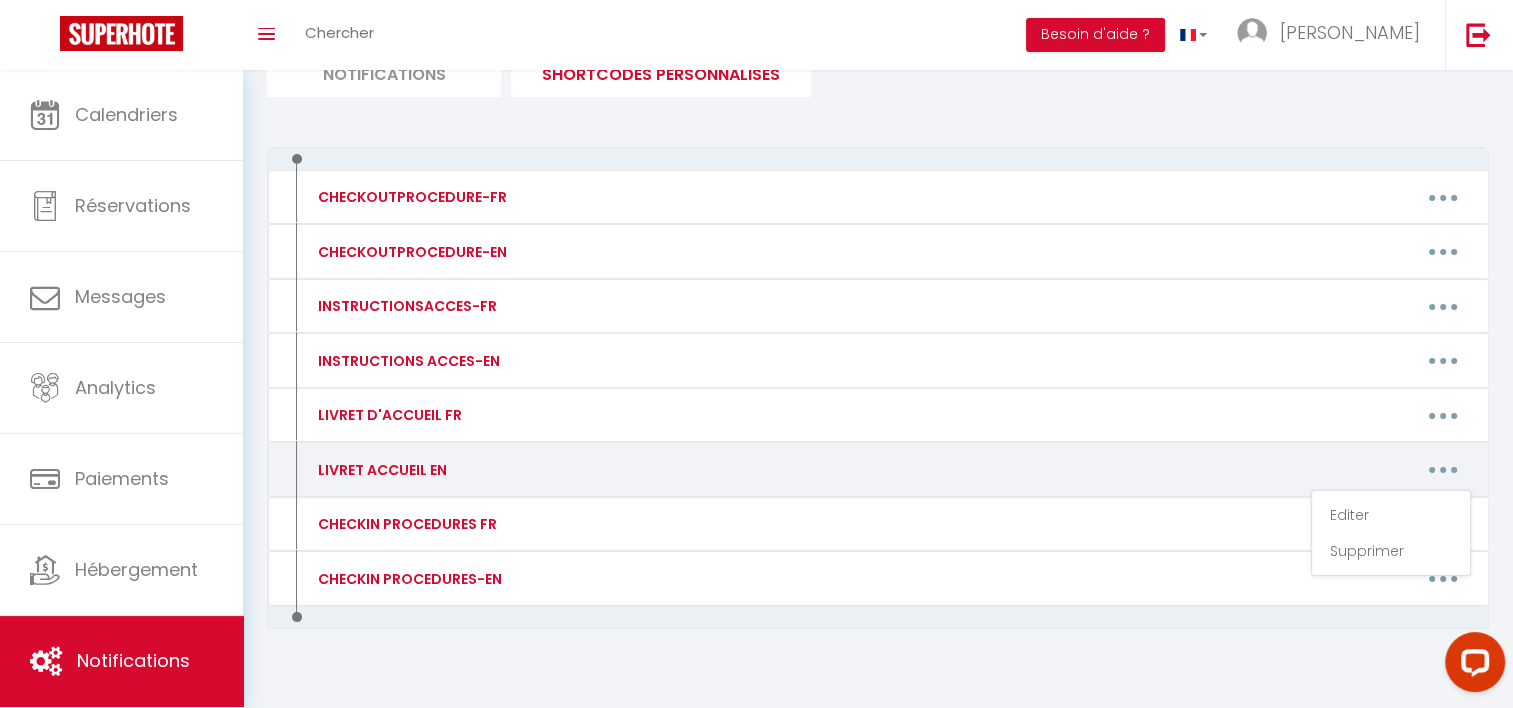 scroll, scrollTop: 158, scrollLeft: 0, axis: vertical 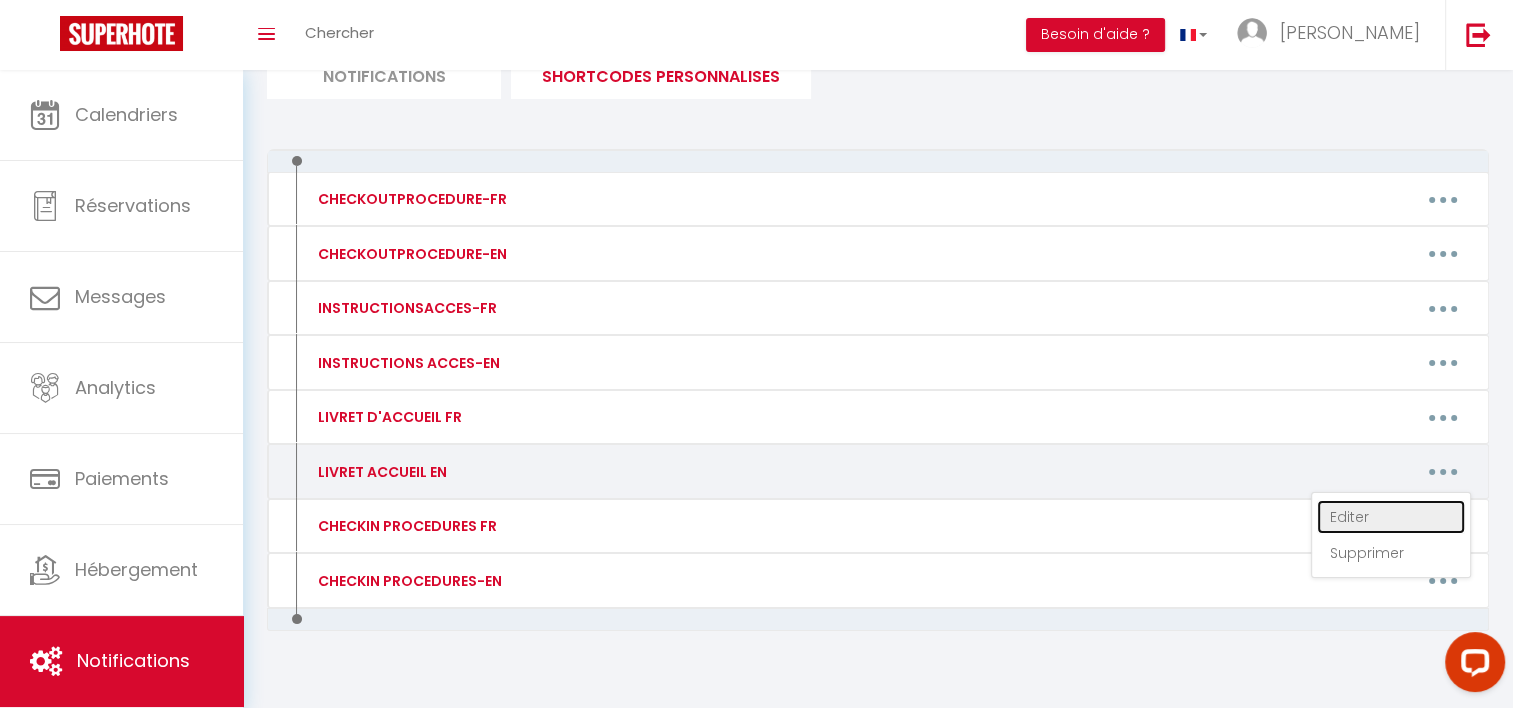 click on "Editer" at bounding box center [1391, 517] 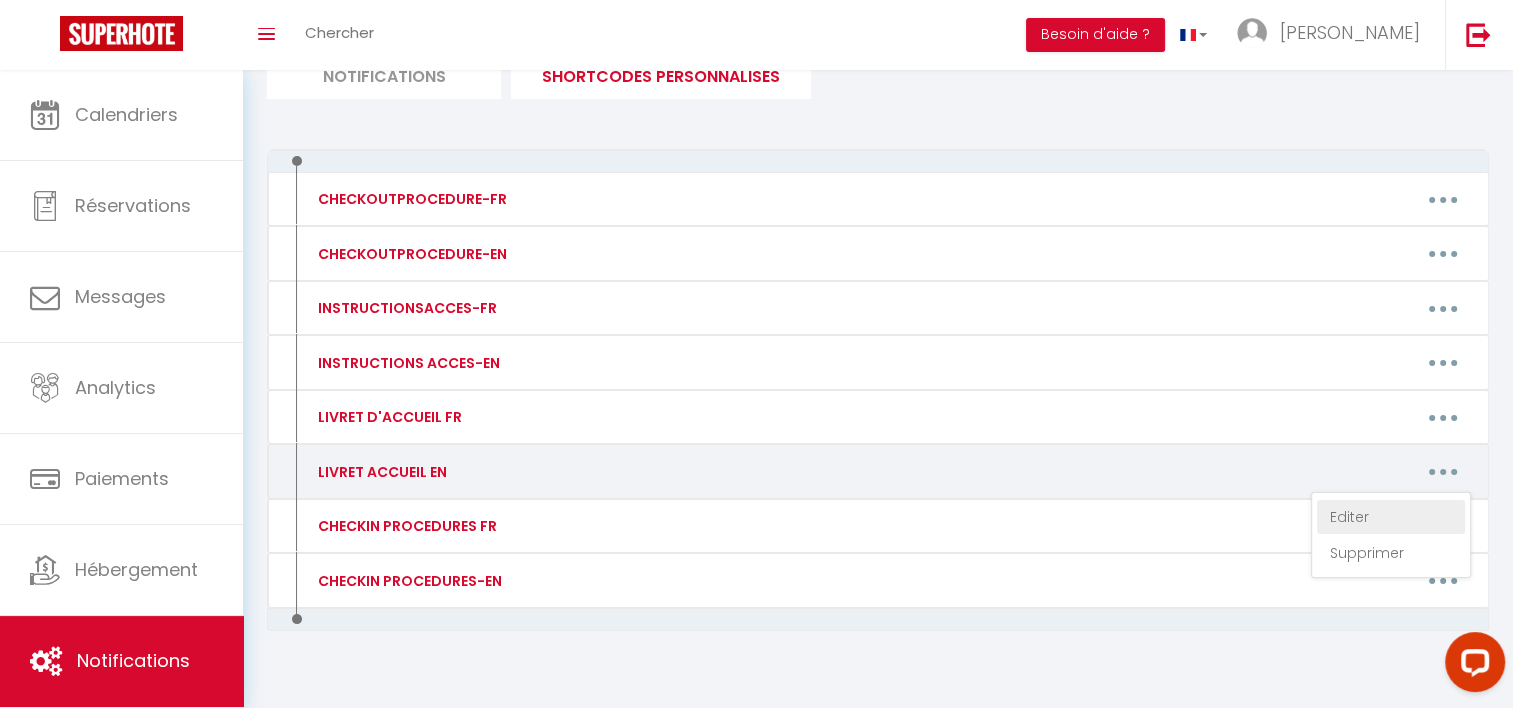 type on "LIVRET ACCUEIL EN" 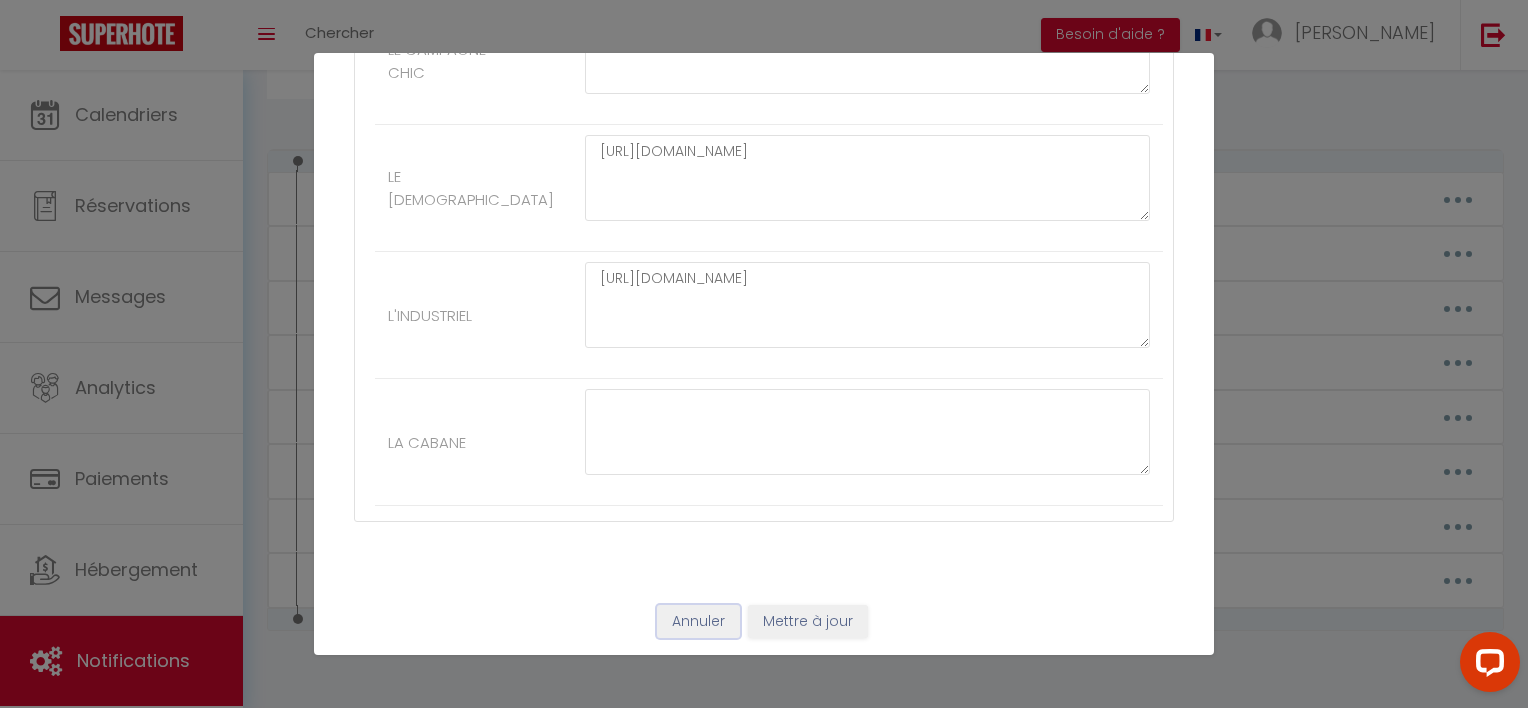 click on "Annuler" at bounding box center (698, 622) 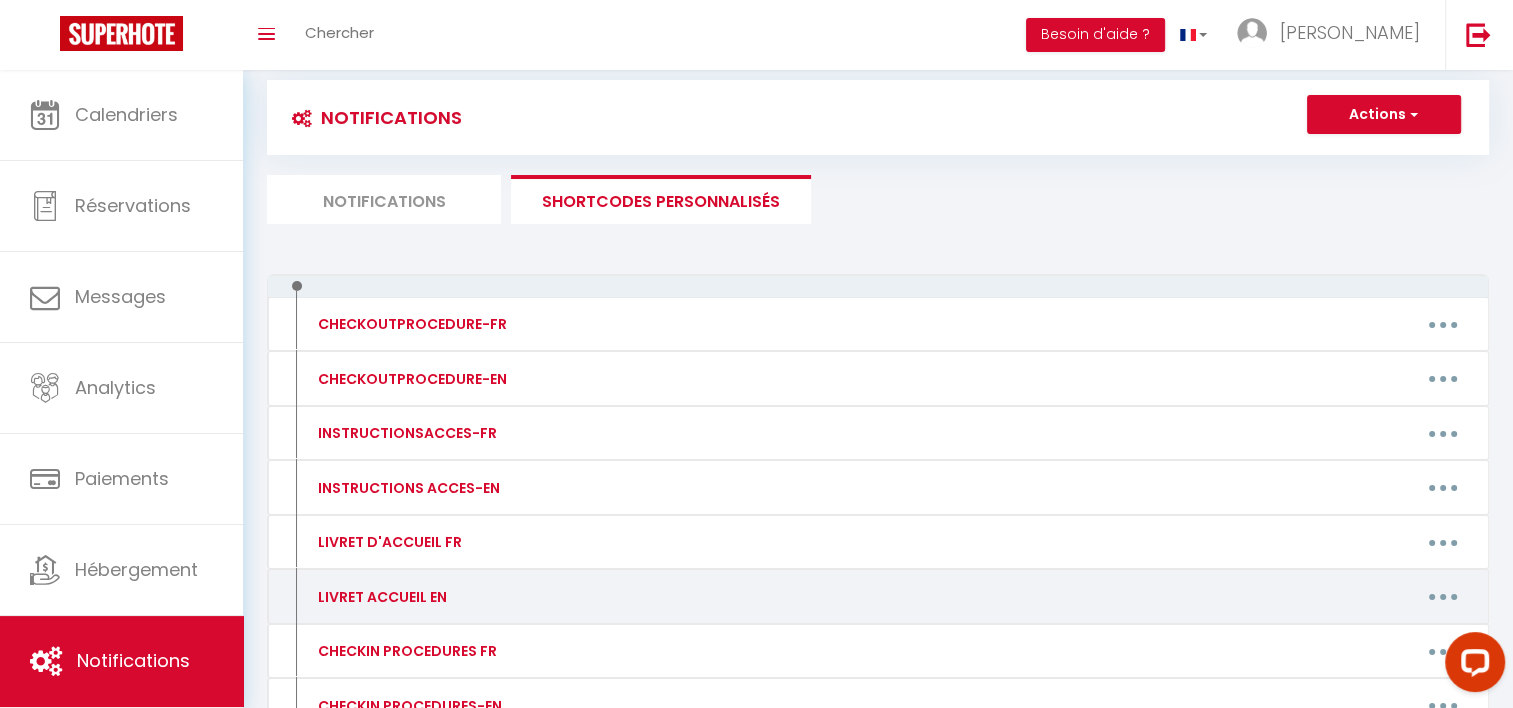 scroll, scrollTop: 0, scrollLeft: 0, axis: both 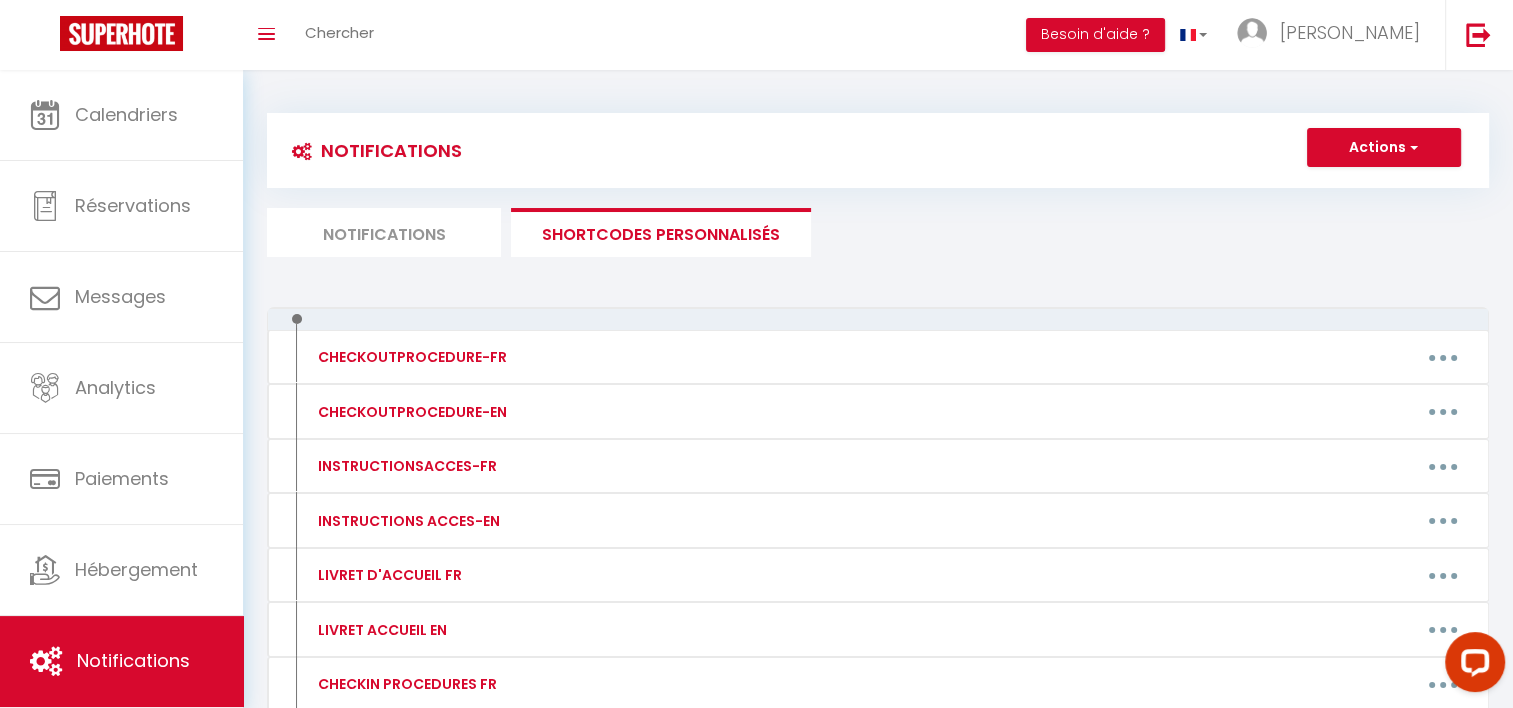 click on "Notifications" at bounding box center [384, 232] 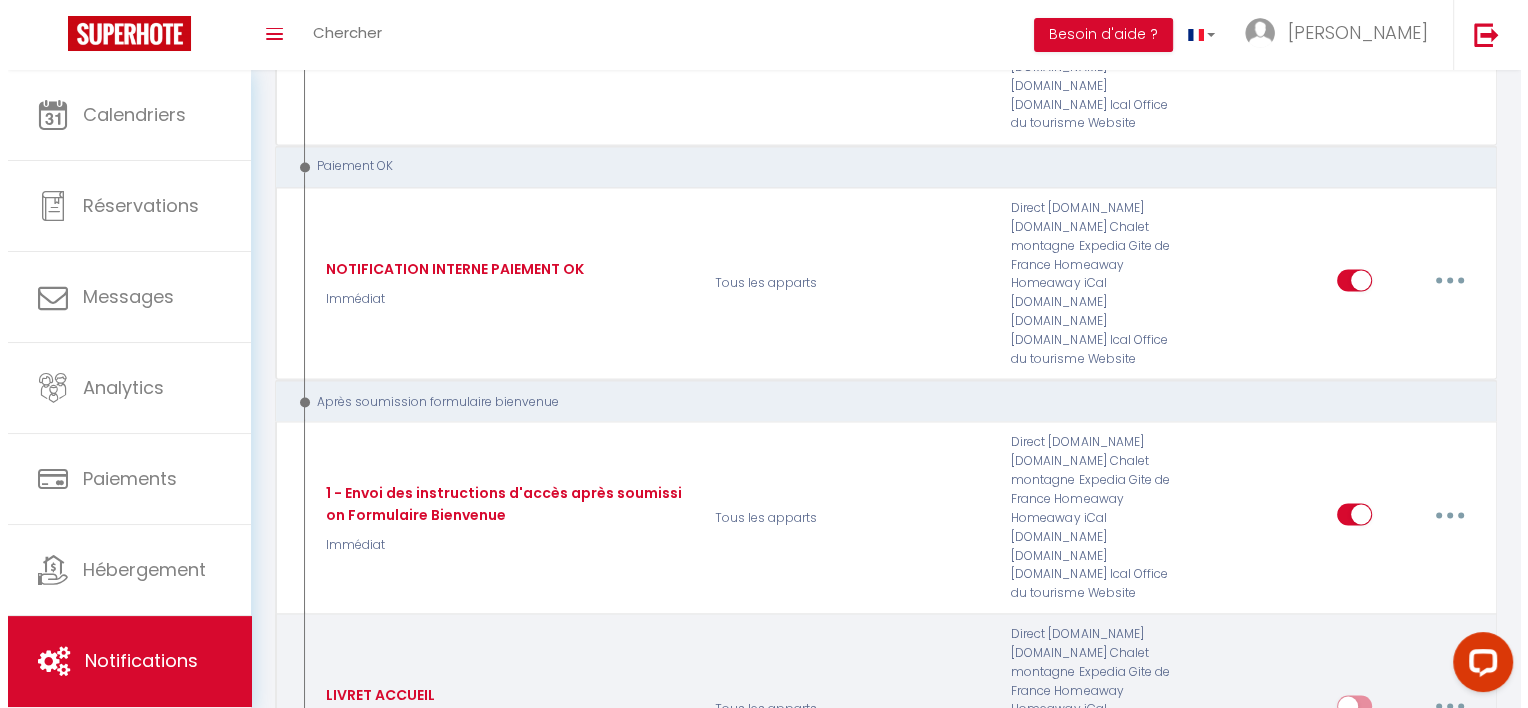 scroll, scrollTop: 3612, scrollLeft: 0, axis: vertical 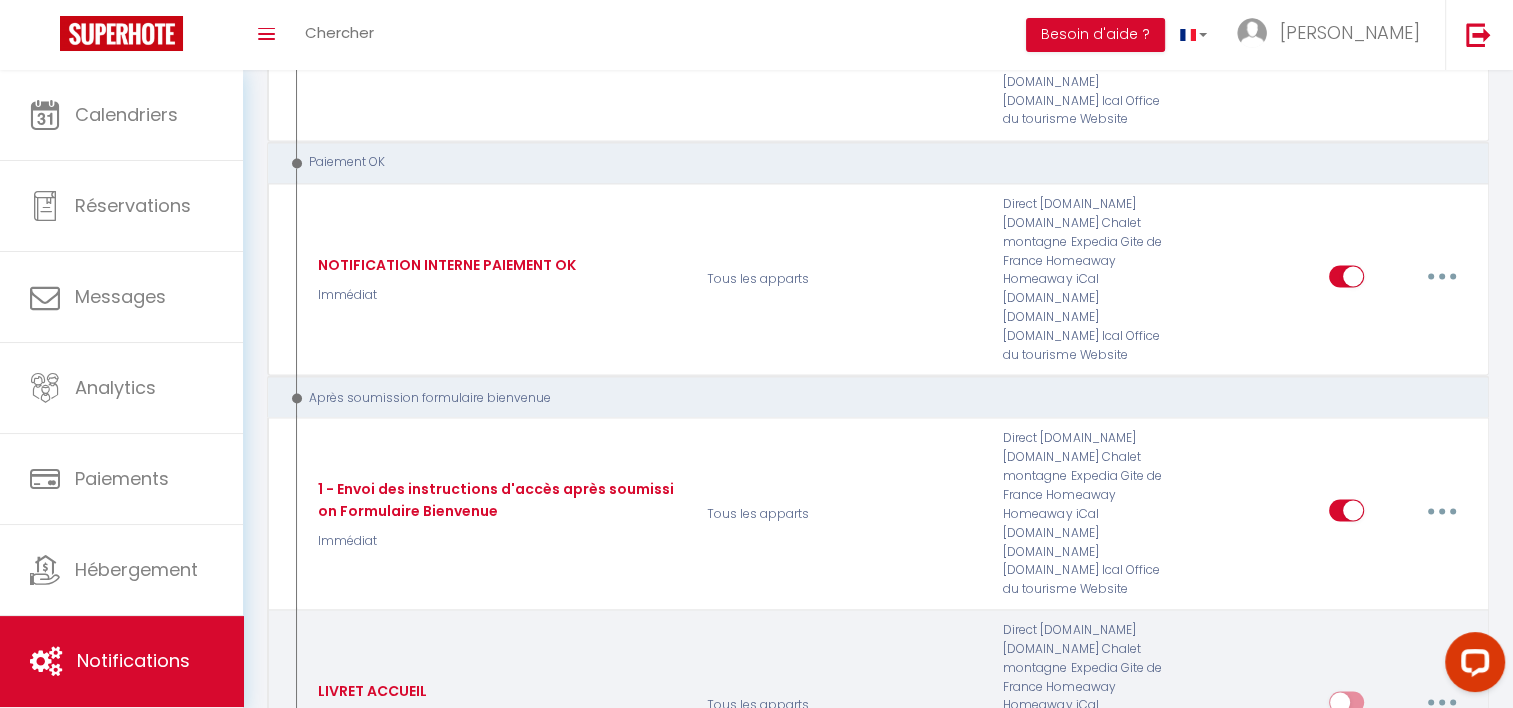 click at bounding box center [1442, 702] 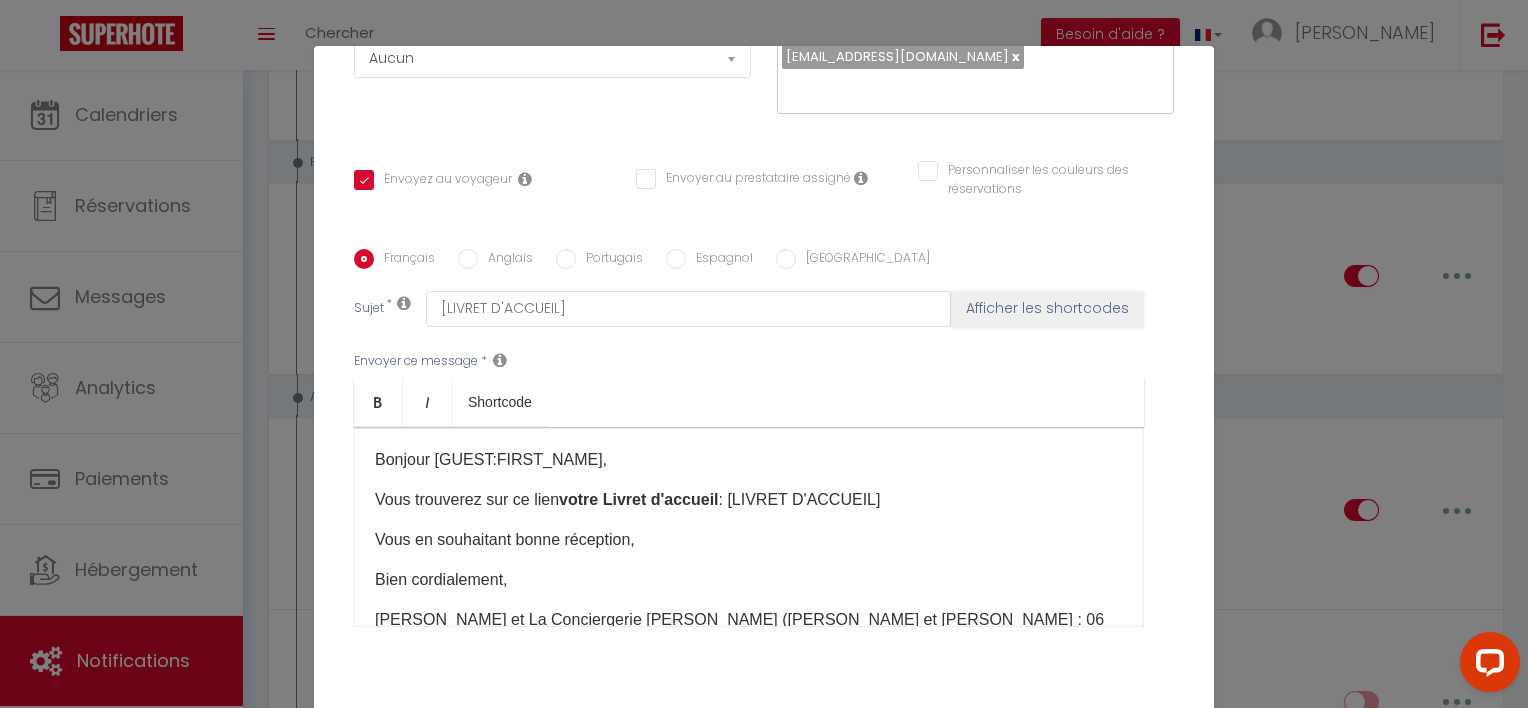 scroll, scrollTop: 356, scrollLeft: 0, axis: vertical 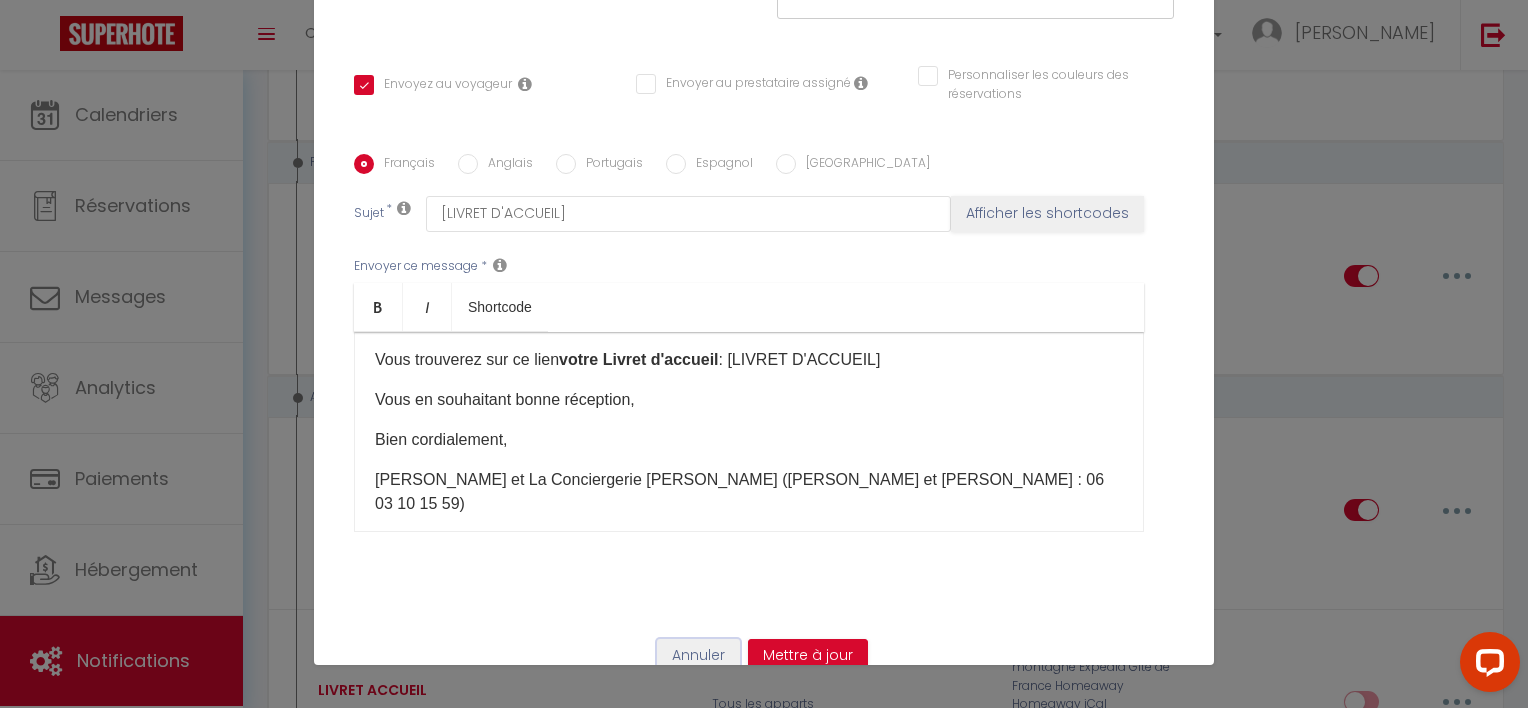 click on "Annuler" at bounding box center (698, 656) 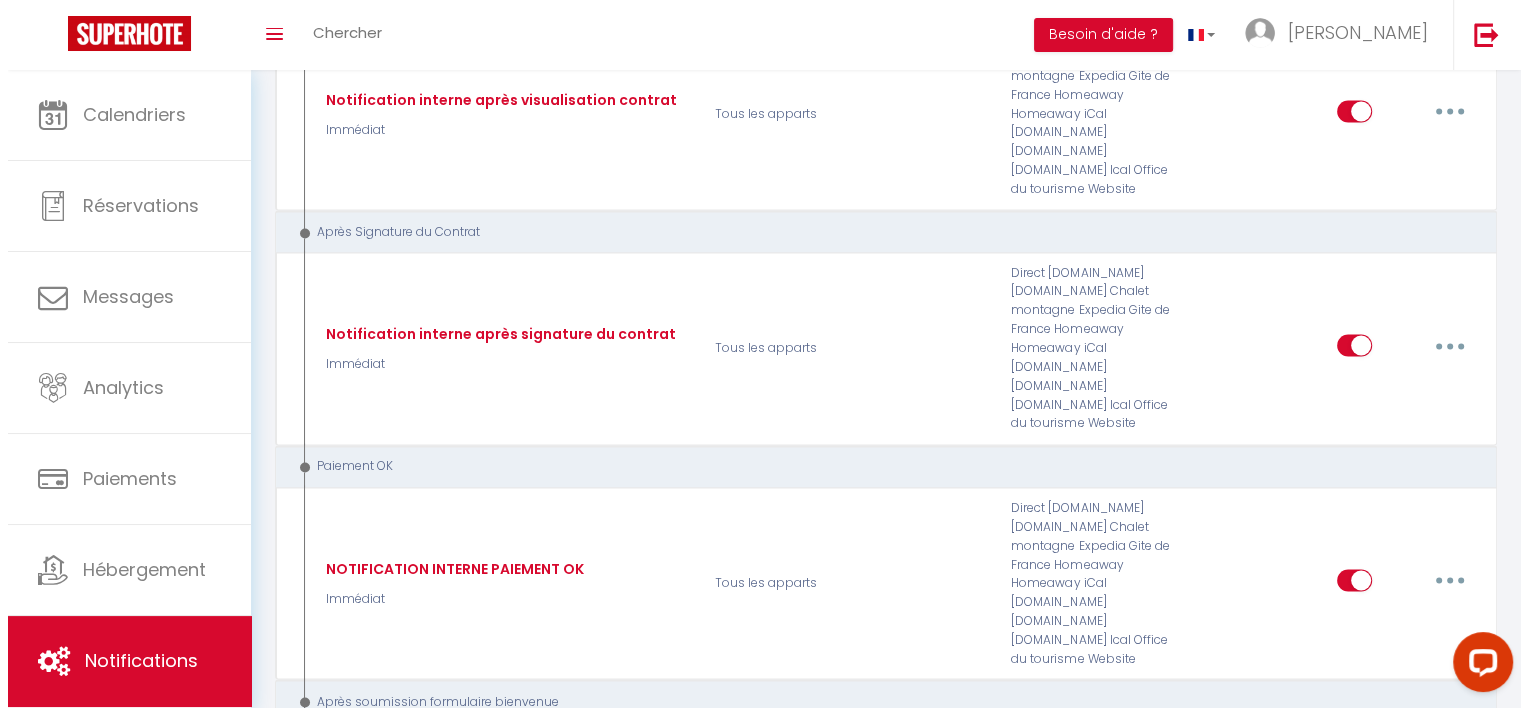 scroll, scrollTop: 3306, scrollLeft: 0, axis: vertical 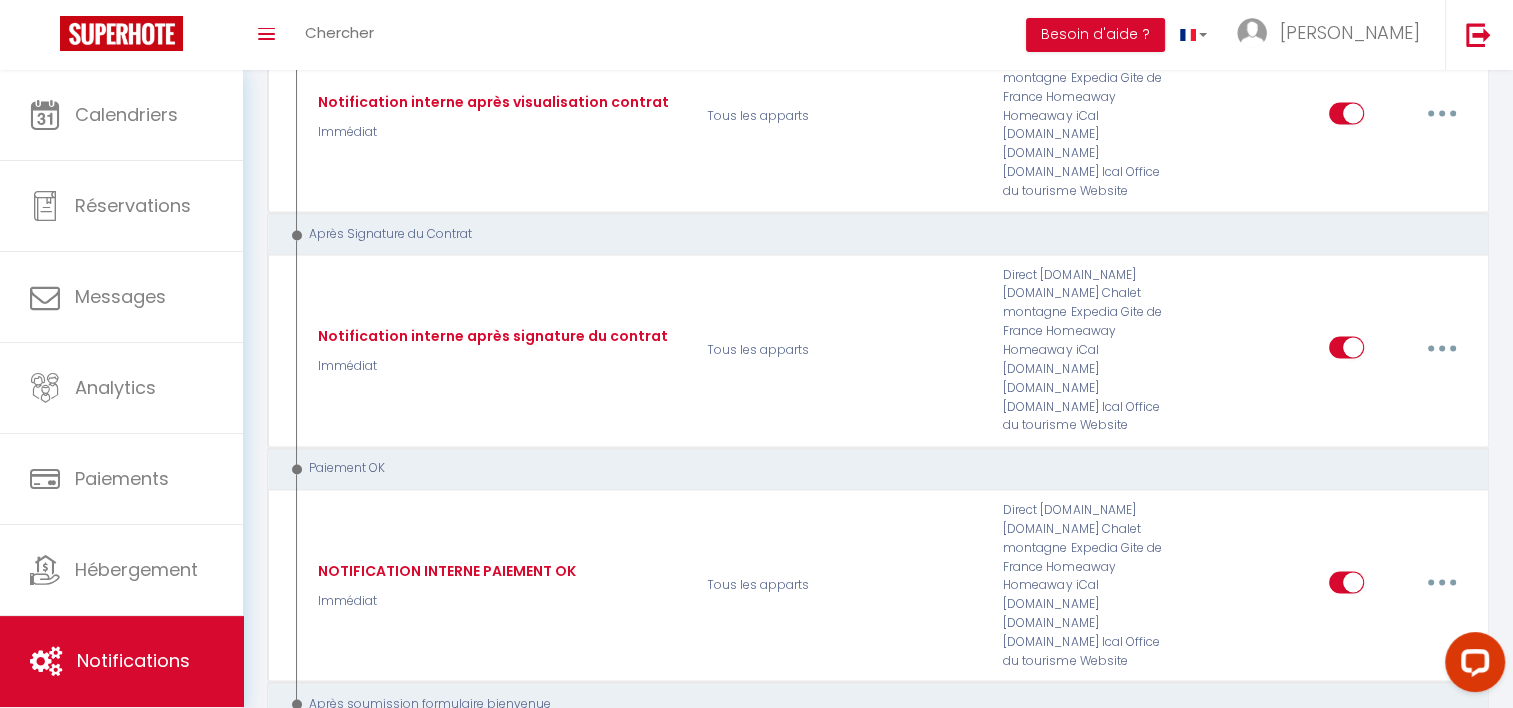 click at bounding box center (1442, 816) 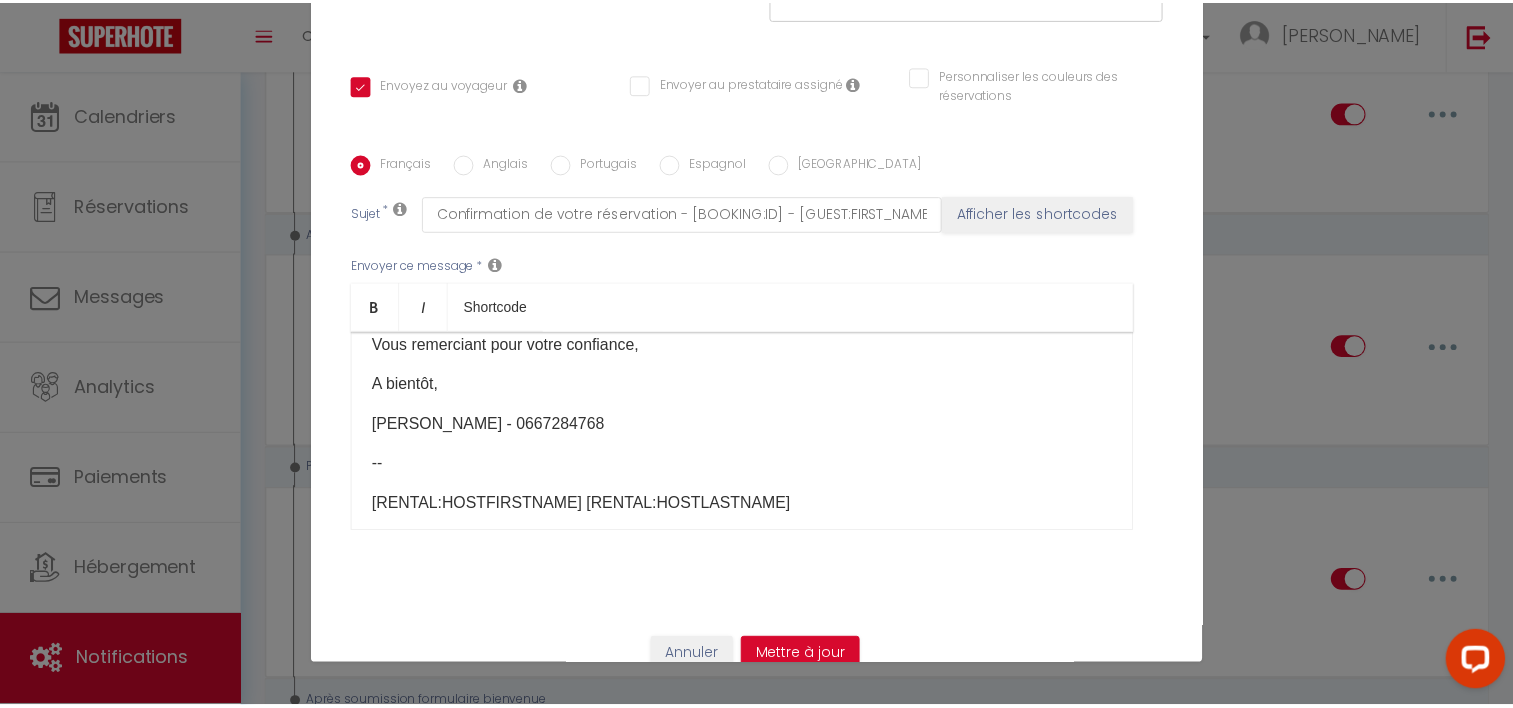 scroll, scrollTop: 534, scrollLeft: 0, axis: vertical 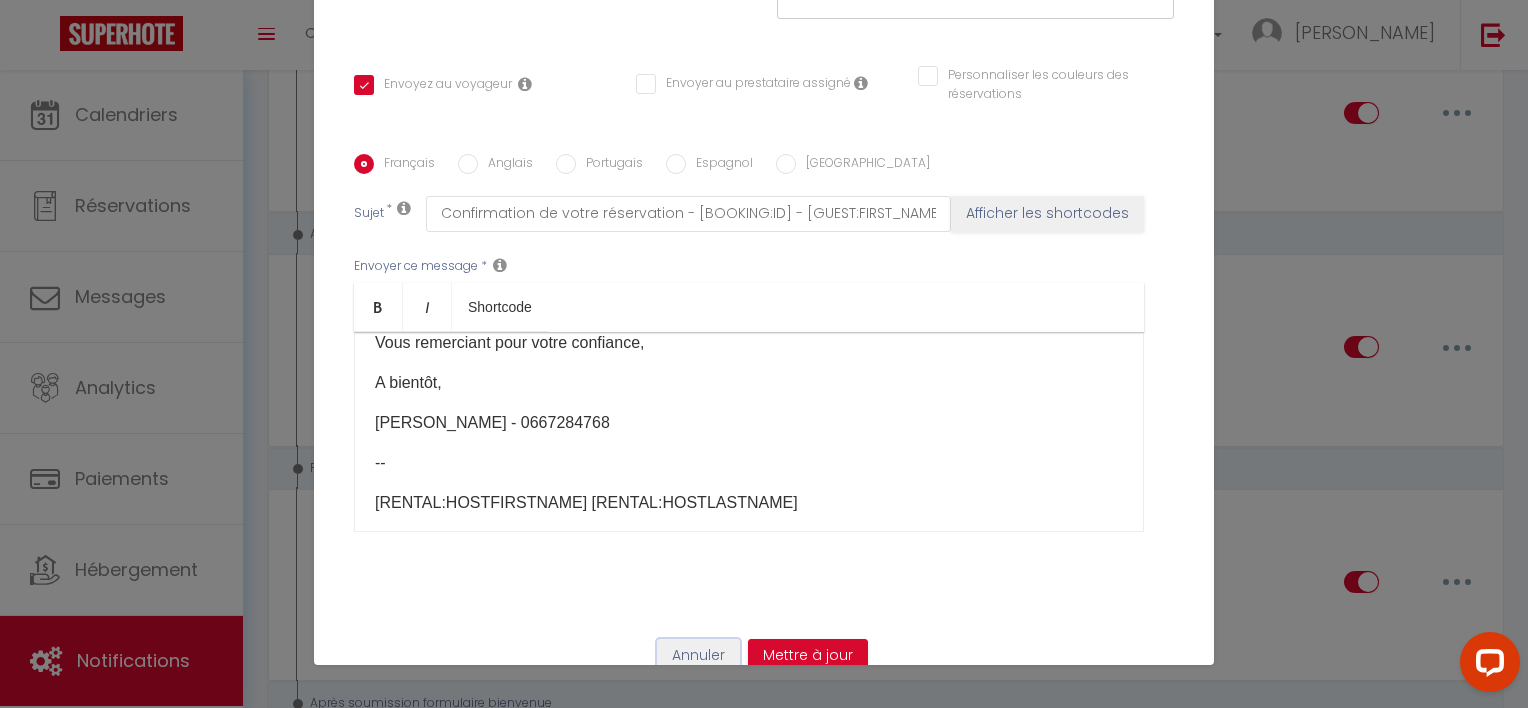 click on "Annuler" at bounding box center [698, 656] 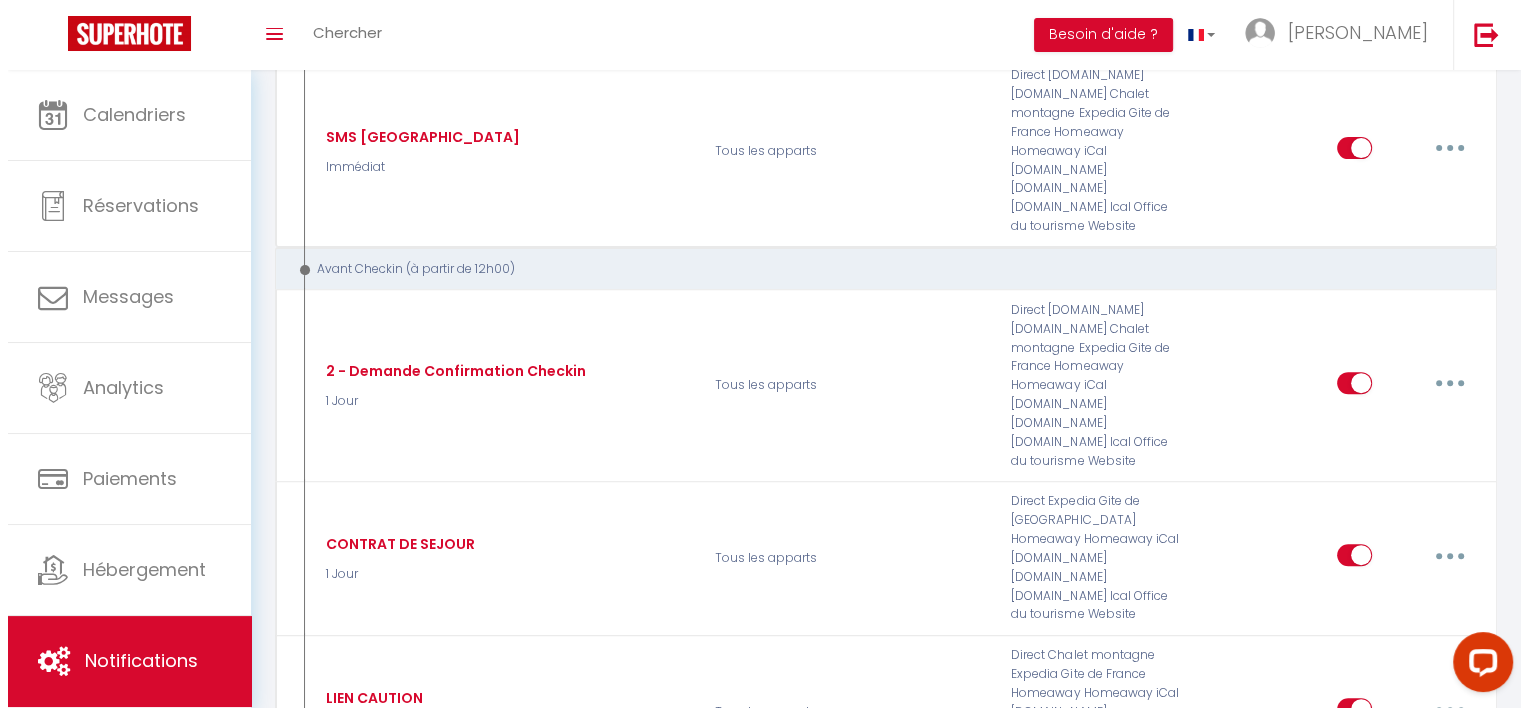 scroll, scrollTop: 668, scrollLeft: 0, axis: vertical 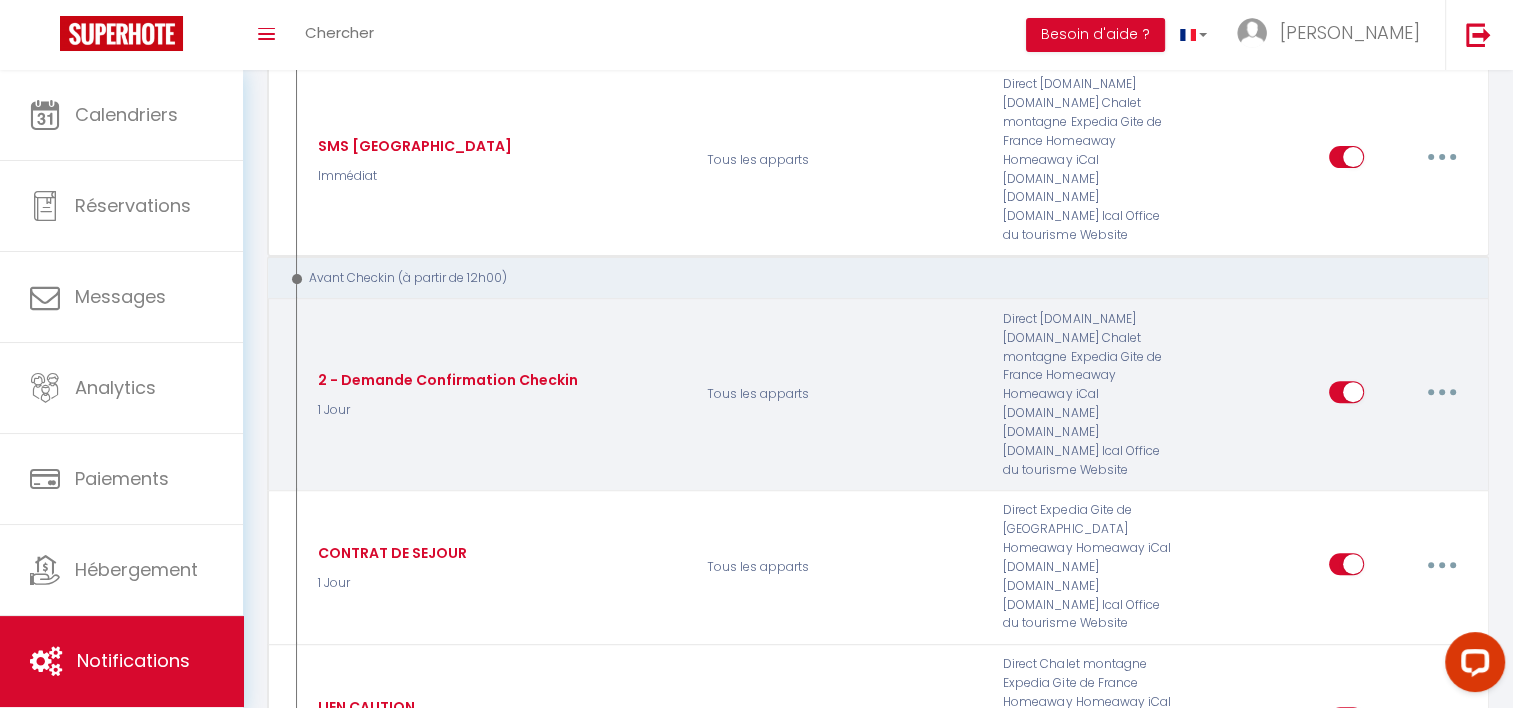 click at bounding box center (1442, 392) 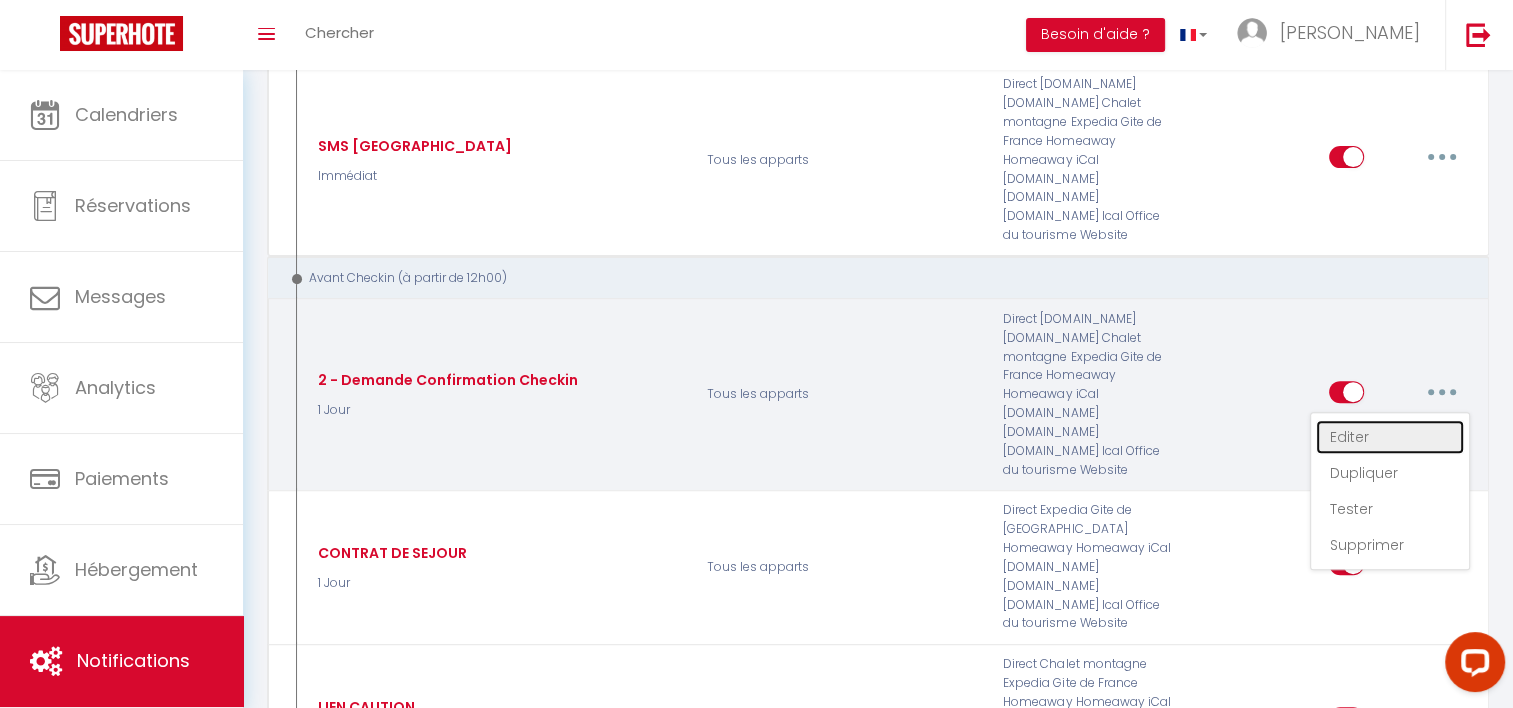 click on "Editer" at bounding box center (1390, 437) 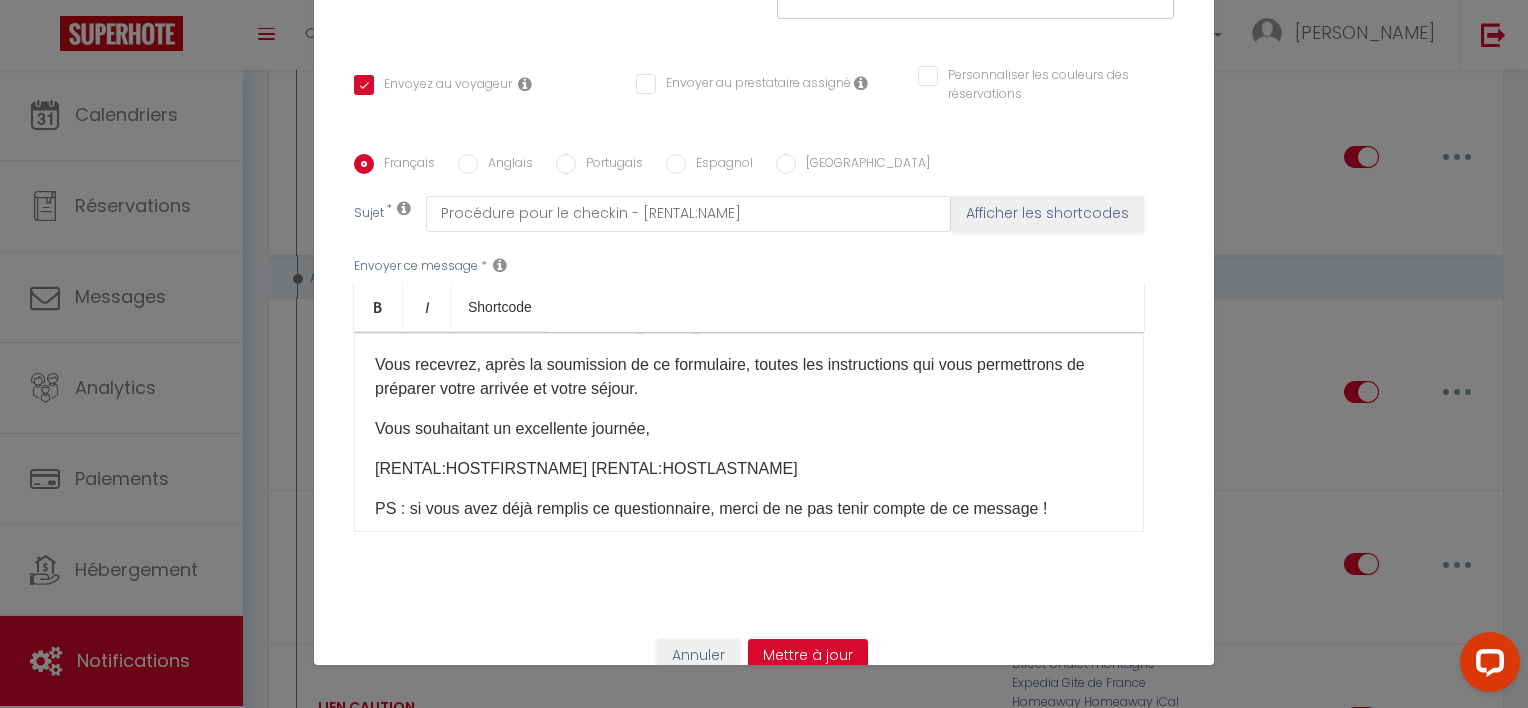 scroll, scrollTop: 157, scrollLeft: 0, axis: vertical 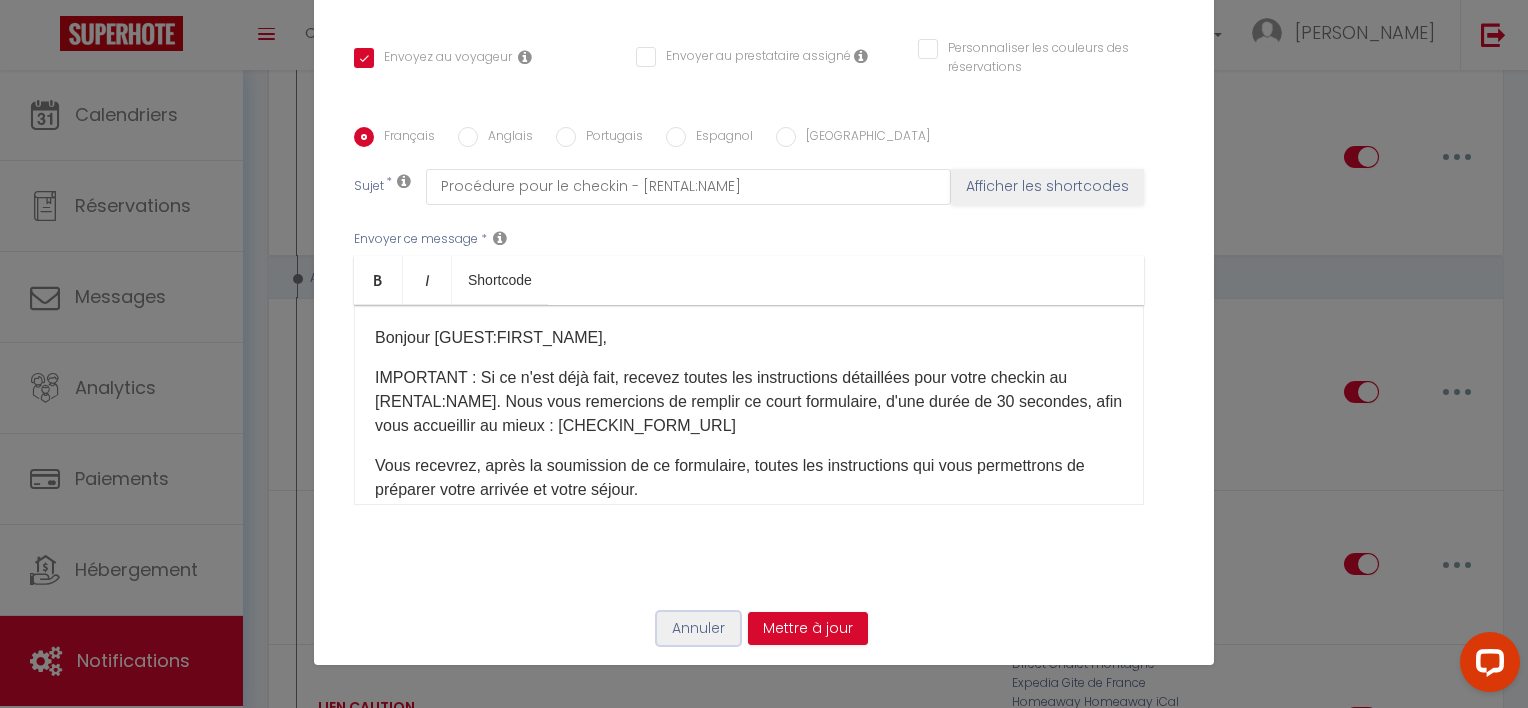 click on "Annuler" at bounding box center (698, 629) 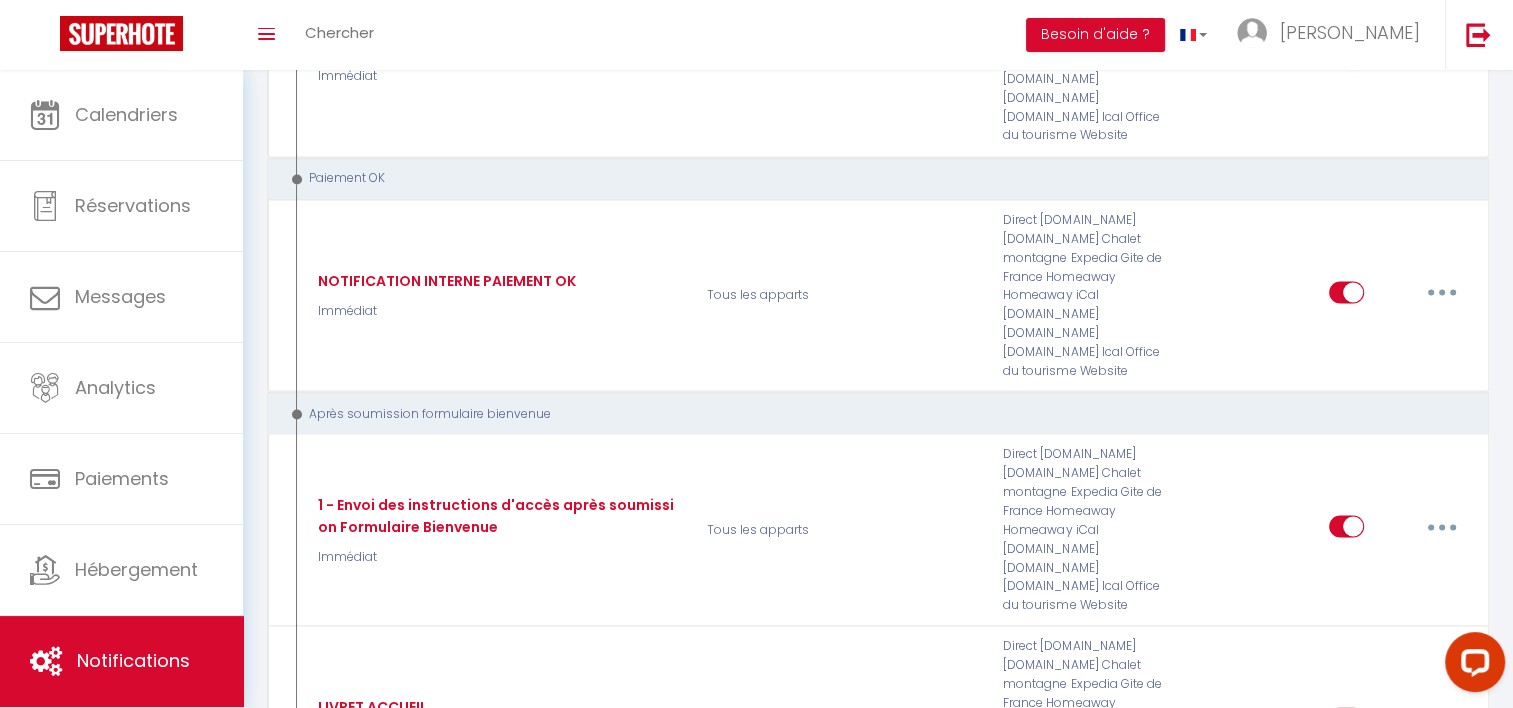 scroll, scrollTop: 3594, scrollLeft: 0, axis: vertical 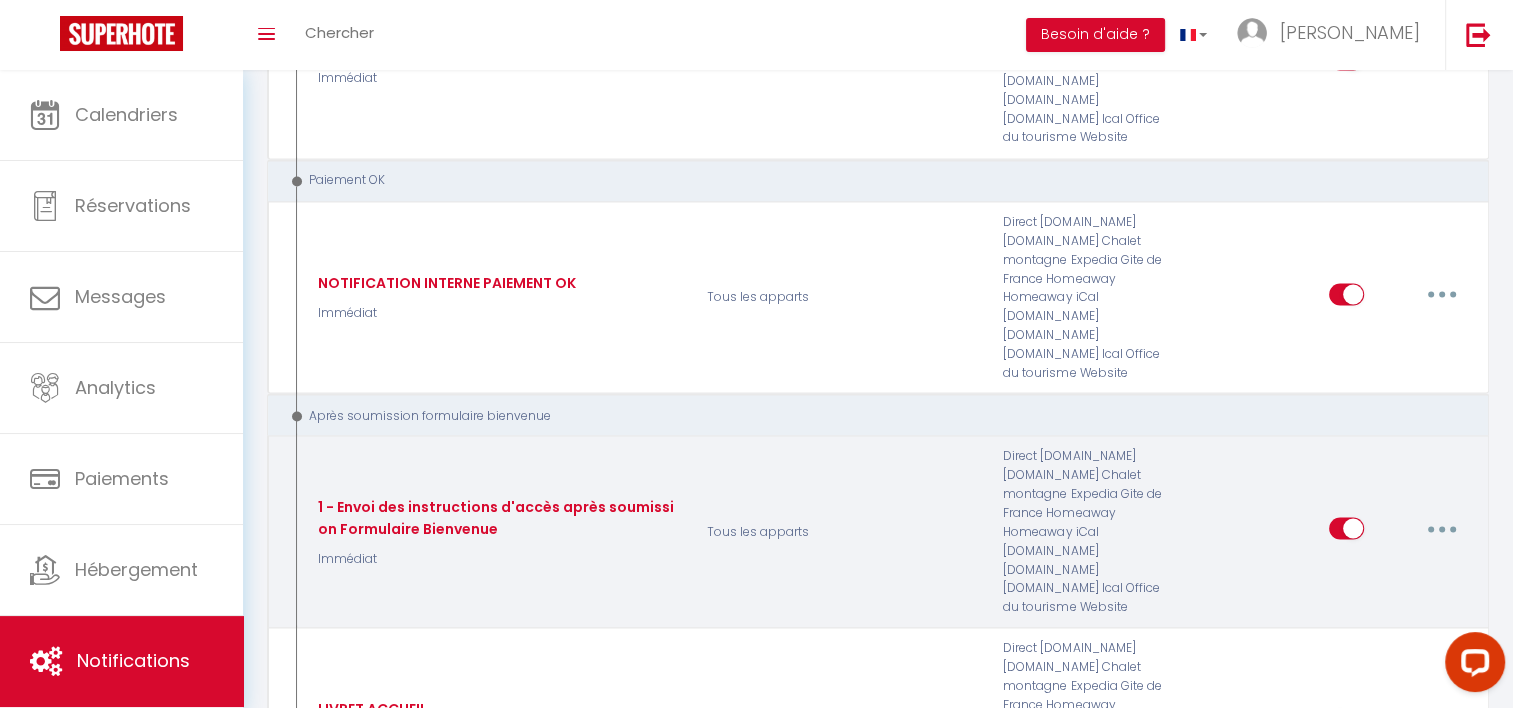 click at bounding box center [1442, 528] 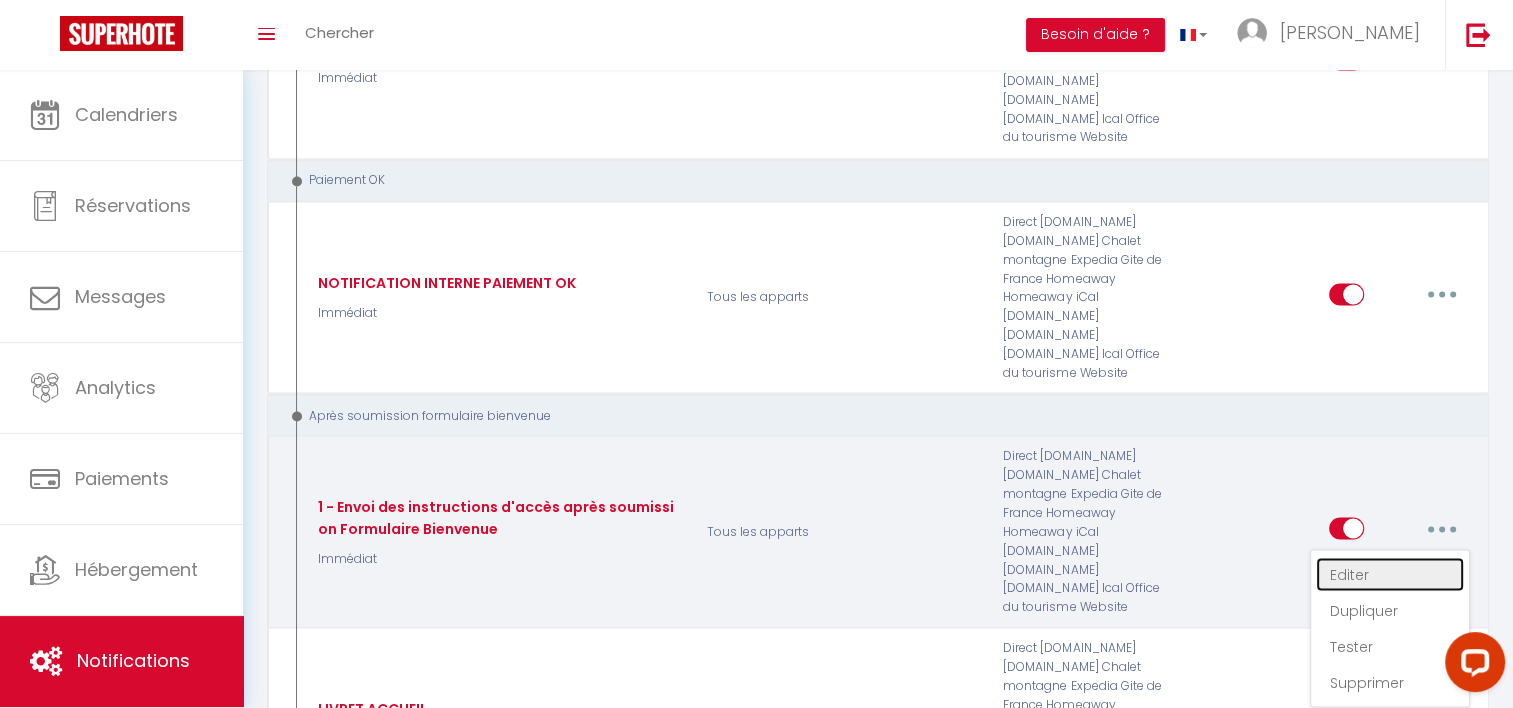 click on "Editer" at bounding box center [1390, 574] 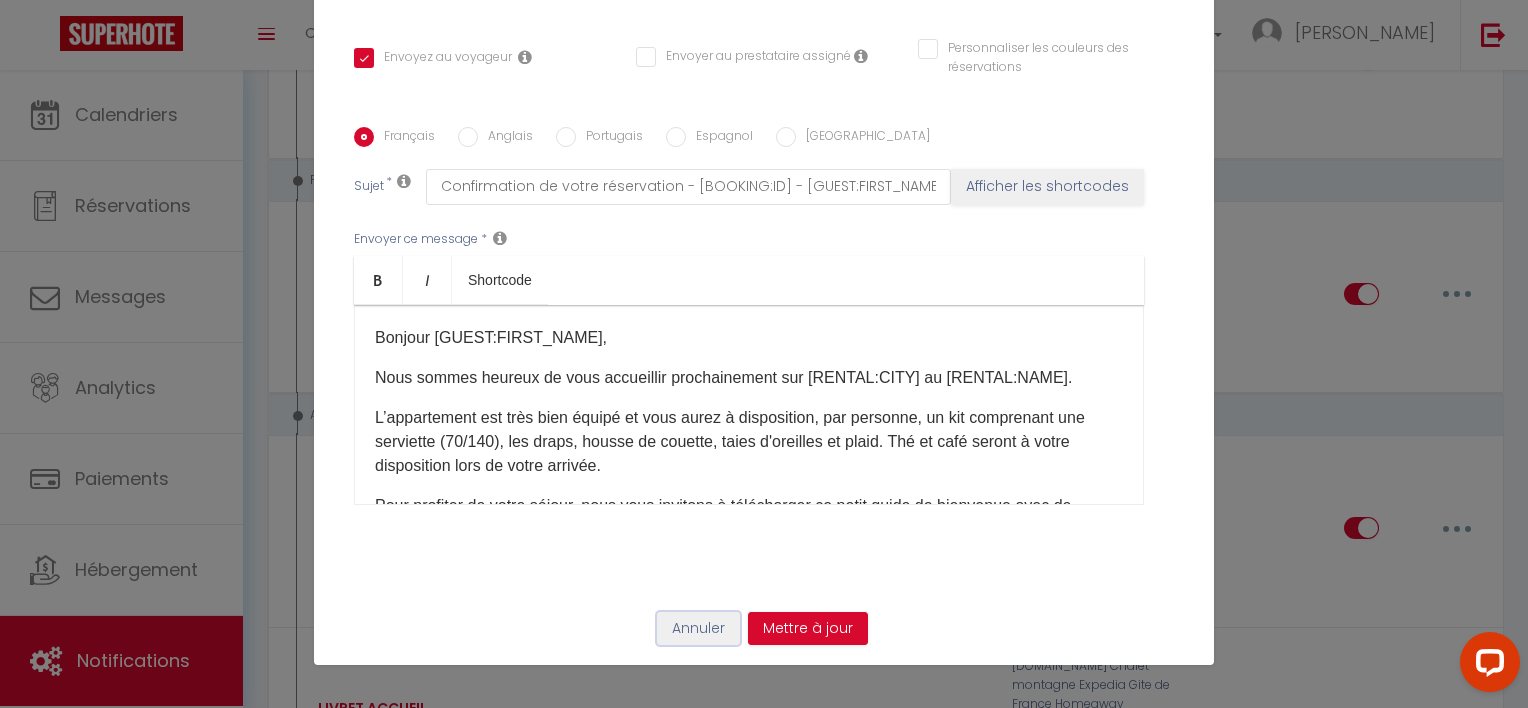 click on "Annuler" at bounding box center (698, 629) 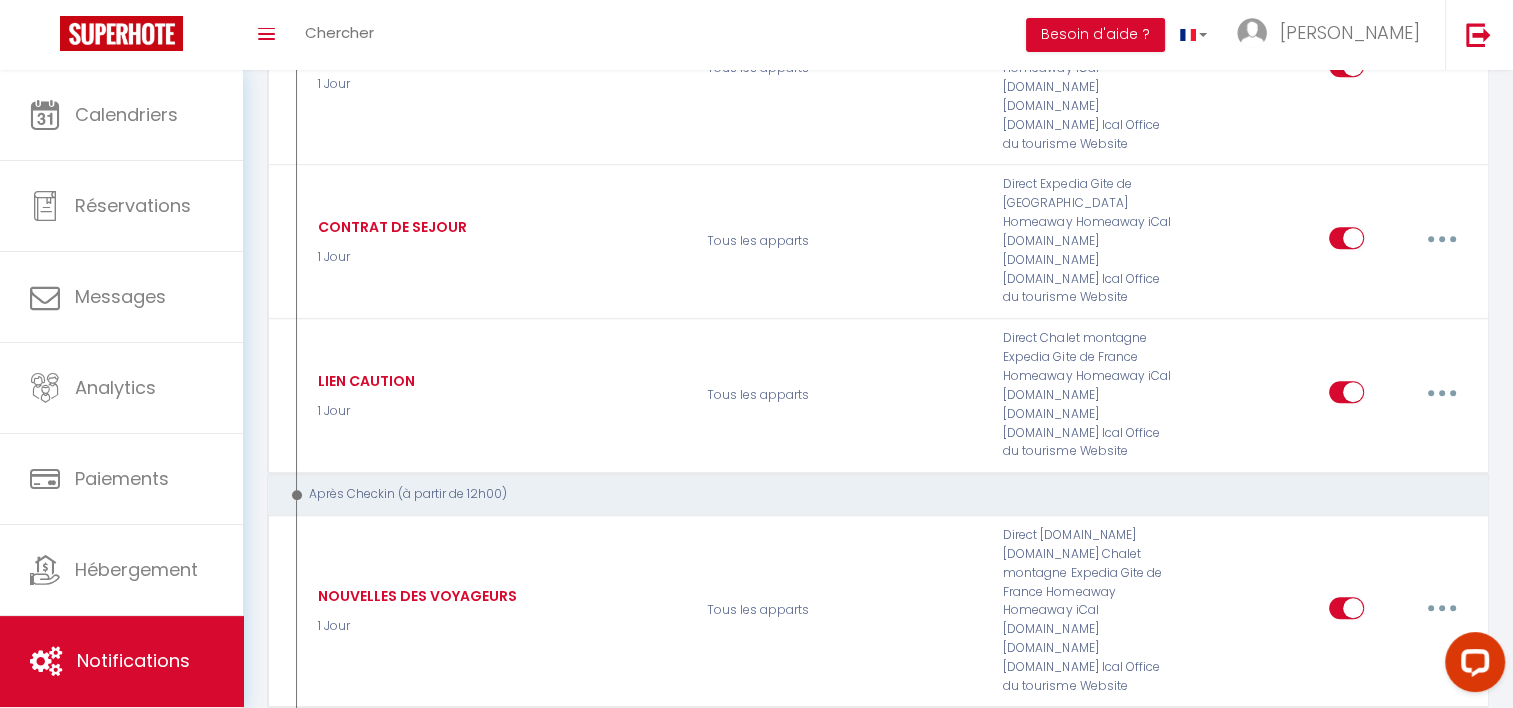 scroll, scrollTop: 764, scrollLeft: 0, axis: vertical 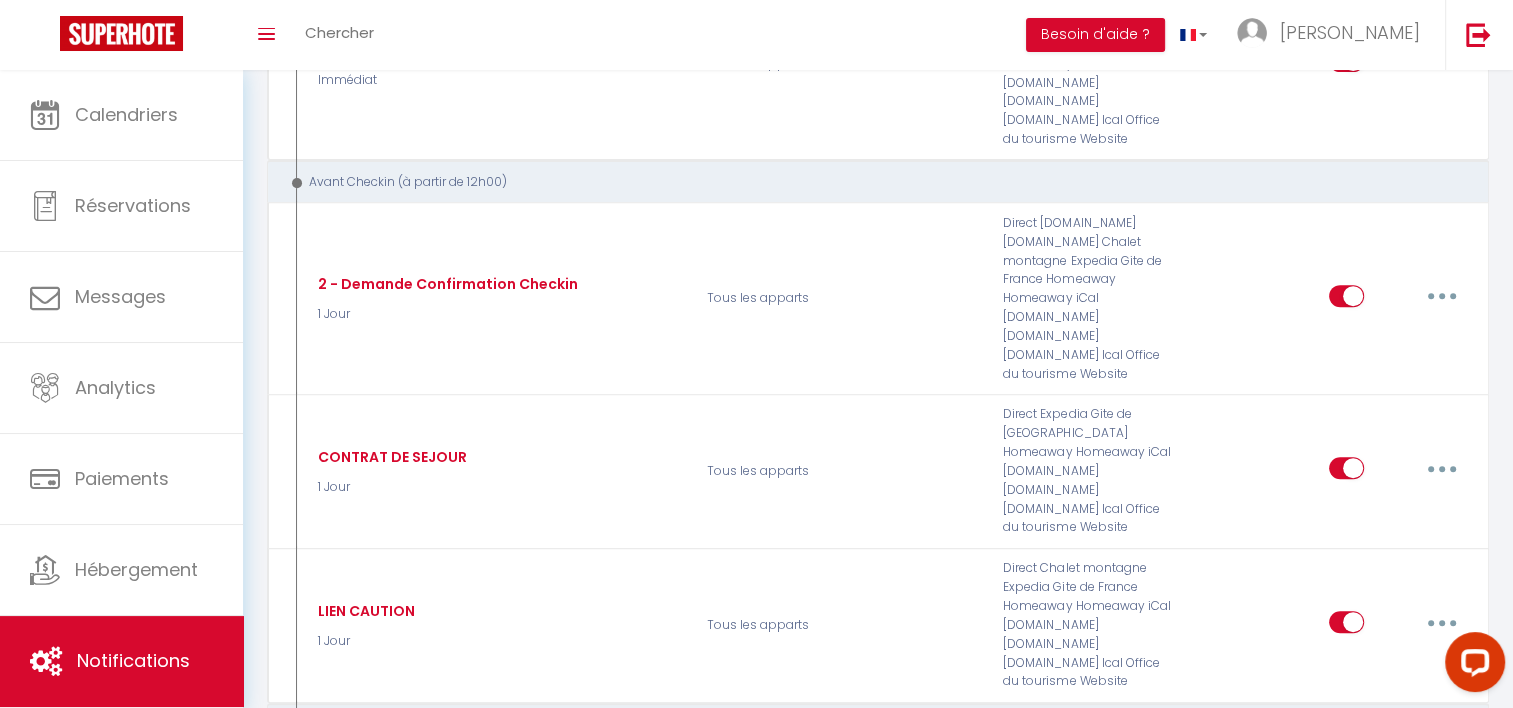 click on "NOUVELLES DES  VOYAGEURS    1 Jour     Tous les apparts   Direct
[DOMAIN_NAME]
[DOMAIN_NAME]
Chalet montagne
Expedia
Gite de France
Homeaway
Homeaway iCal
[DOMAIN_NAME]
[DOMAIN_NAME]
[DOMAIN_NAME]
Ical
Office du tourisme
Website
Editer   Dupliquer   Tester   Supprimer" at bounding box center [878, 841] 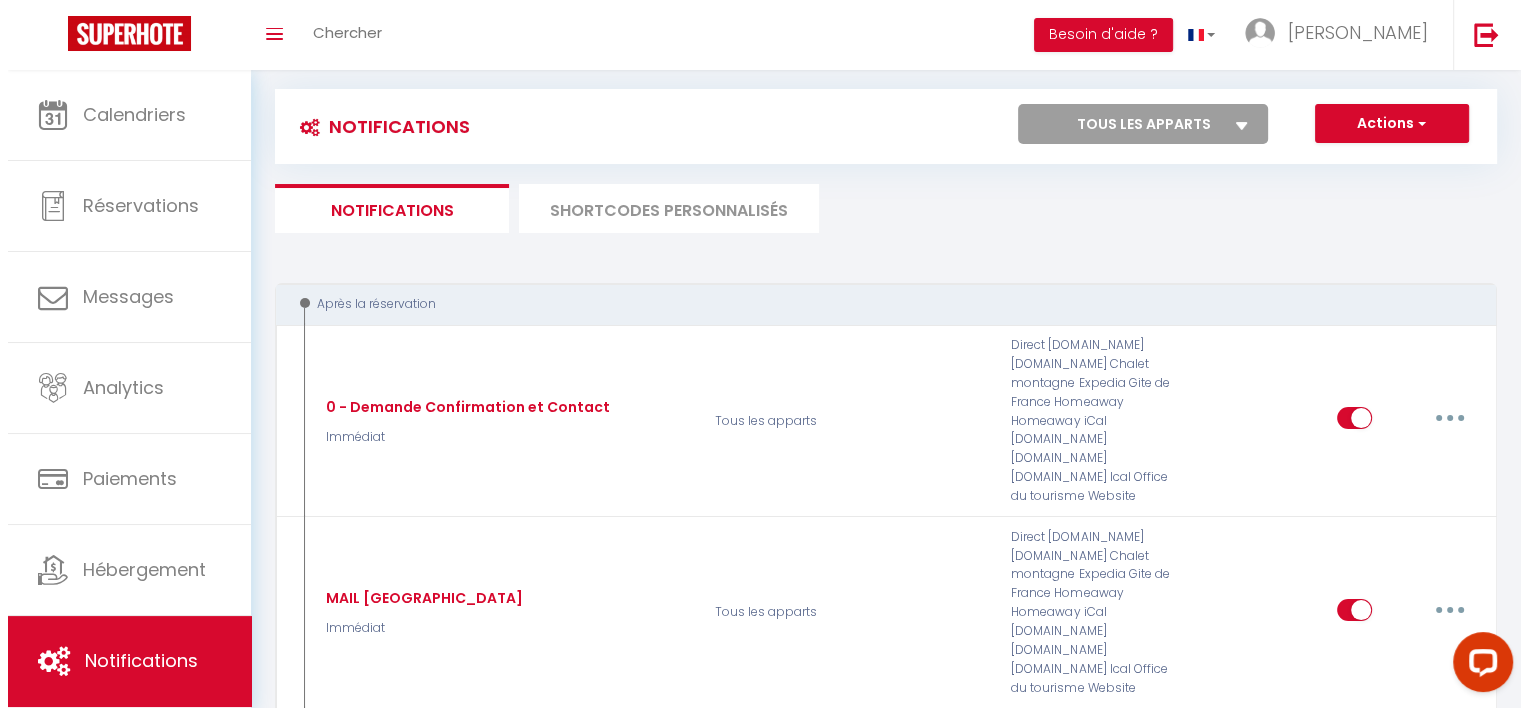 scroll, scrollTop: 24, scrollLeft: 0, axis: vertical 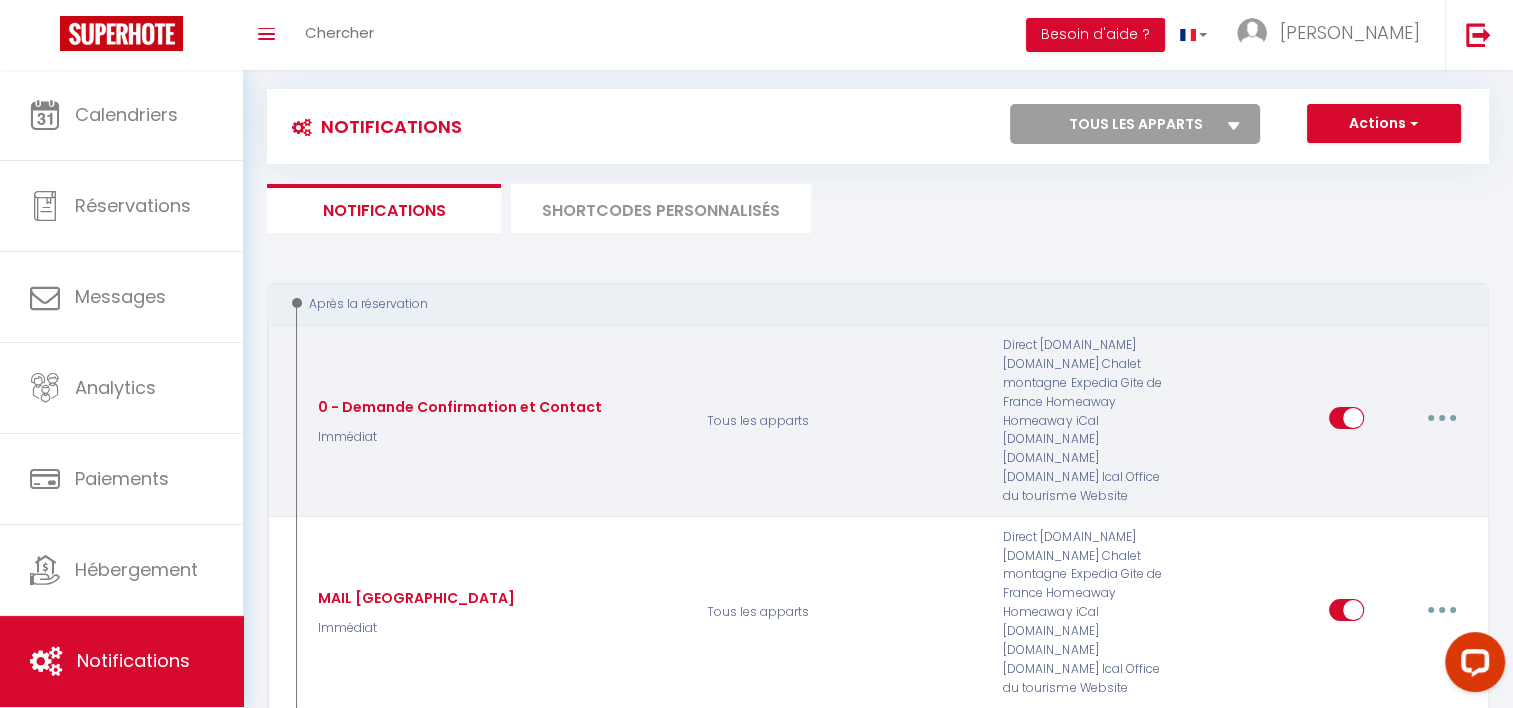 click at bounding box center [1442, 418] 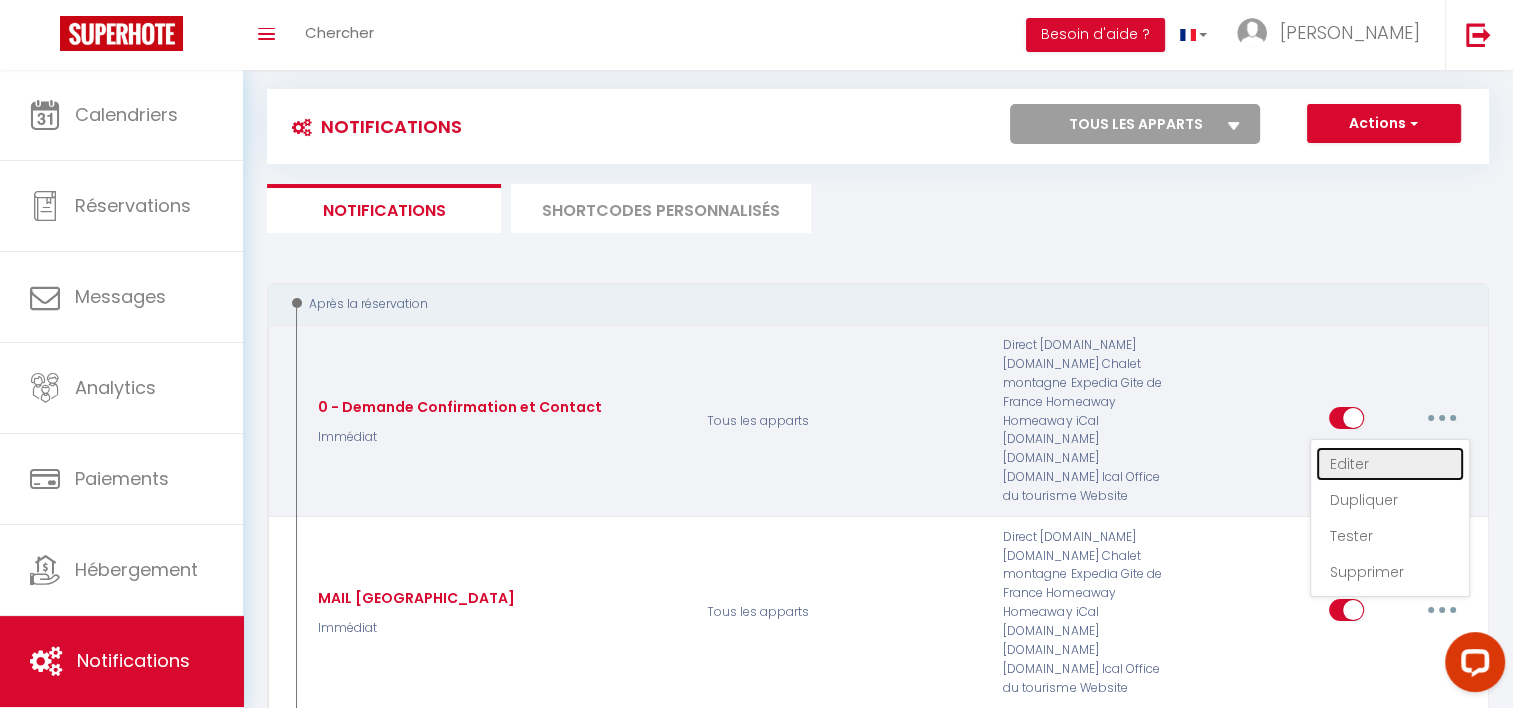 click on "Editer" at bounding box center (1390, 464) 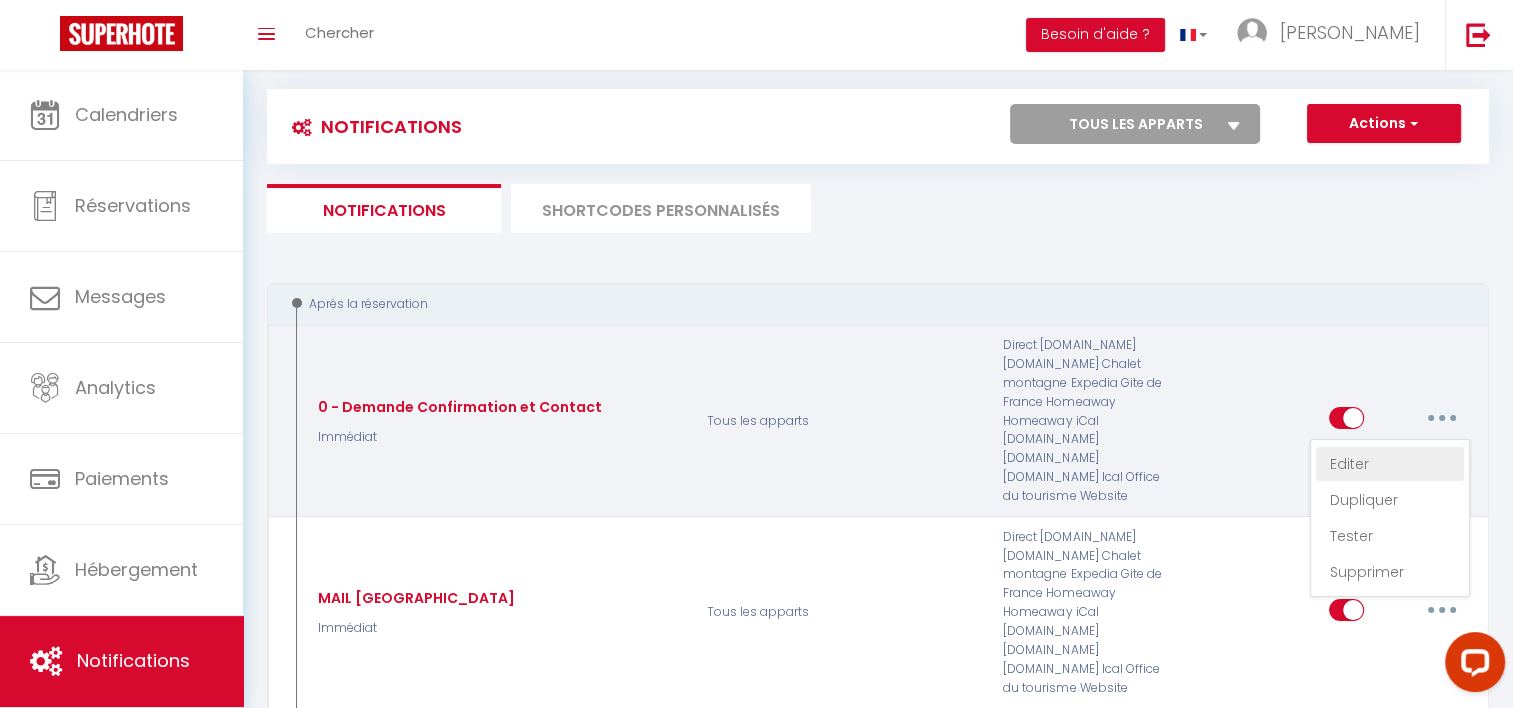 type on "0 - Demande Confirmation et Contact" 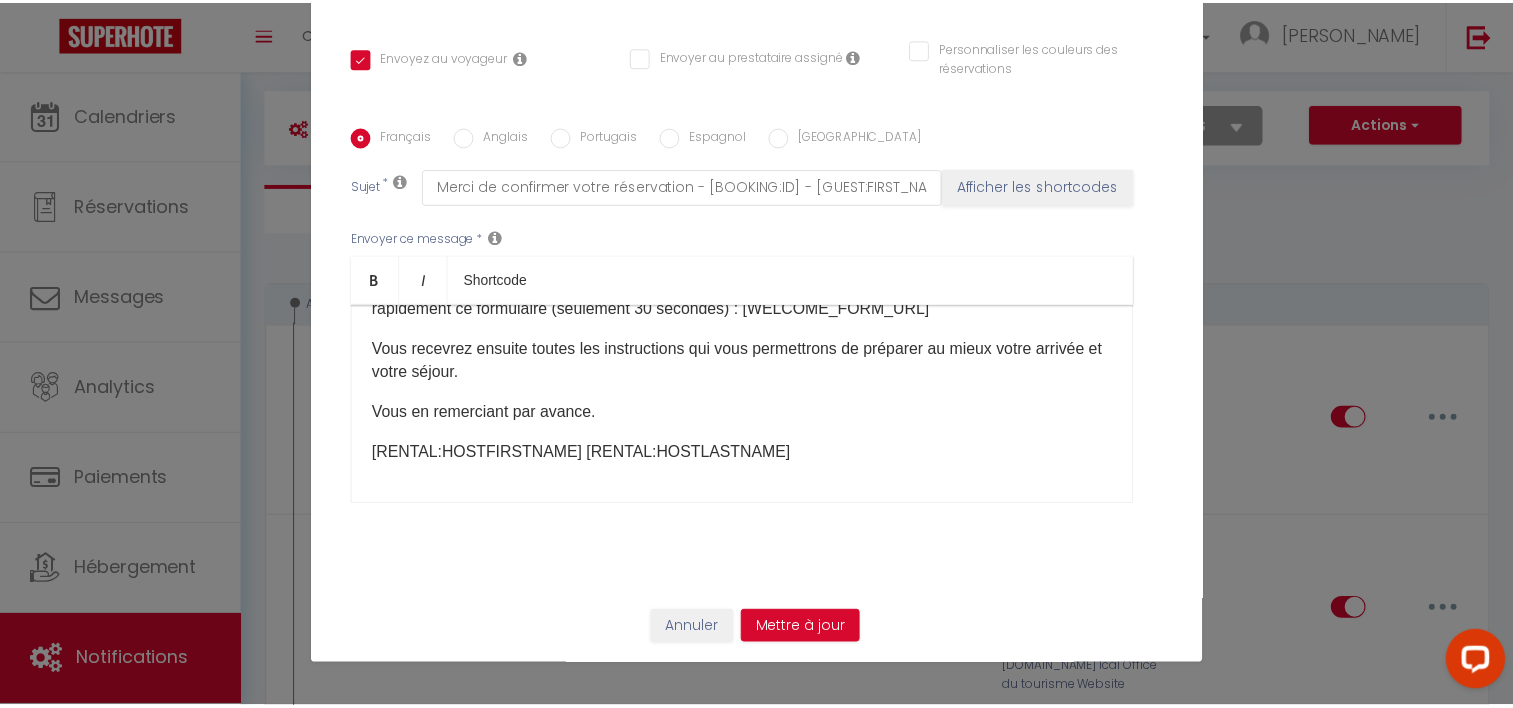 scroll, scrollTop: 0, scrollLeft: 0, axis: both 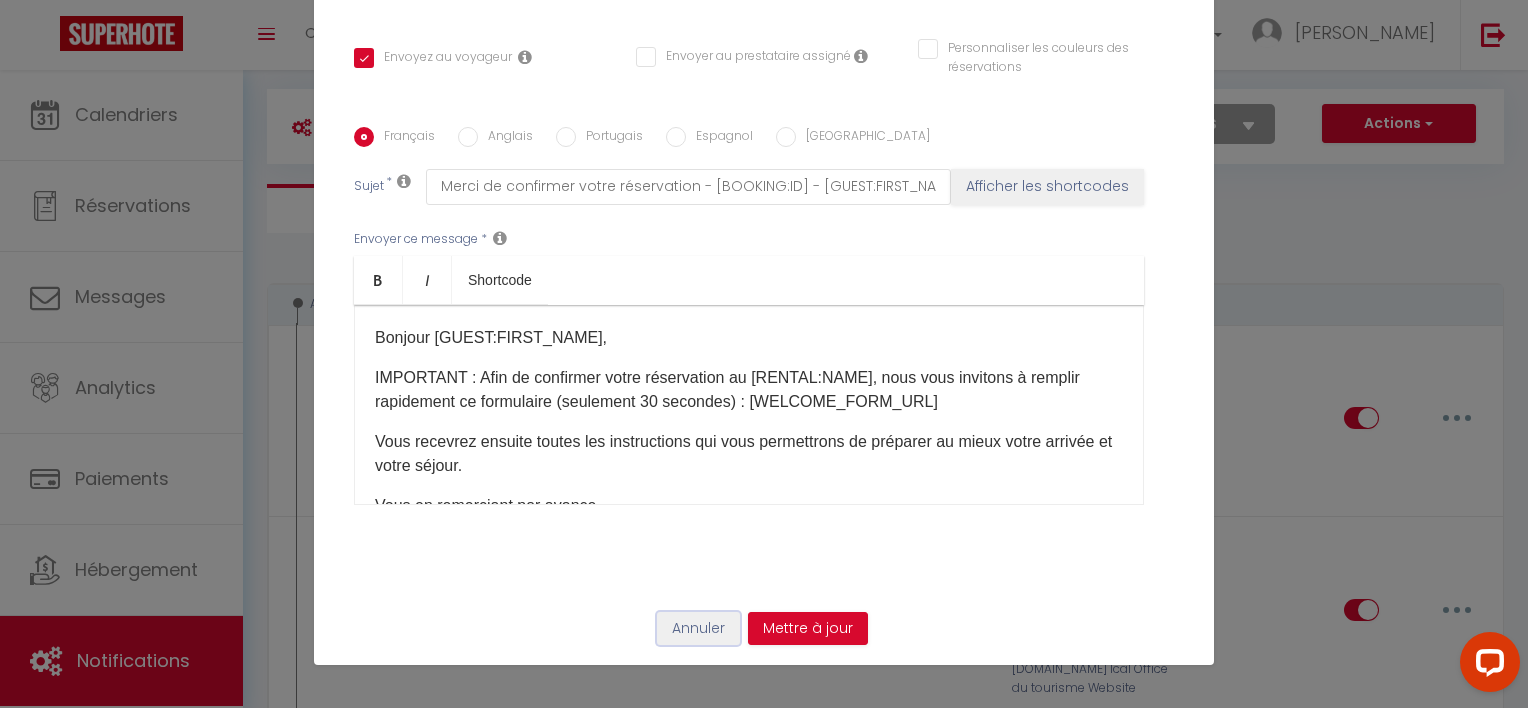 click on "Annuler" at bounding box center [698, 629] 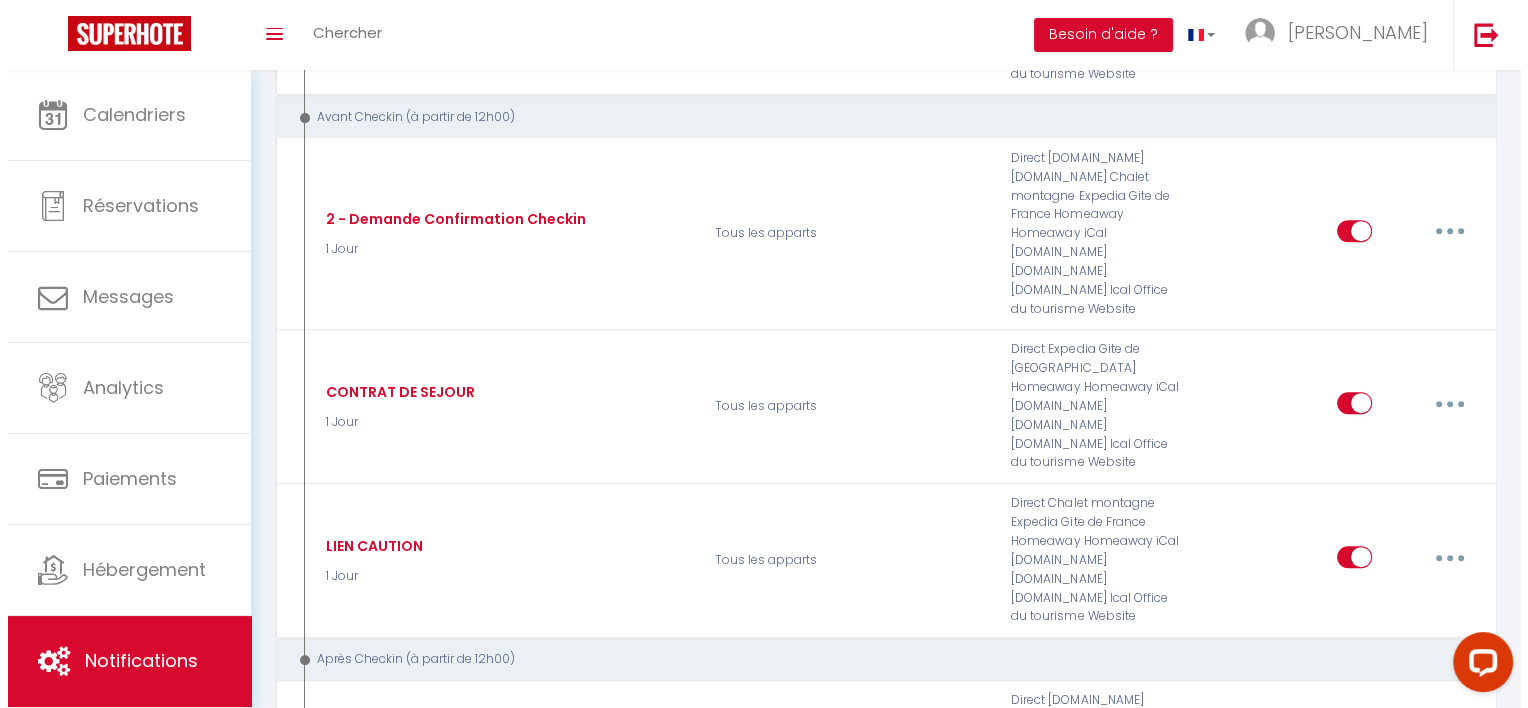 scroll, scrollTop: 830, scrollLeft: 0, axis: vertical 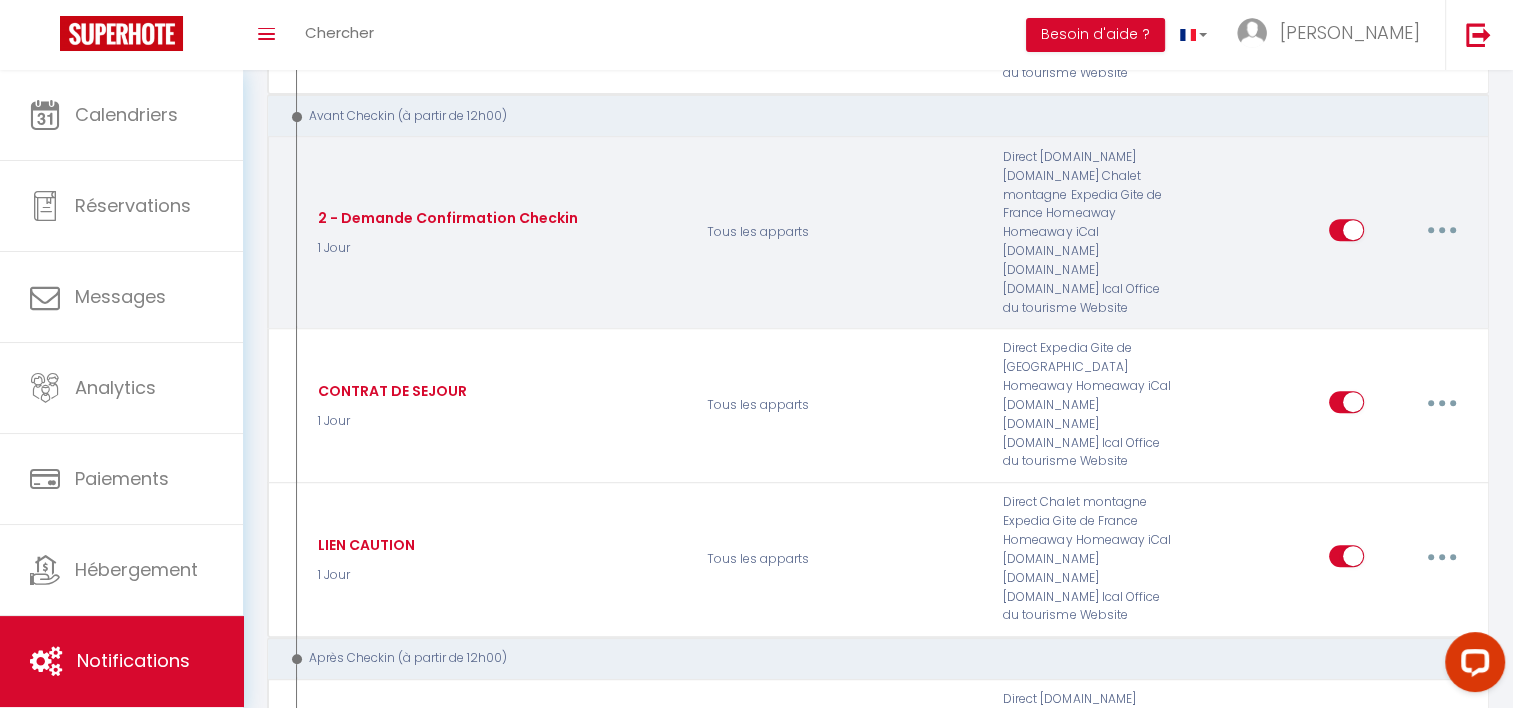 click at bounding box center (1442, 230) 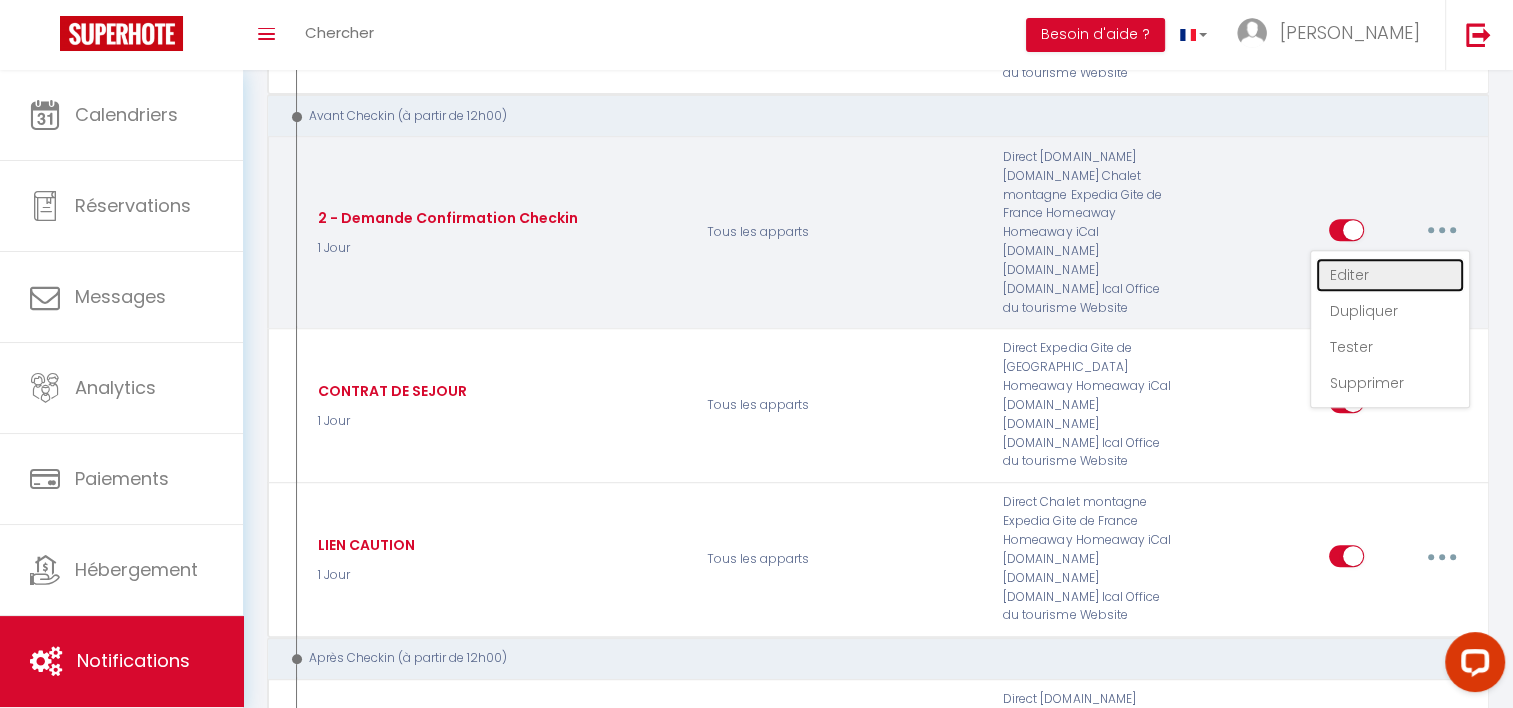 click on "Editer" at bounding box center [1390, 275] 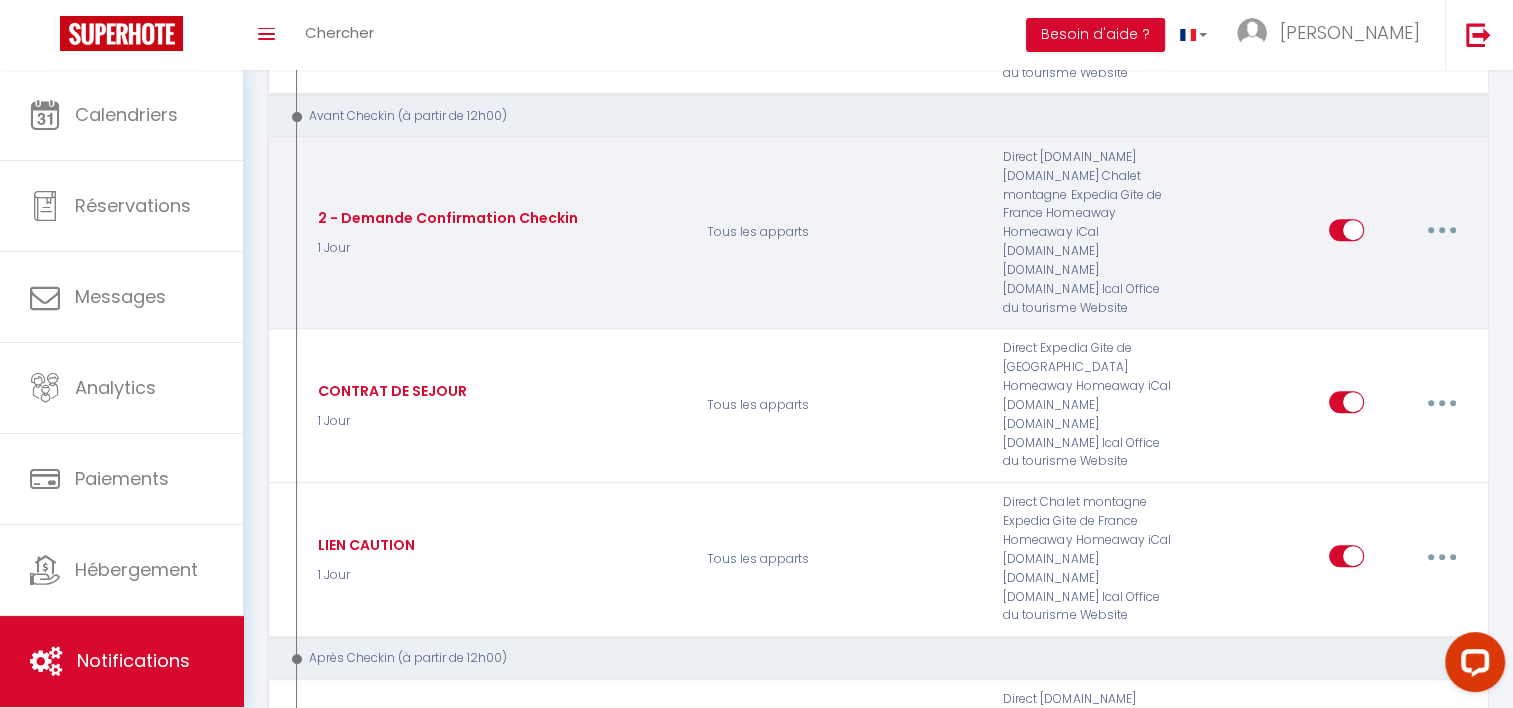 type on "2 - Demande Confirmation Checkin" 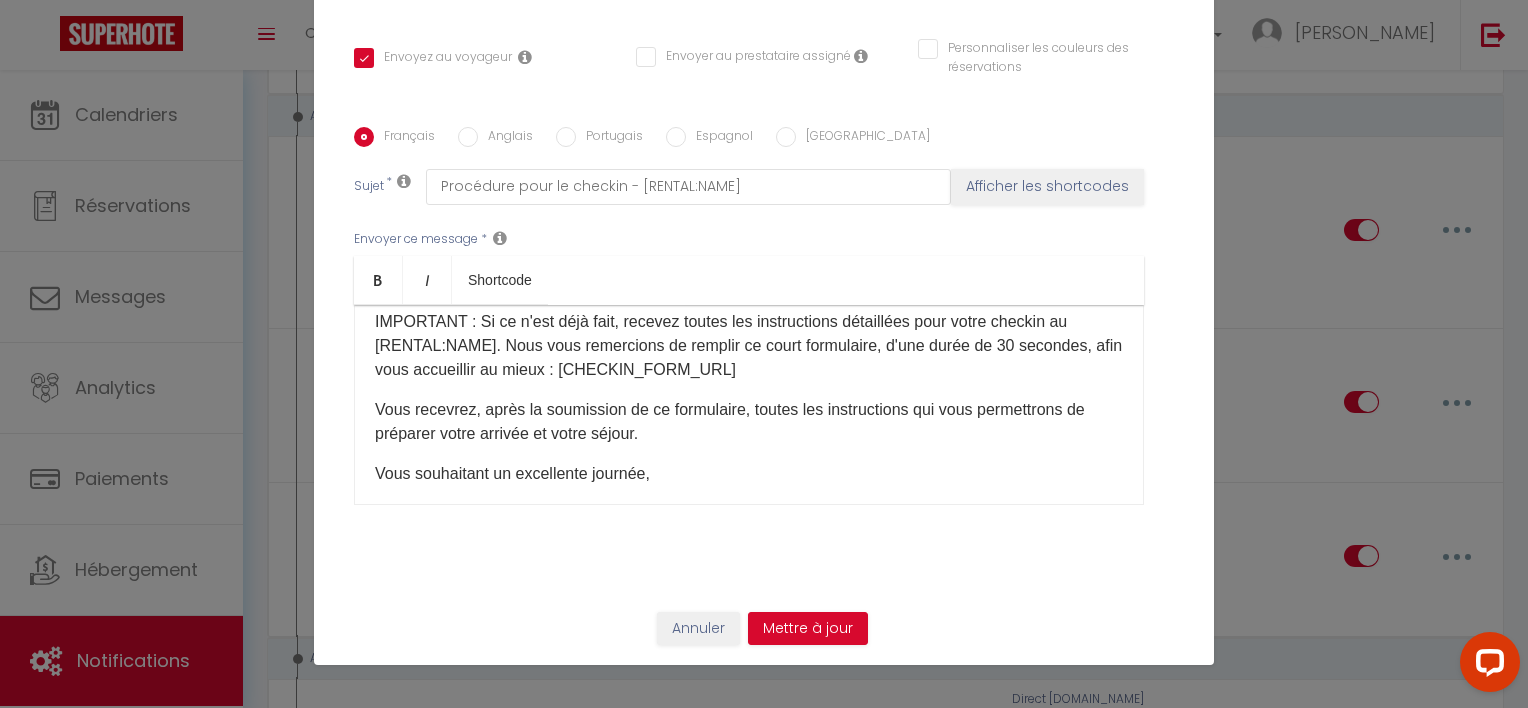 scroll, scrollTop: 0, scrollLeft: 0, axis: both 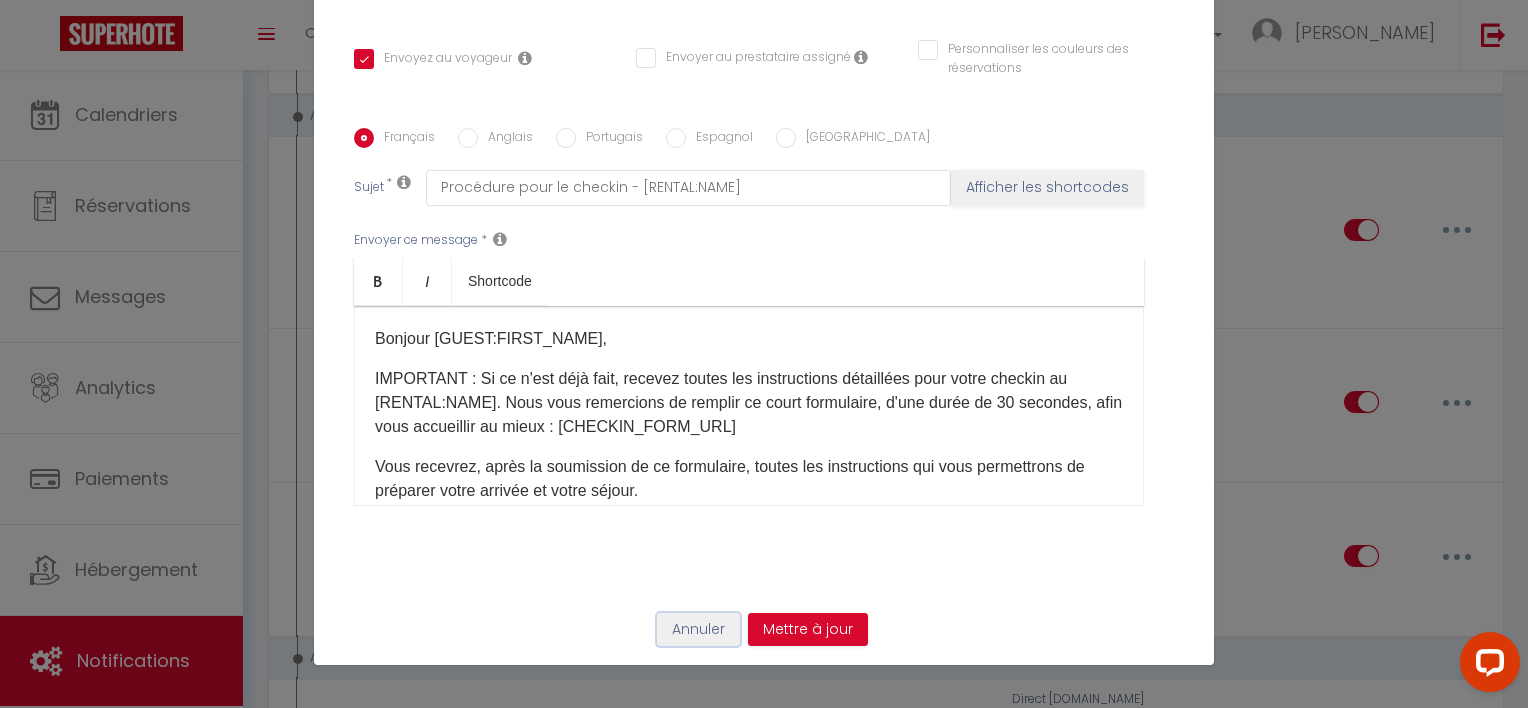 click on "Annuler" at bounding box center (698, 630) 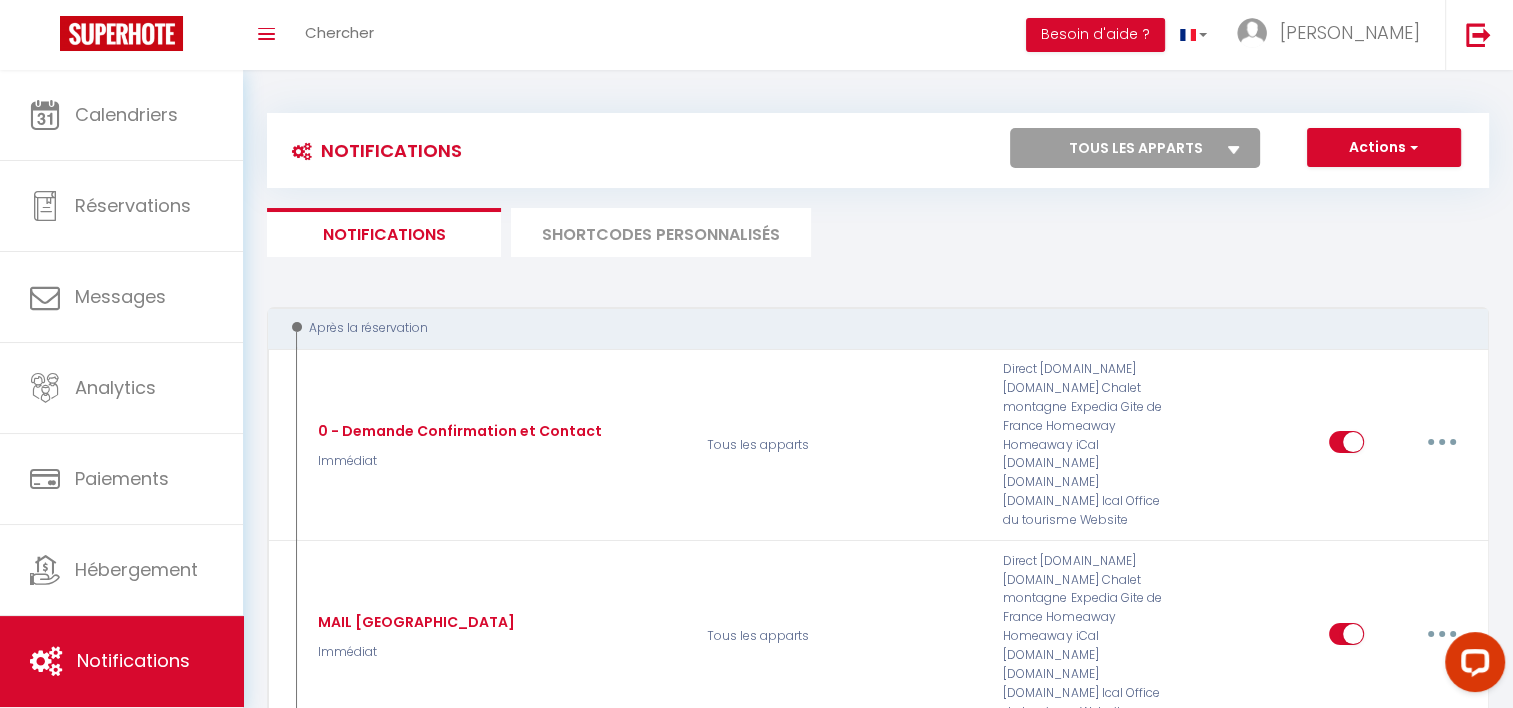 scroll, scrollTop: 126, scrollLeft: 0, axis: vertical 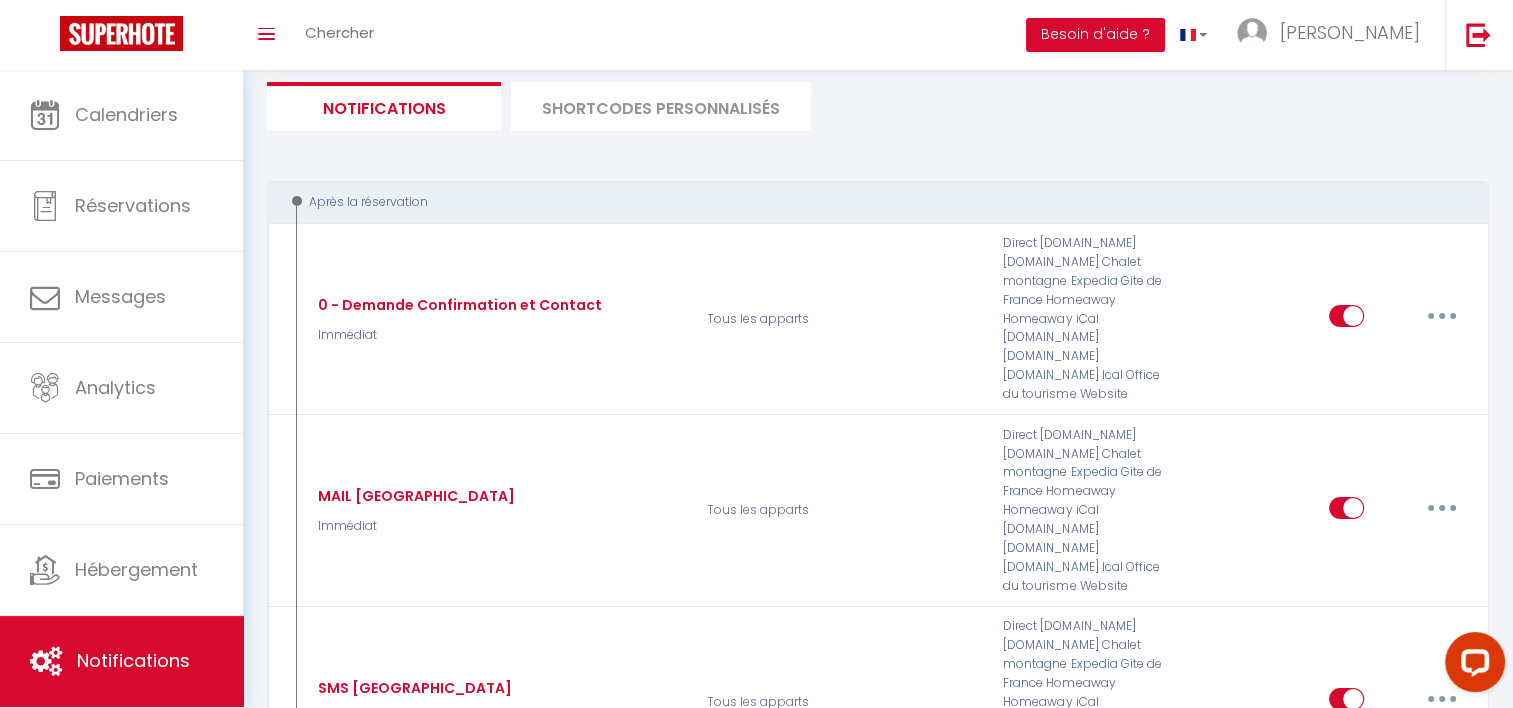 click on "Notifications
Actions
Nouvelle Notification    Exporter    Importer    Tous les apparts    LE CAMPAGNE CHIC LE ZEN&COSY L'INDUSTRIEL LA CABANE
Actions
Nouveau shortcode personnalisé    Notifications   SHORTCODES PERSONNALISÉS
Après la réservation
0 - Demande Confirmation et Contact    Immédiat     Tous les apparts   Direct
[DOMAIN_NAME]
[DOMAIN_NAME]
Chalet montagne
Expedia
Gite de [GEOGRAPHIC_DATA]
Homeaway
Homeaway iCal
[DOMAIN_NAME]
[DOMAIN_NAME]
[DOMAIN_NAME]
Ical
Office du tourisme
Website
Editer   Dupliquer   Tester   Supprimer         MAIL NOUVELLE RESERVATION    Immédiat     Tous les apparts   Direct
[DOMAIN_NAME]
[DOMAIN_NAME]
Chalet montagne
Expedia
Gite de [GEOGRAPHIC_DATA]
Homeaway
Homeaway iCal
[DOMAIN_NAME]
[DOMAIN_NAME]
[DOMAIN_NAME]
Ical
Office du tourisme
Website
Editer   Dupliquer   Tester   Supprimer            Immédiat" at bounding box center (878, 2869) 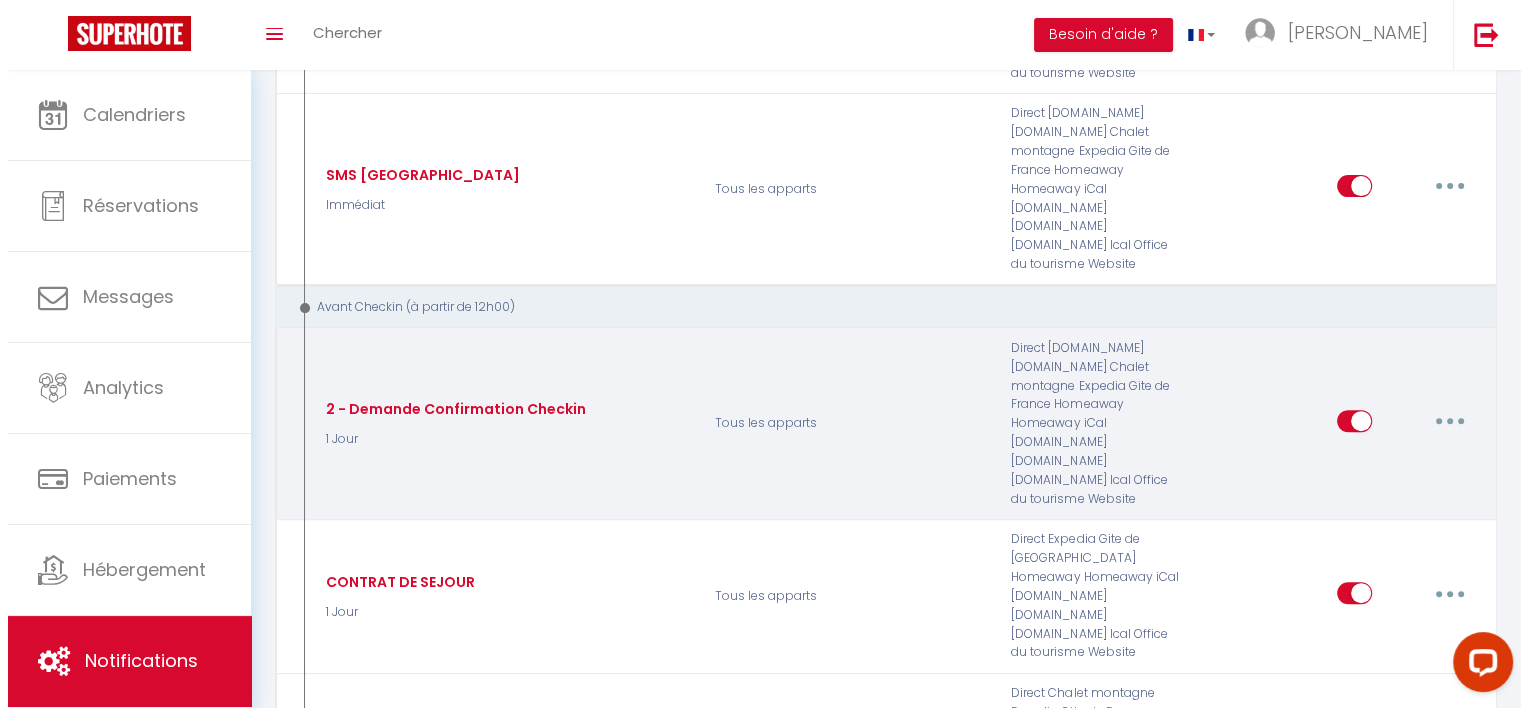 scroll, scrollTop: 662, scrollLeft: 0, axis: vertical 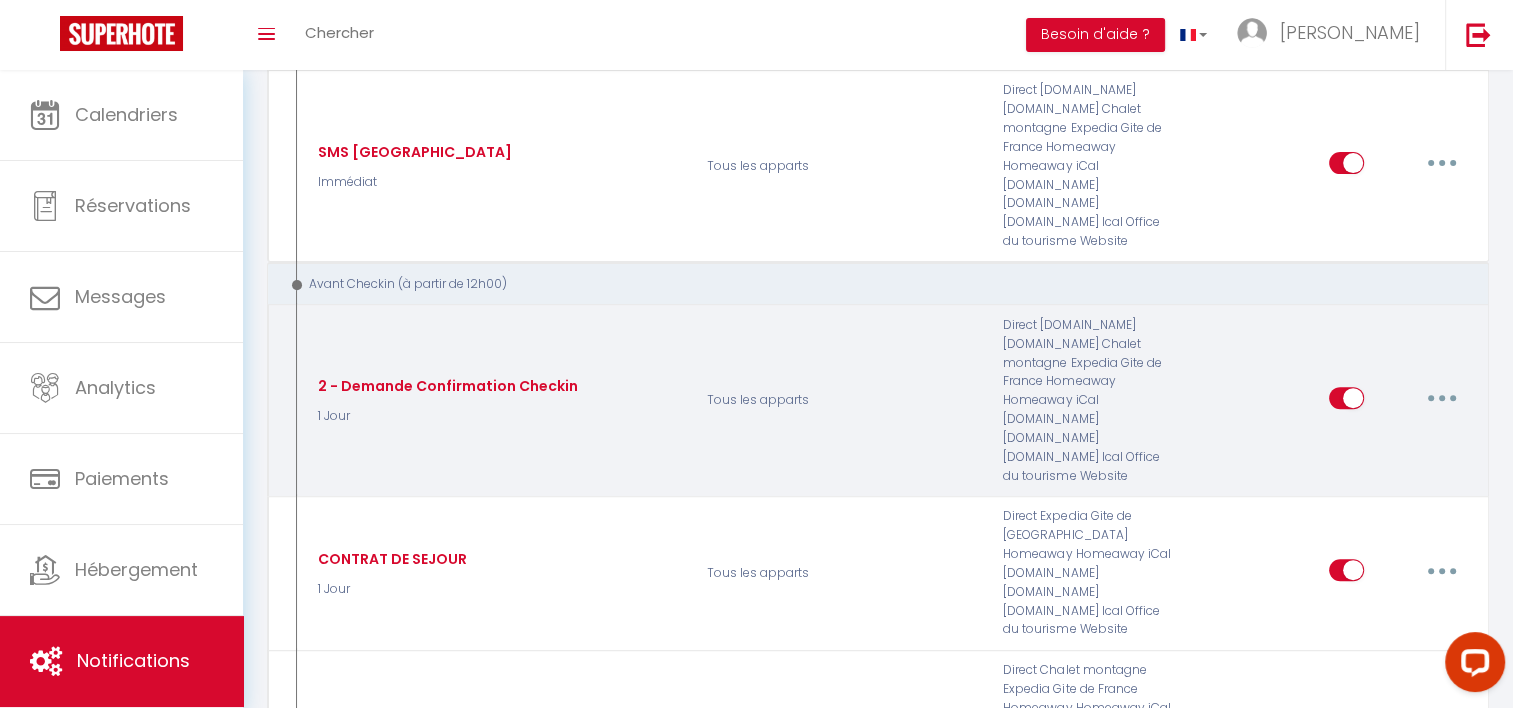 click at bounding box center (1442, 398) 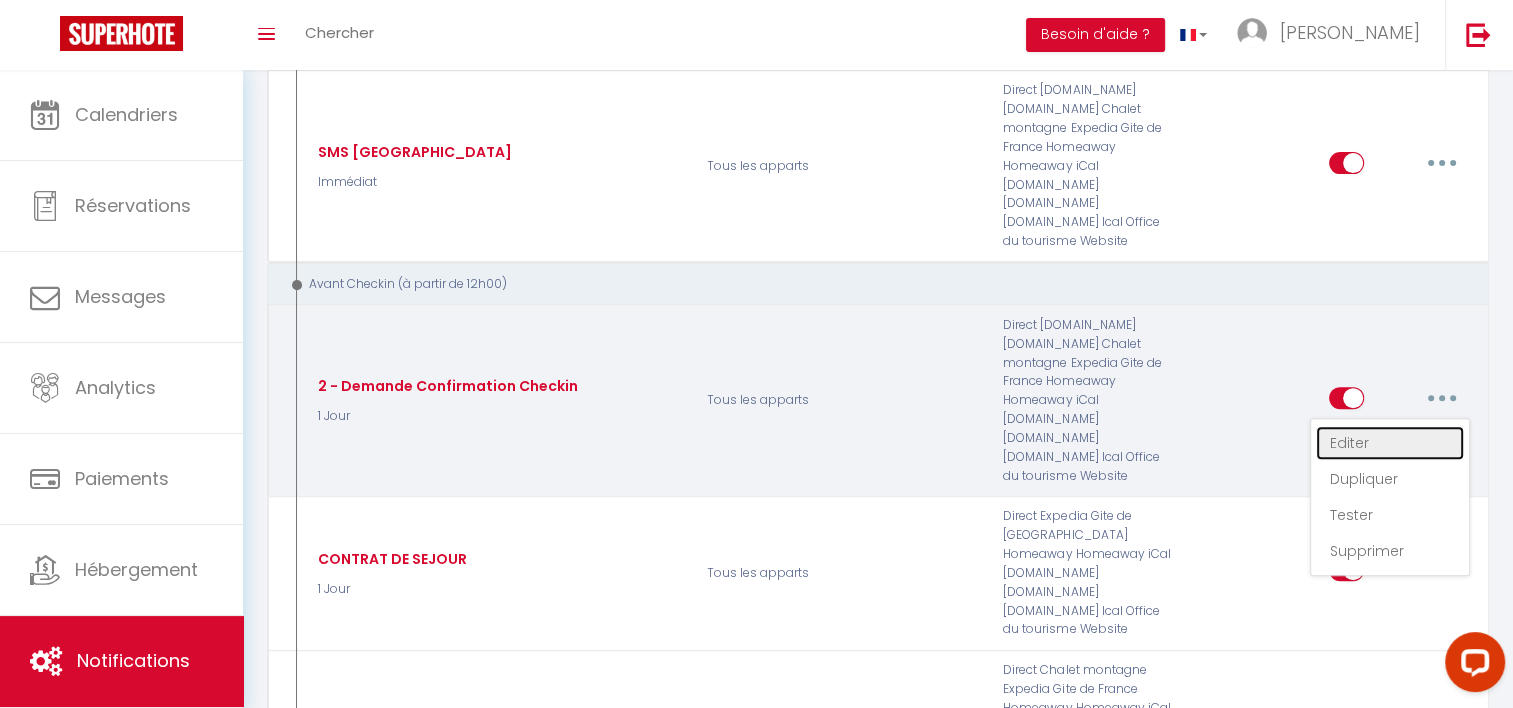 click on "Editer" at bounding box center [1390, 443] 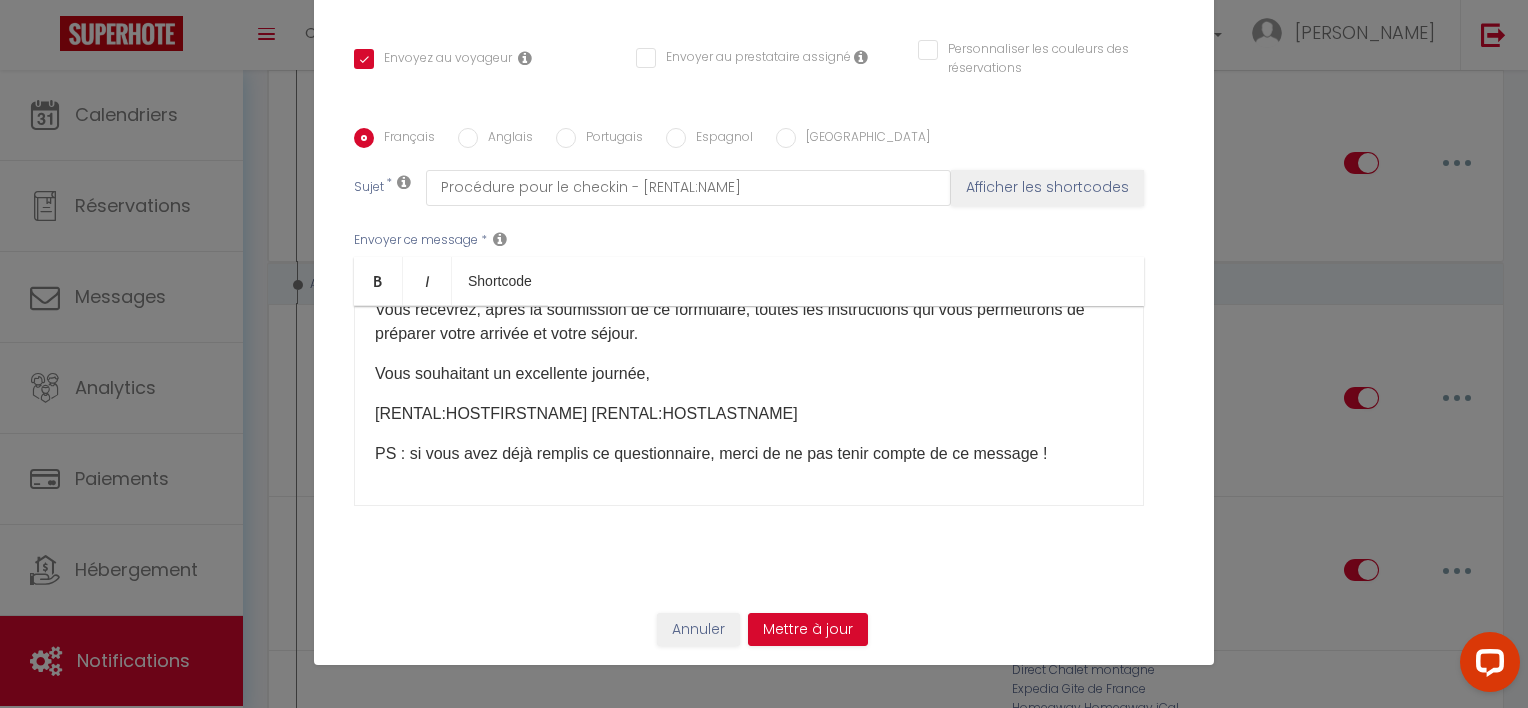 scroll, scrollTop: 0, scrollLeft: 0, axis: both 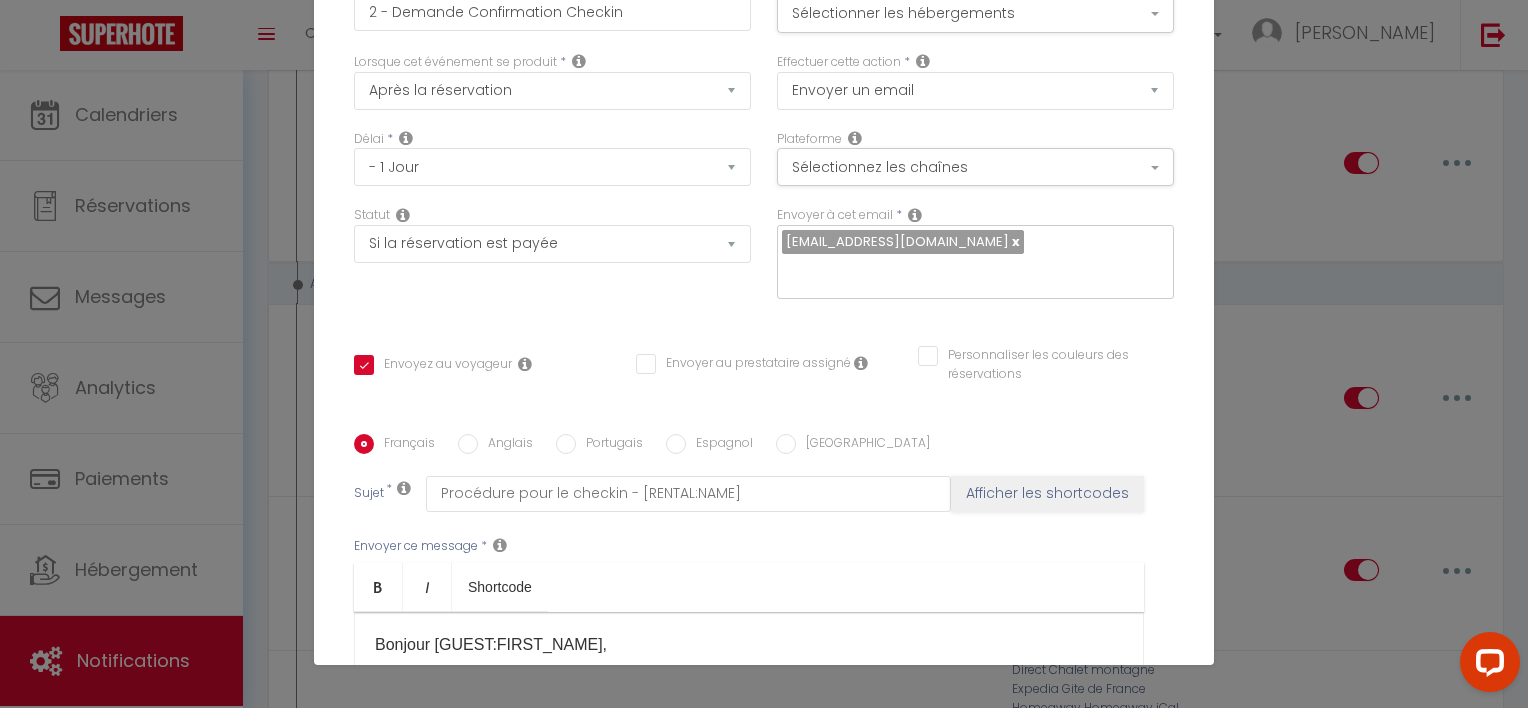 click on "Anglais" at bounding box center (468, 444) 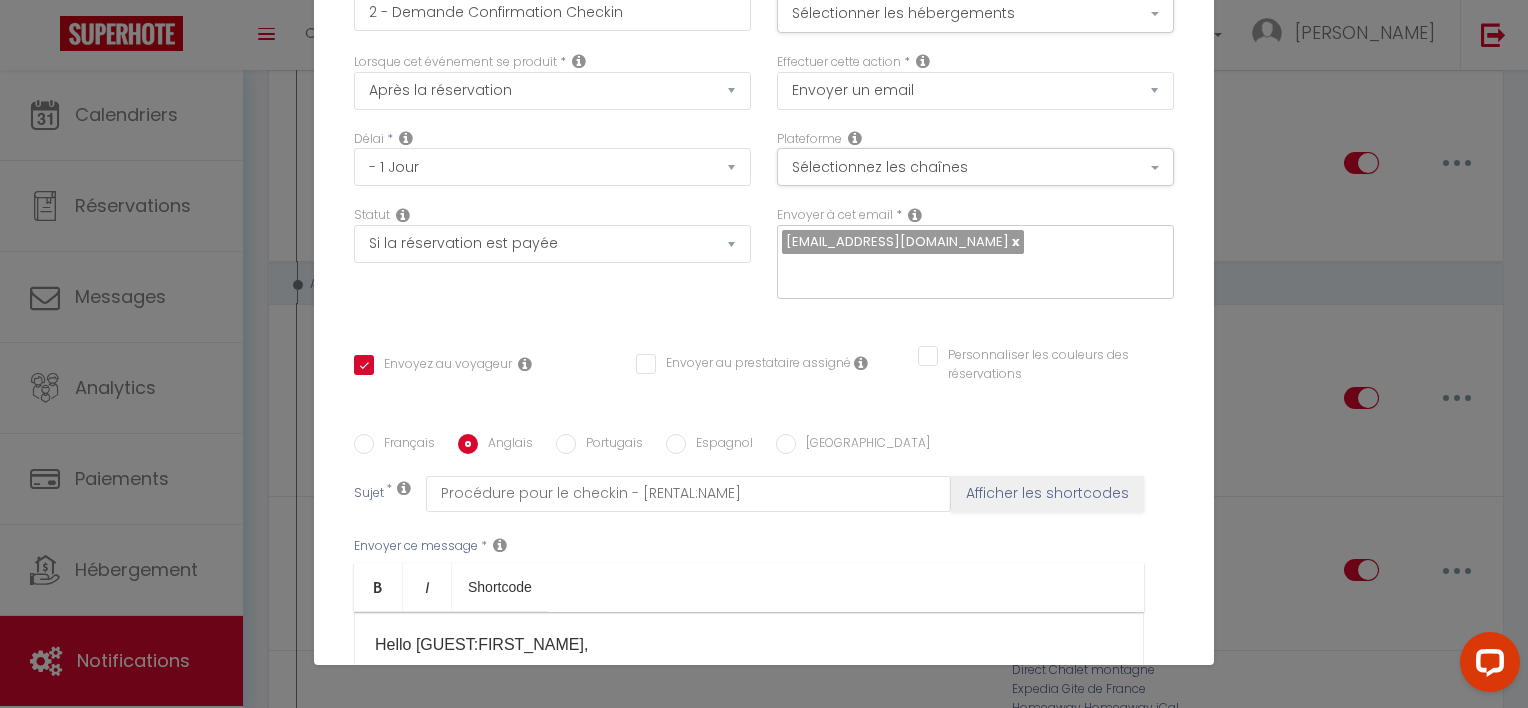 checkbox on "true" 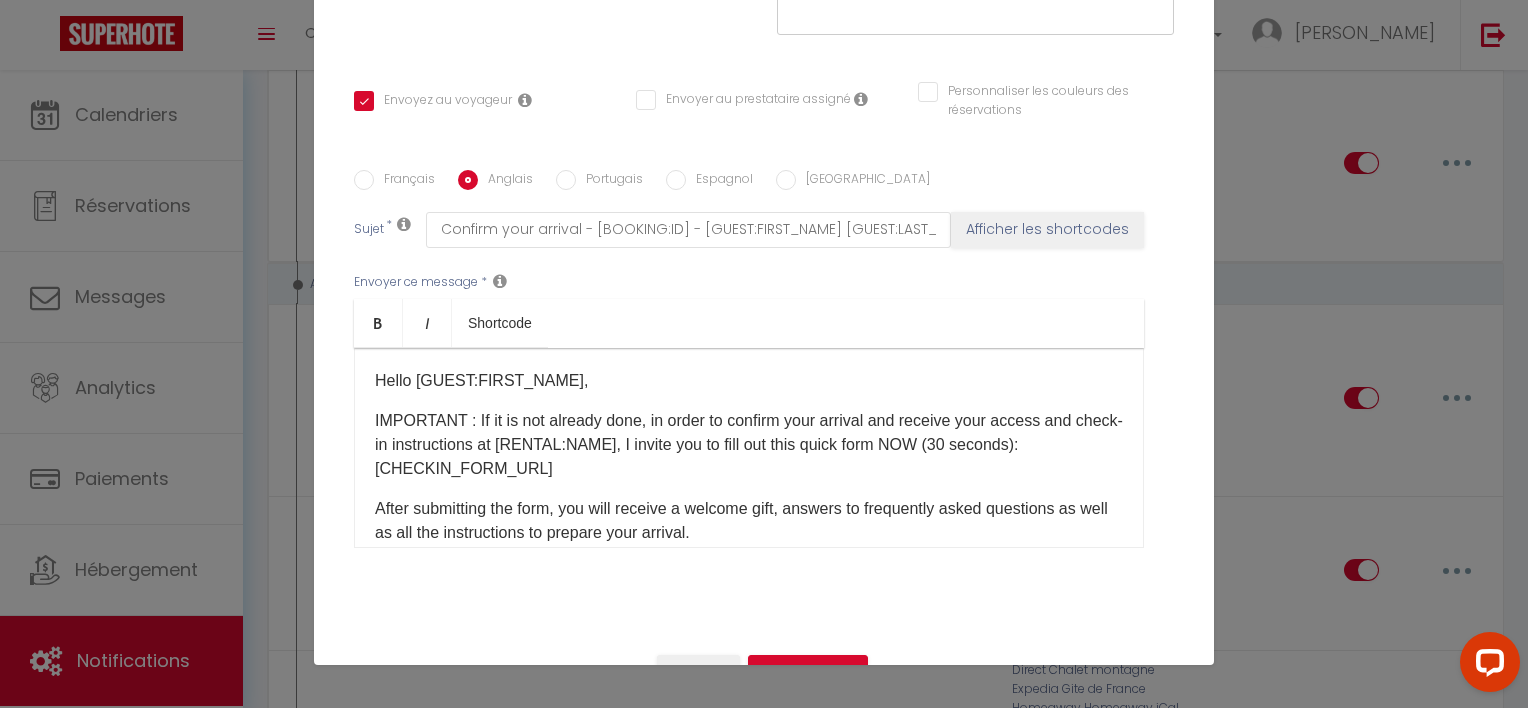 scroll, scrollTop: 383, scrollLeft: 0, axis: vertical 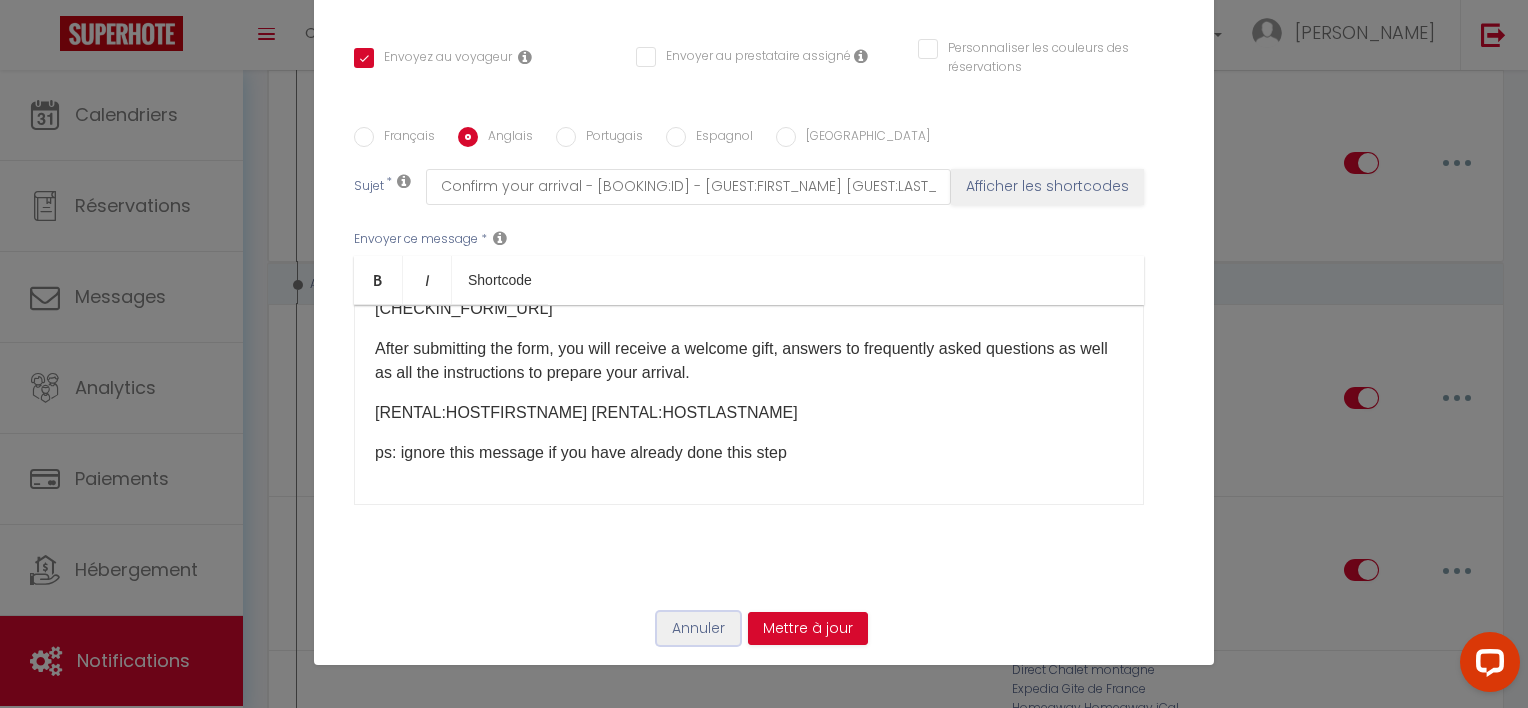 click on "Annuler" at bounding box center (698, 629) 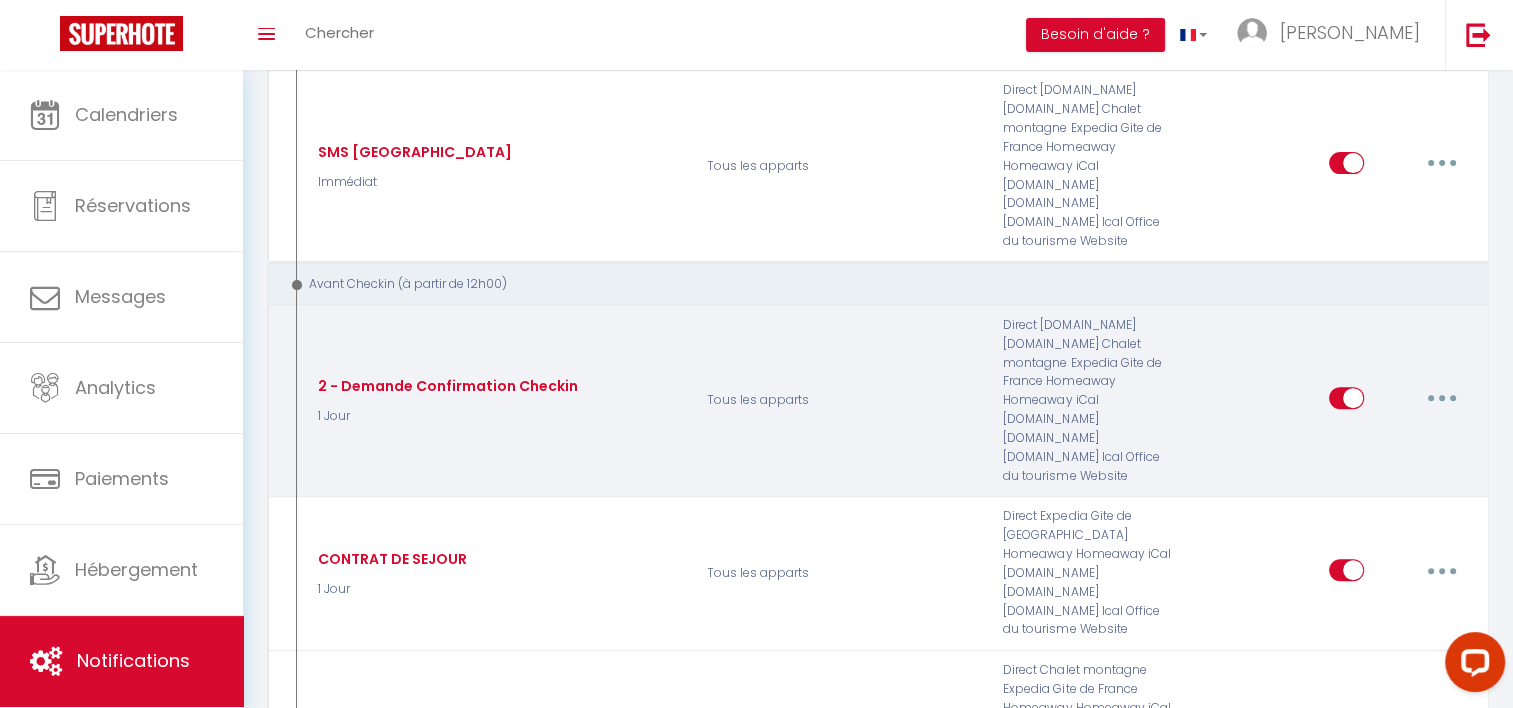 click at bounding box center (1442, 398) 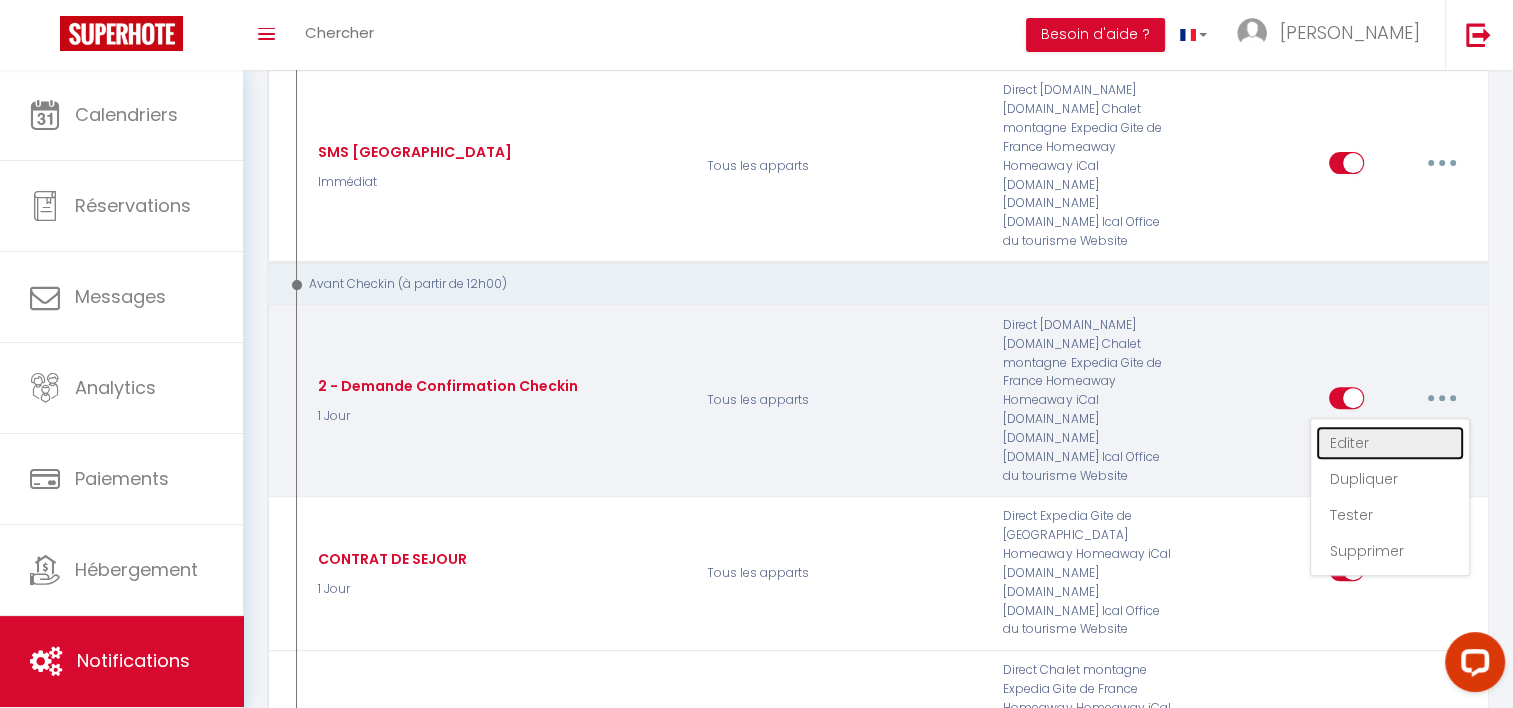 click on "Editer" at bounding box center (1390, 443) 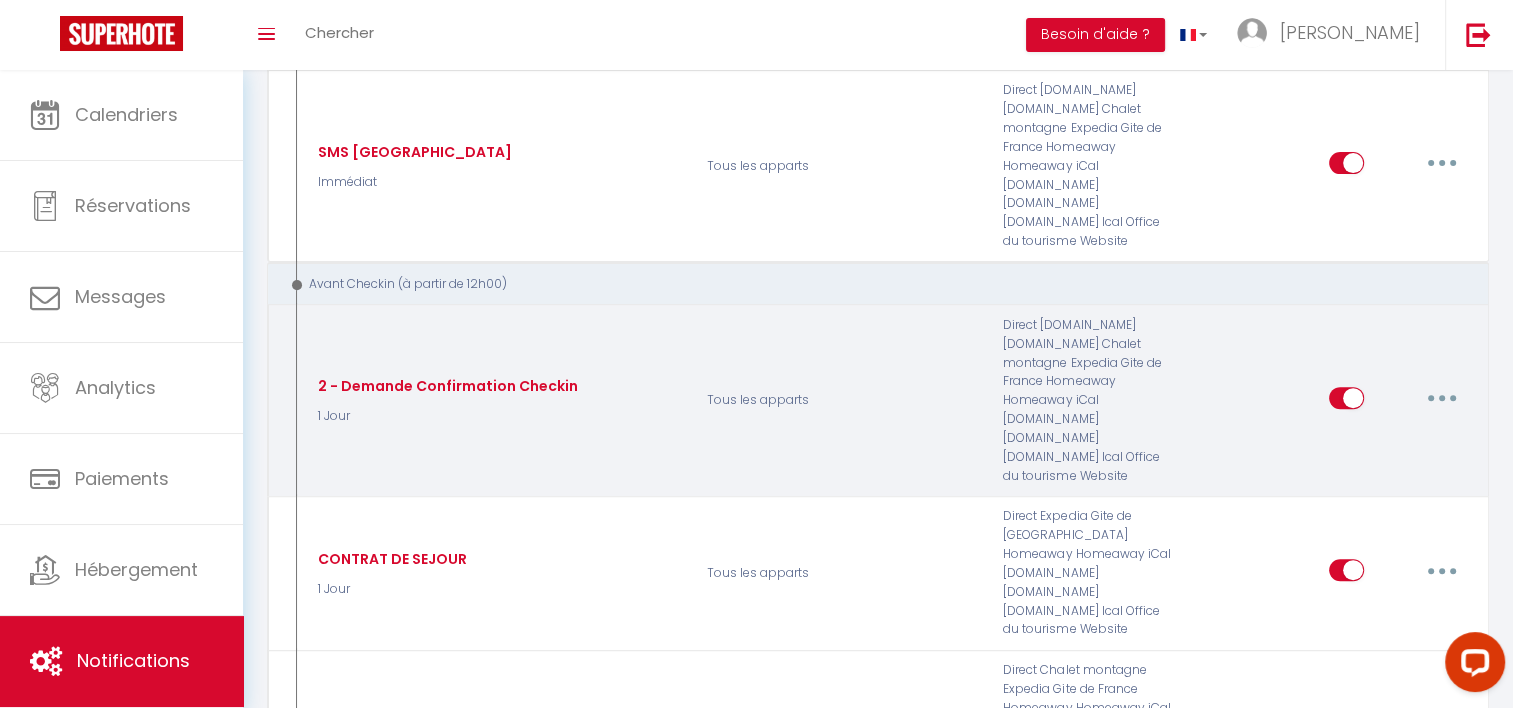 checkbox on "true" 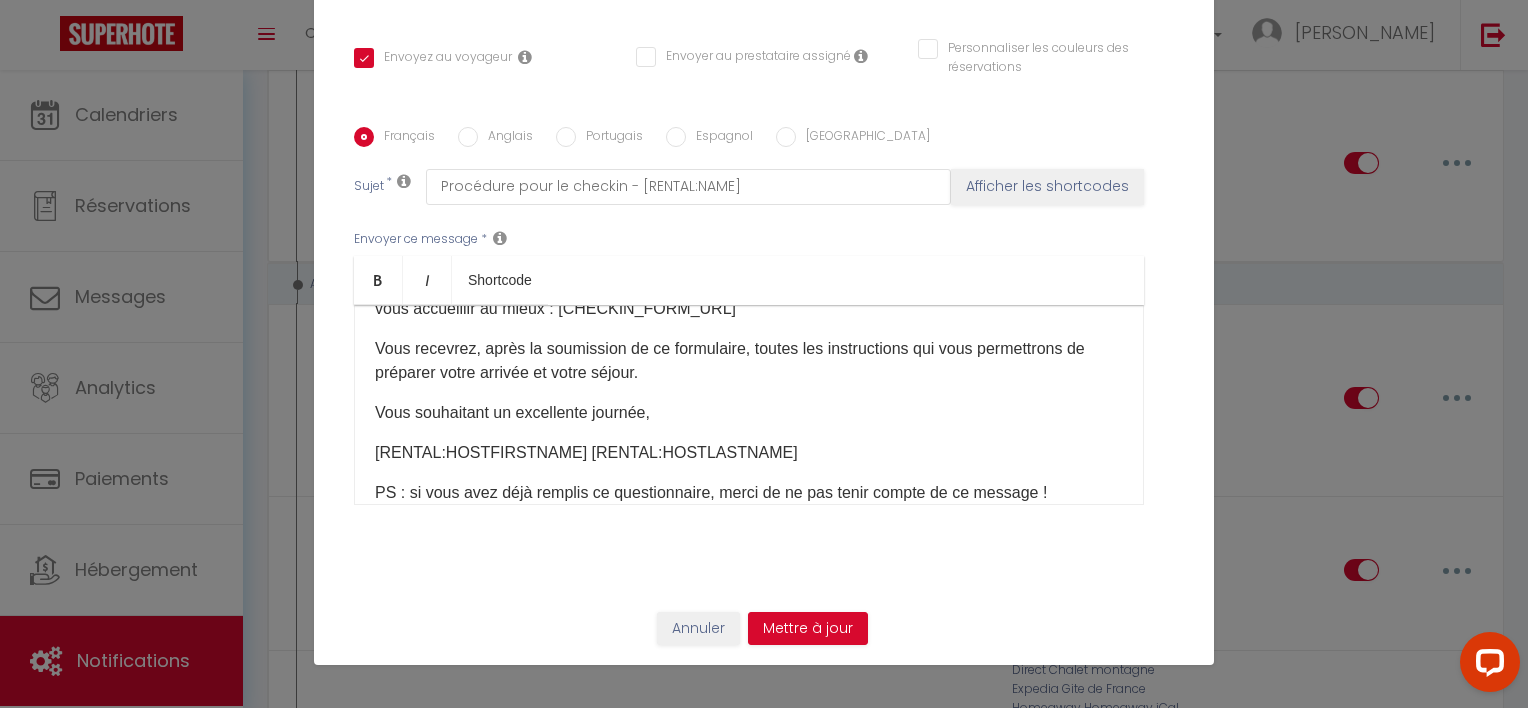 click on "Anglais" at bounding box center (468, 137) 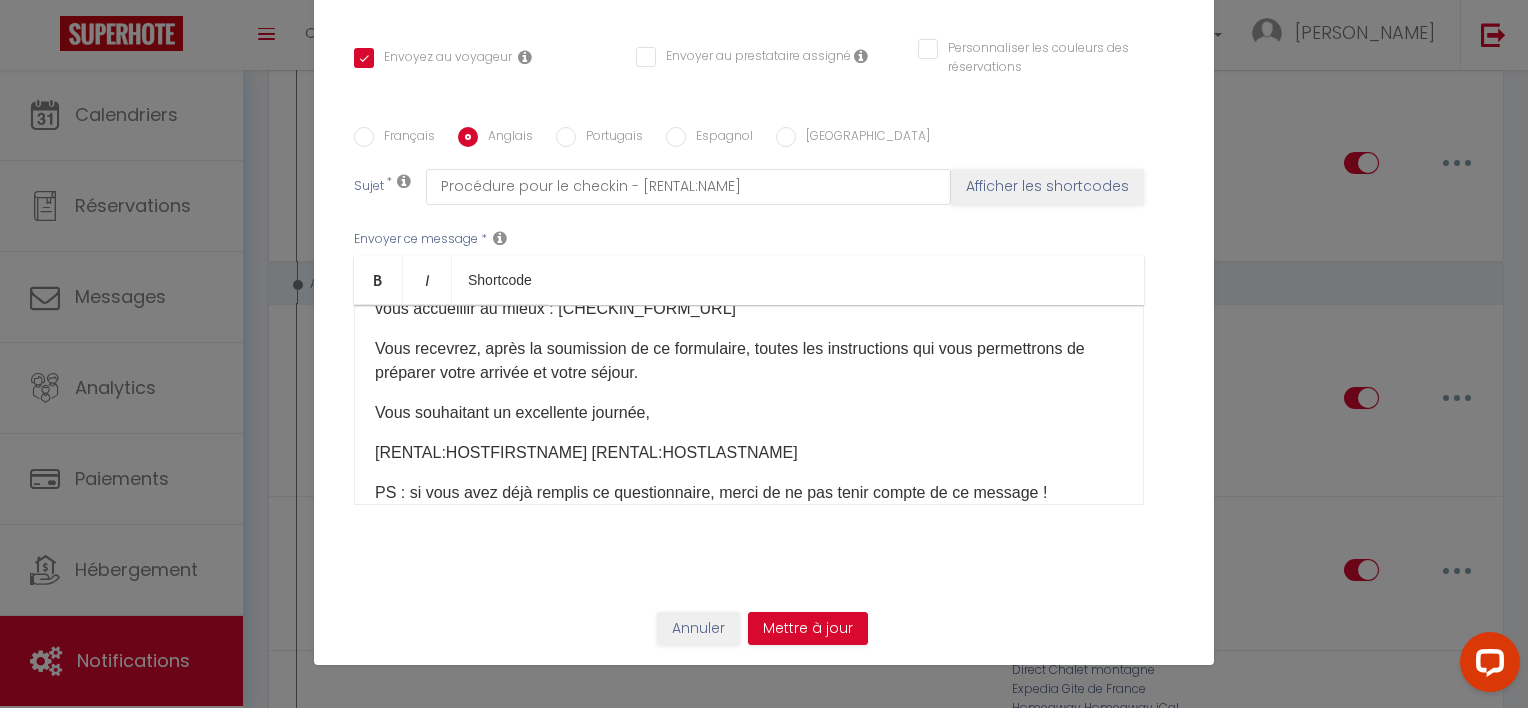 checkbox on "true" 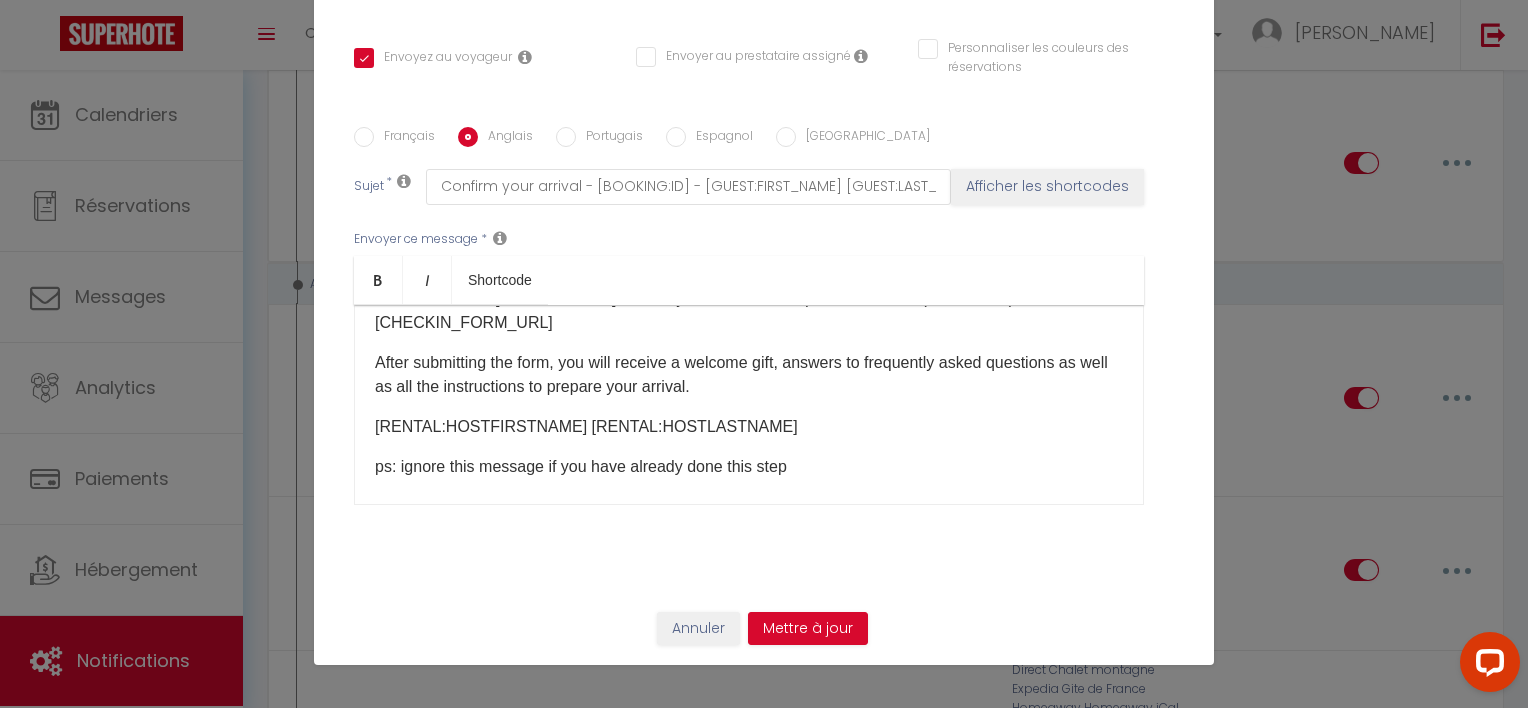 scroll, scrollTop: 104, scrollLeft: 0, axis: vertical 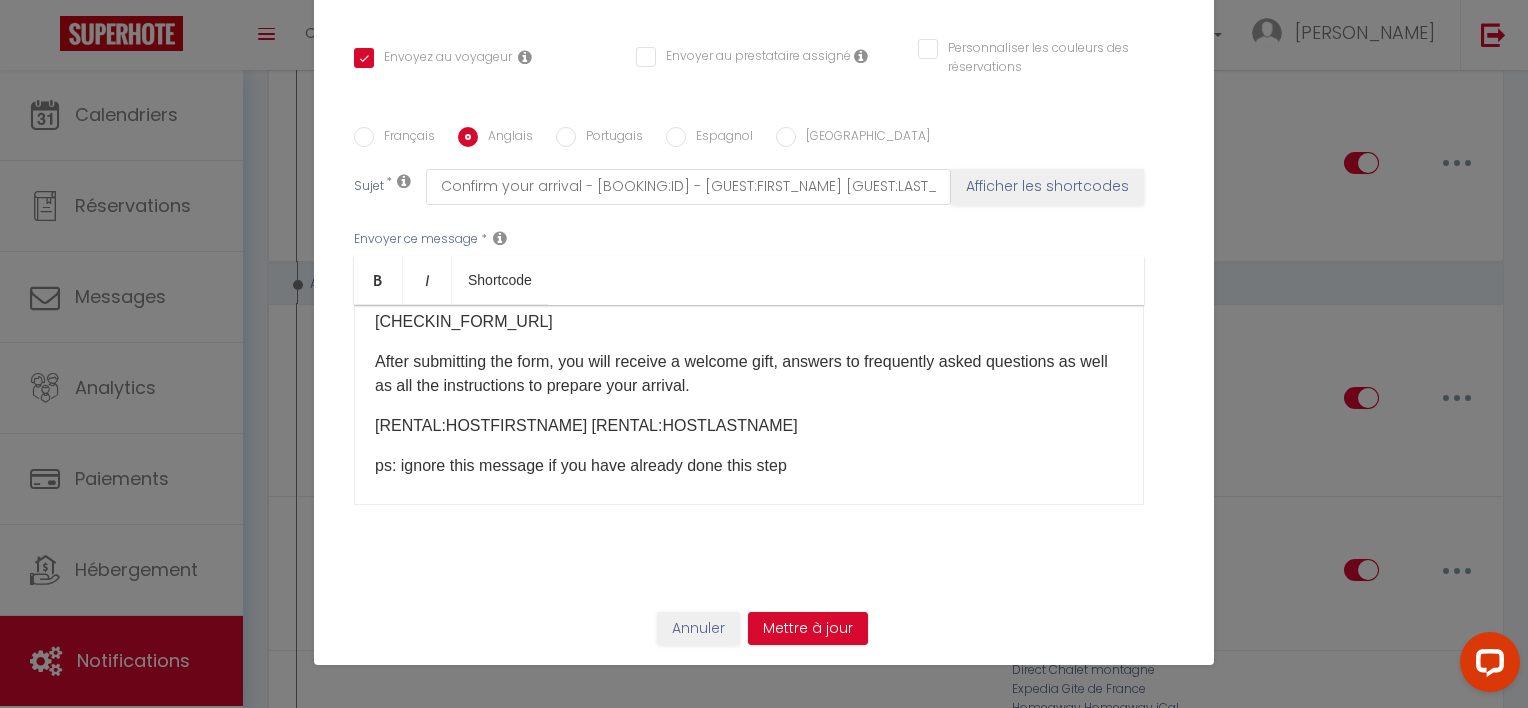 click on "After submitting the form, you will receive a welcome gift, answers to frequently asked questions as well as all the instructions to prepare your arrival." at bounding box center [749, 374] 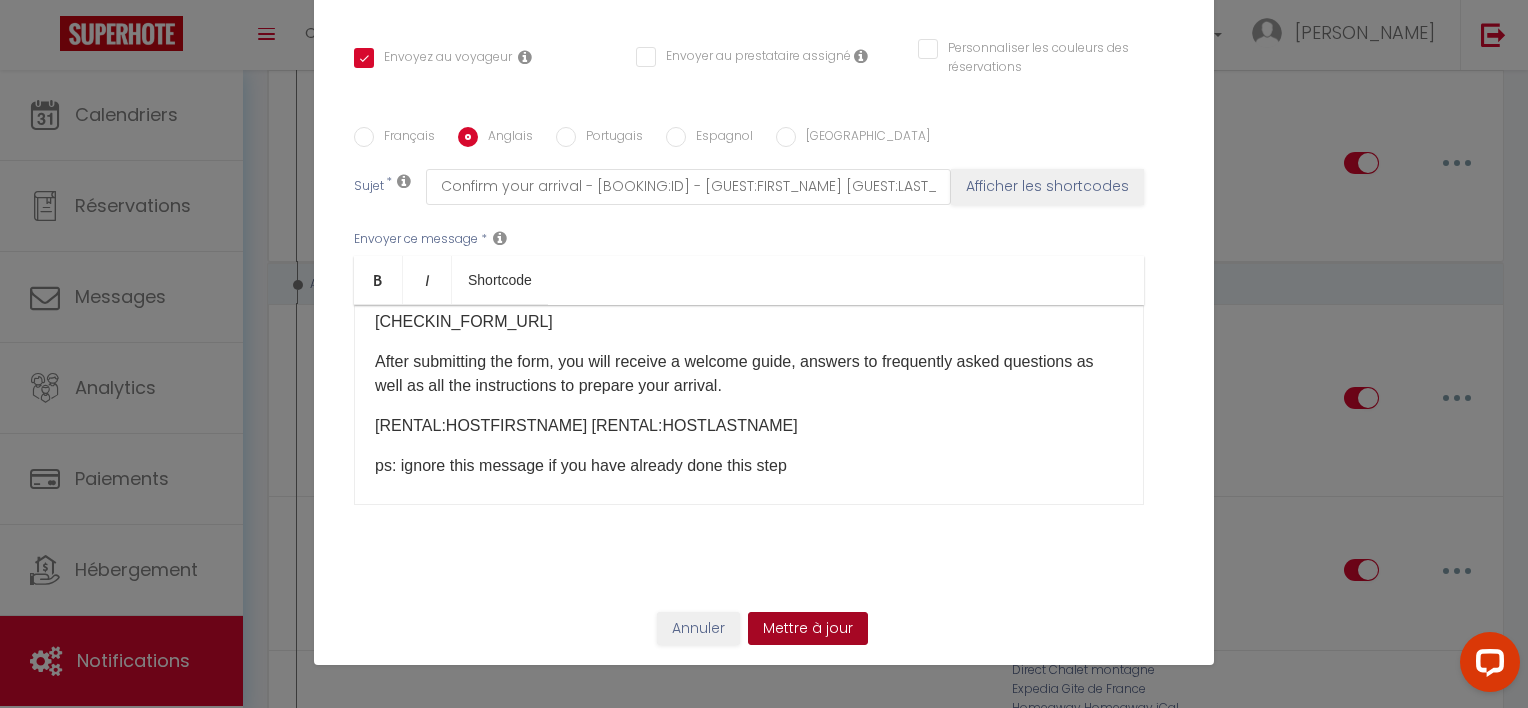 click on "Mettre à jour" at bounding box center (808, 629) 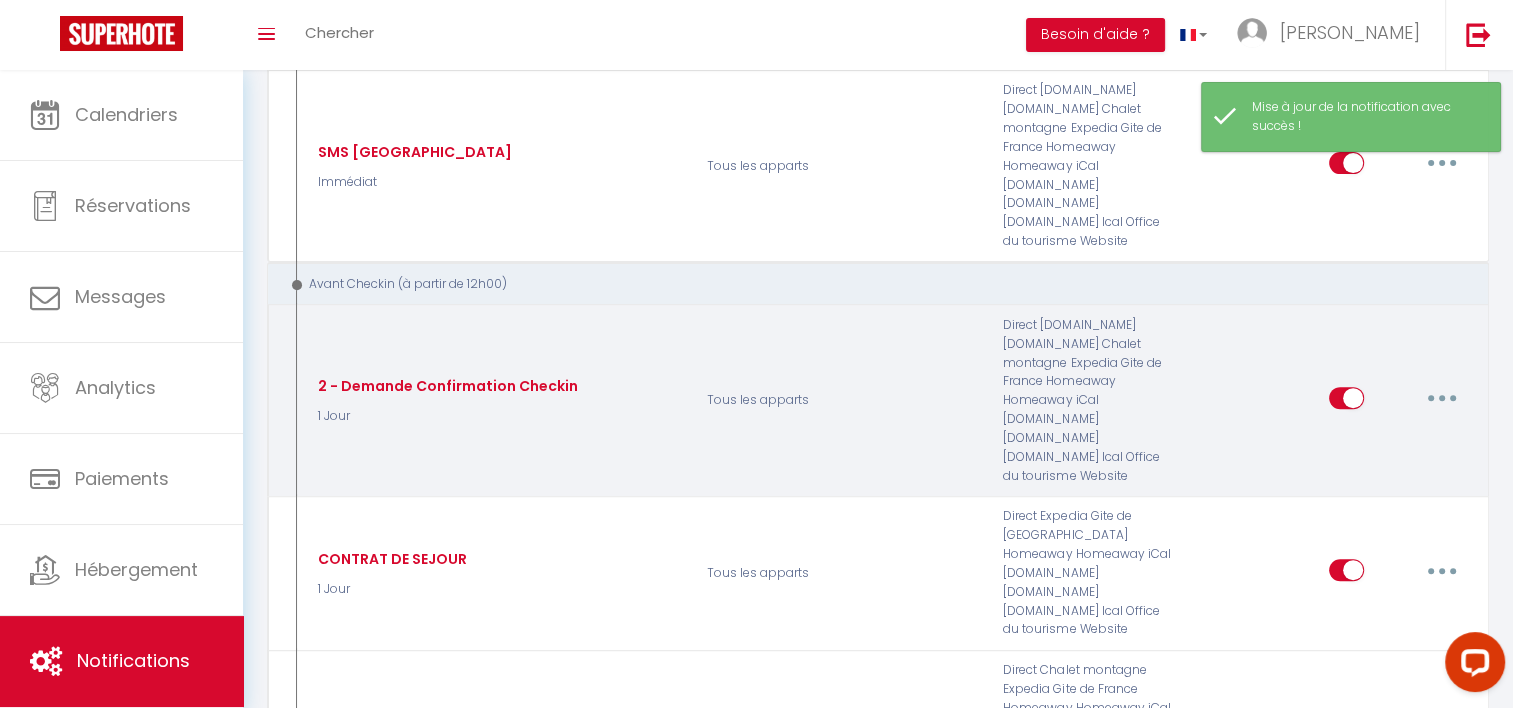click at bounding box center [1442, 398] 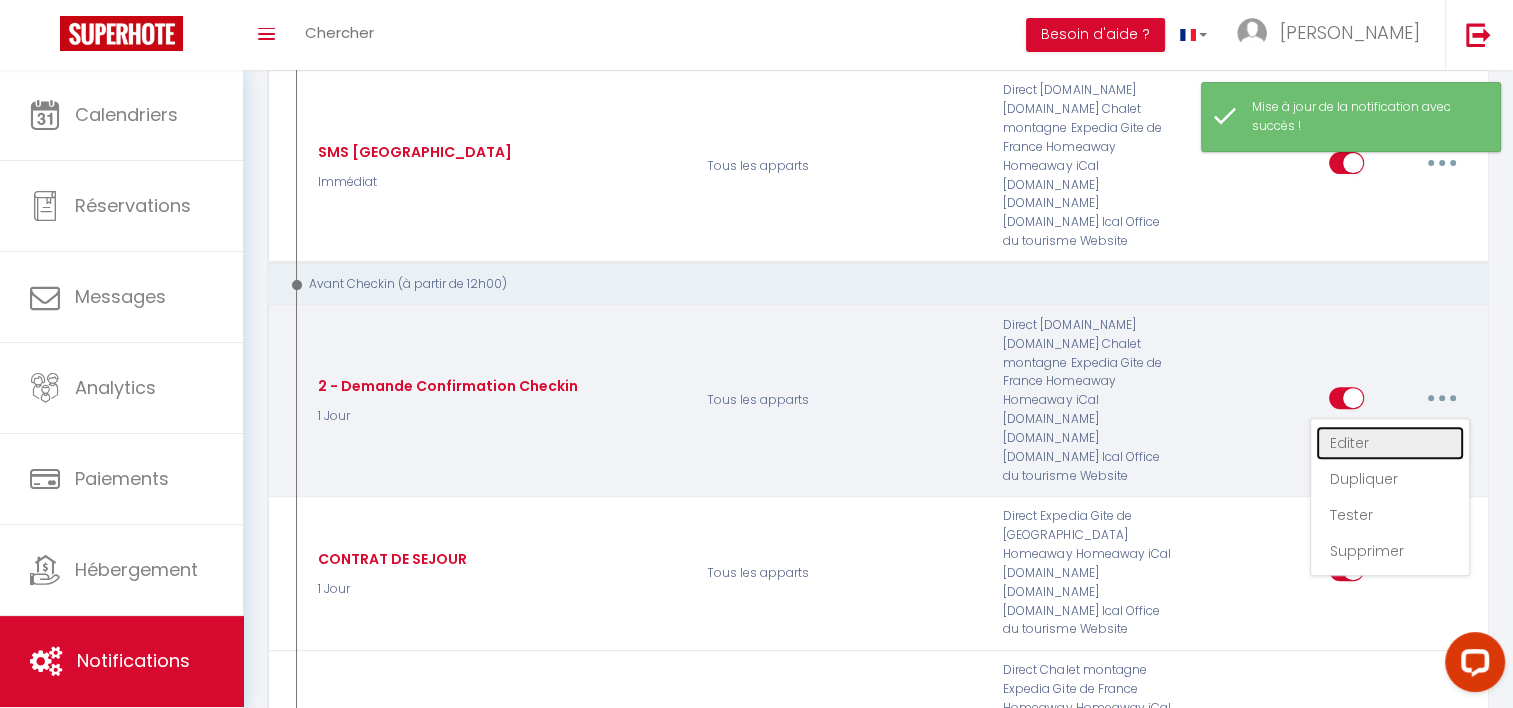 click on "Editer" at bounding box center [1390, 443] 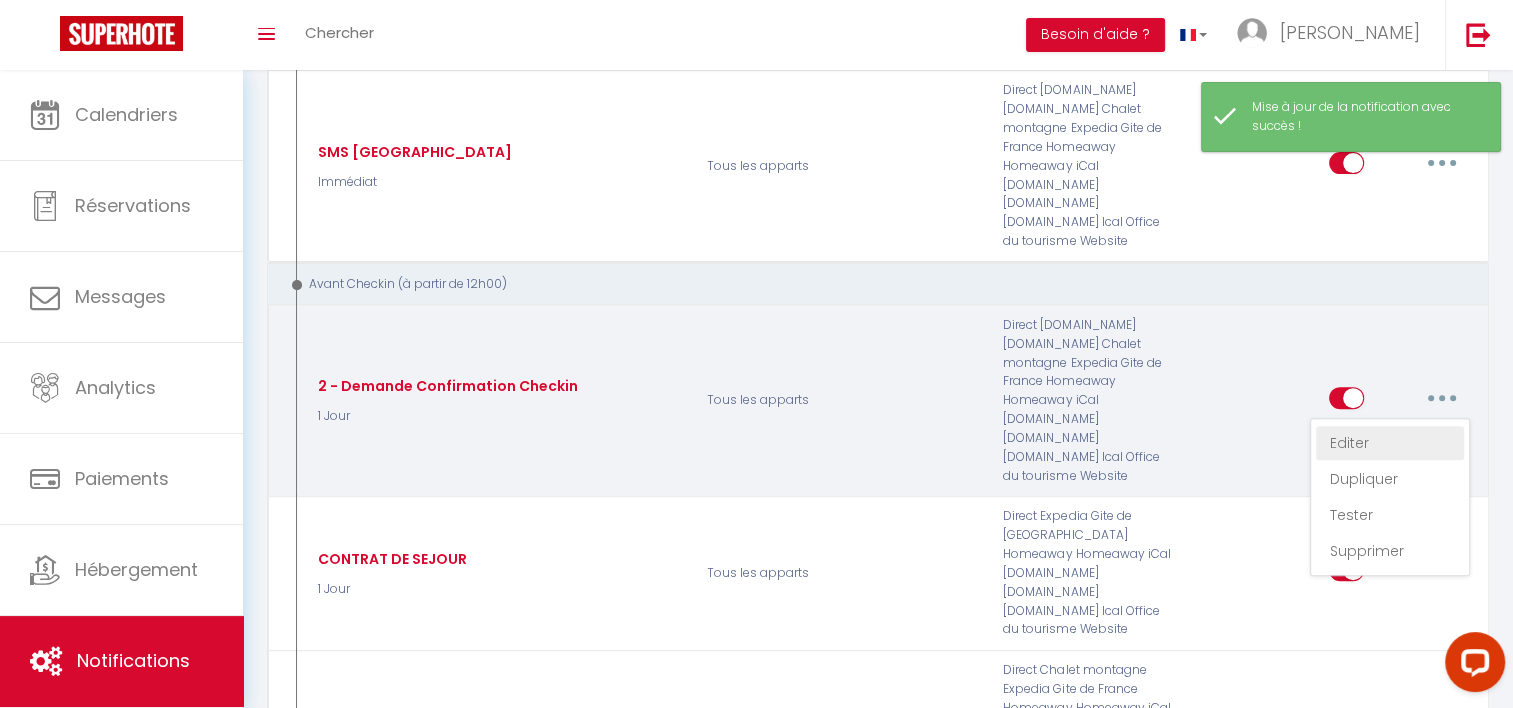 type on "2 - Demande Confirmation Checkin" 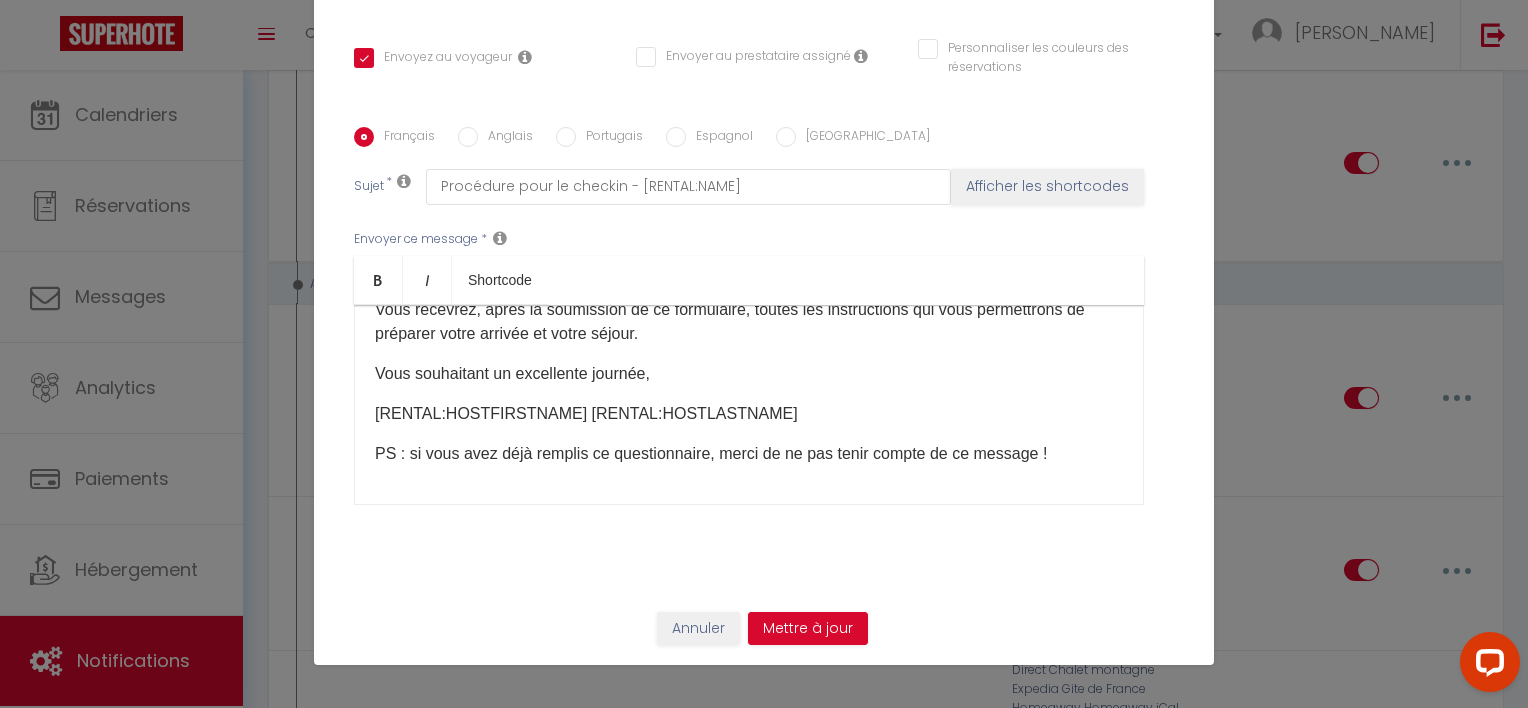 scroll, scrollTop: 0, scrollLeft: 0, axis: both 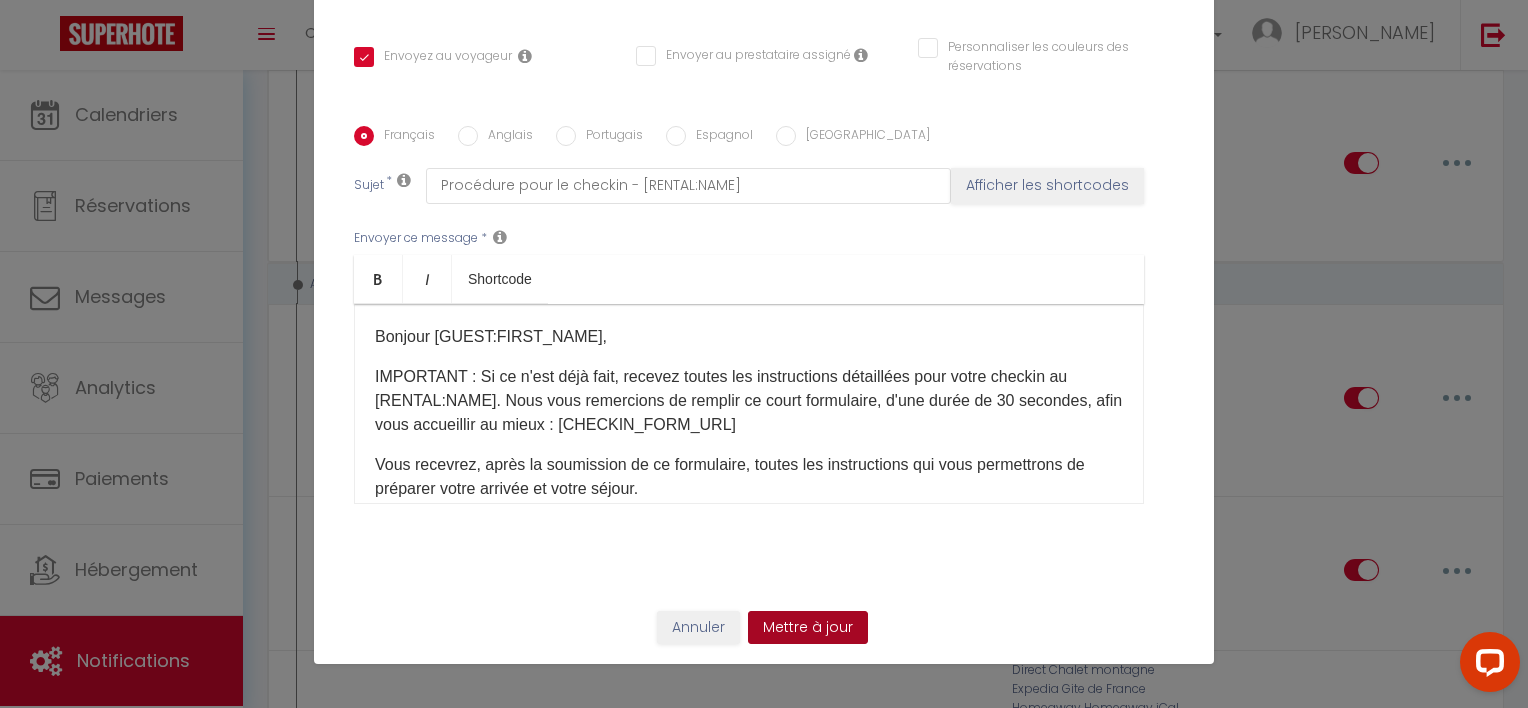 click on "Mettre à jour" at bounding box center (808, 628) 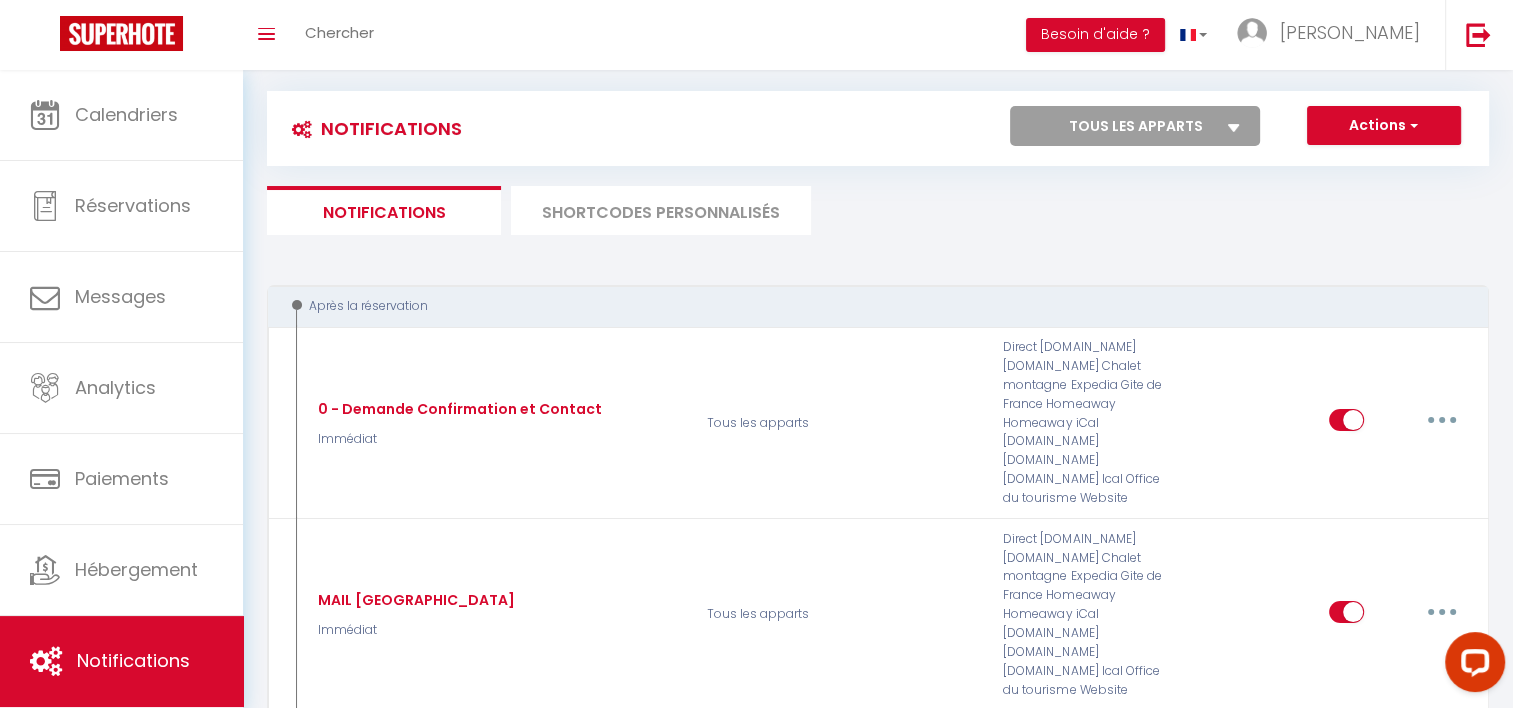 scroll, scrollTop: 0, scrollLeft: 0, axis: both 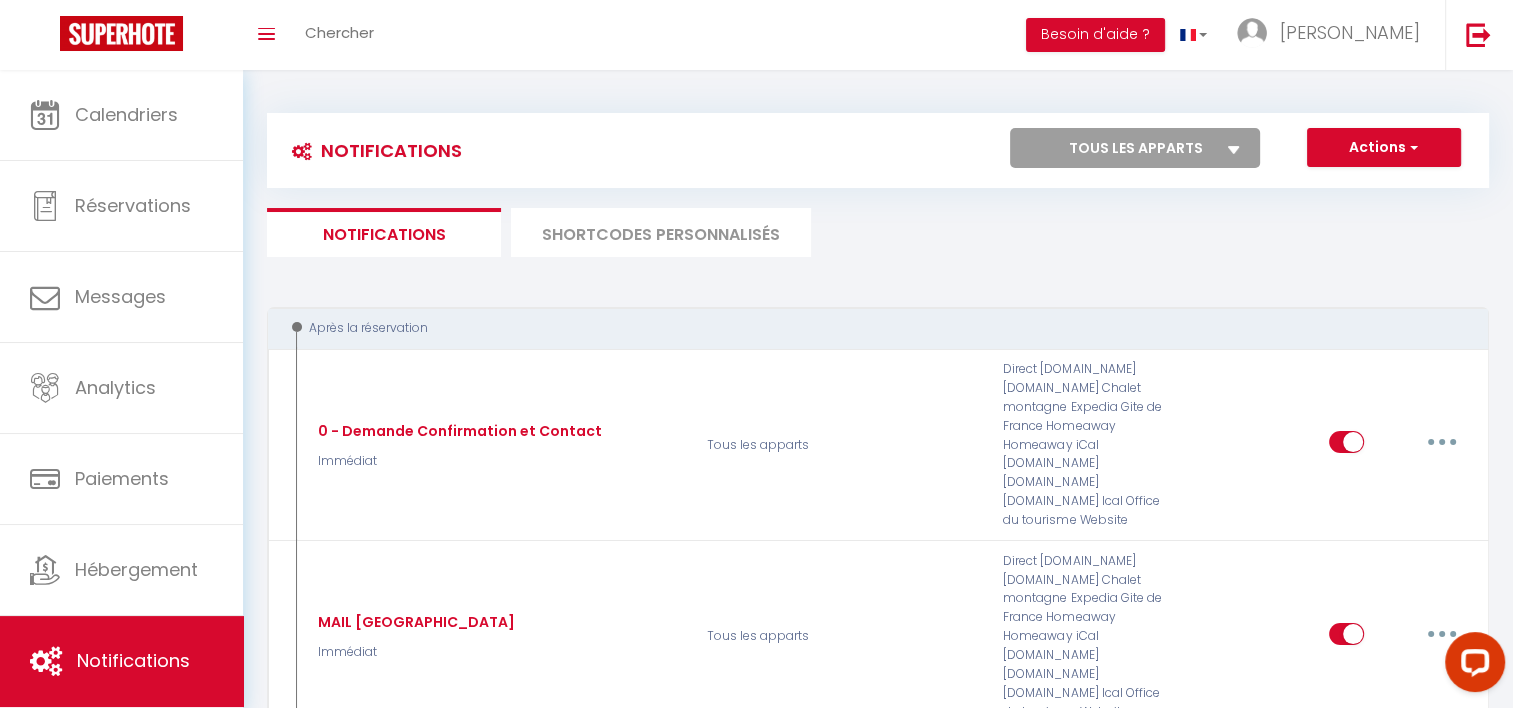 click on "SHORTCODES PERSONNALISÉS" at bounding box center [661, 232] 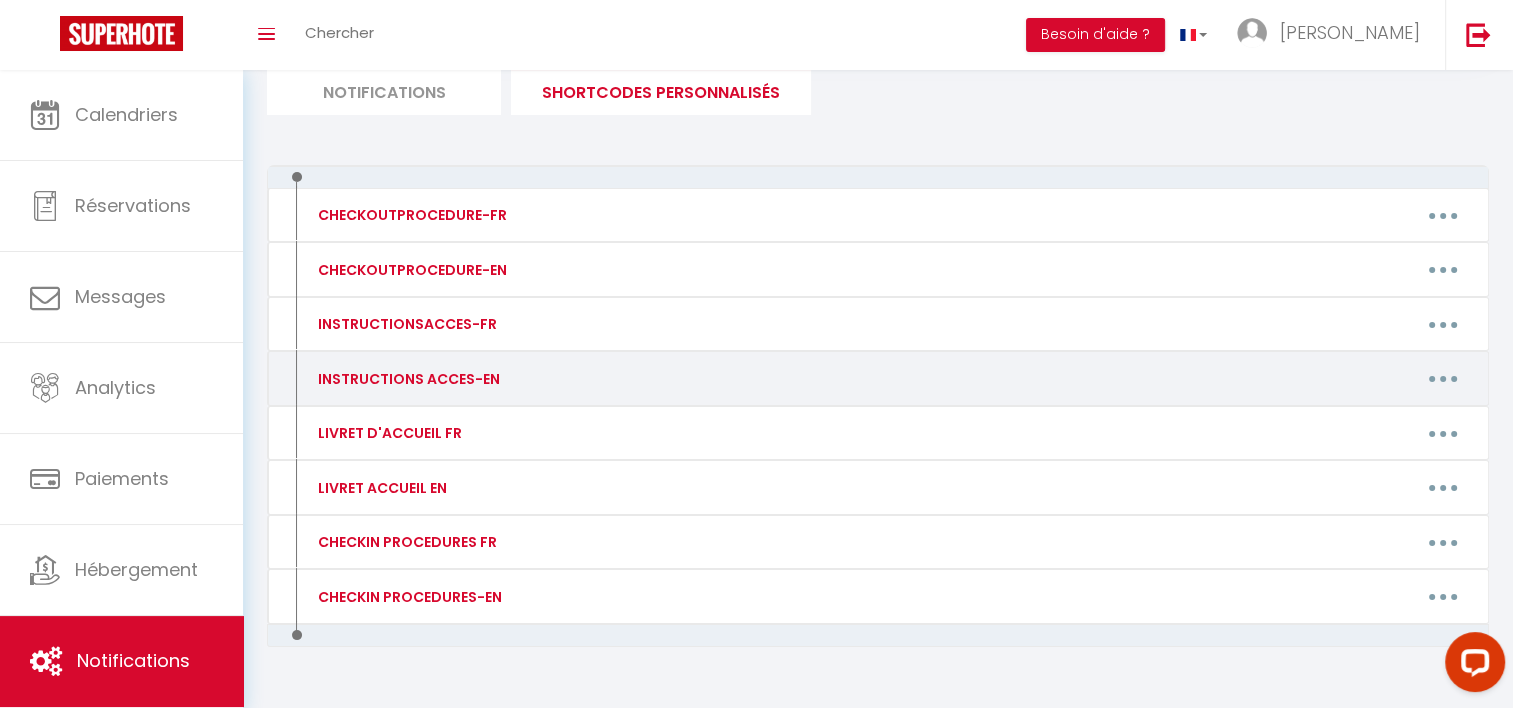 scroll, scrollTop: 180, scrollLeft: 0, axis: vertical 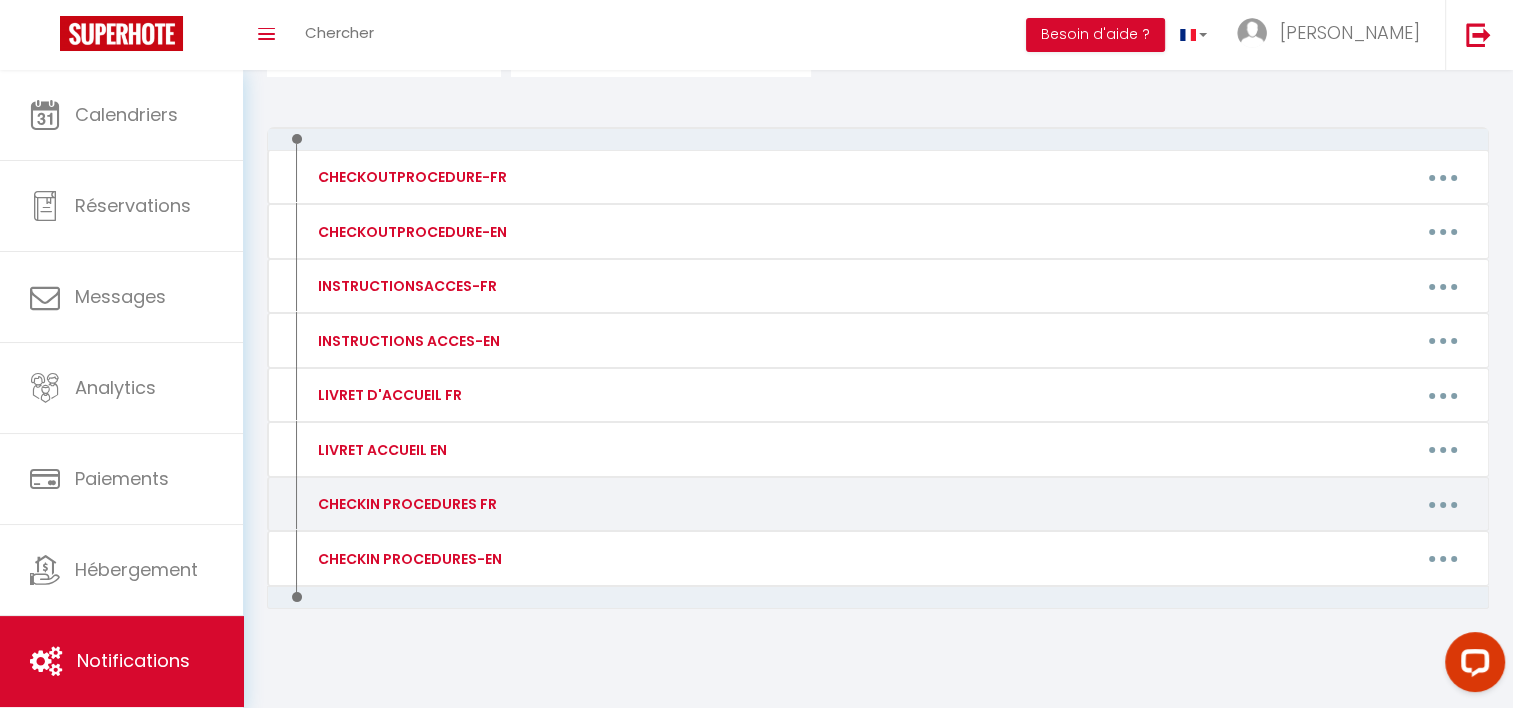 click at bounding box center [1443, 504] 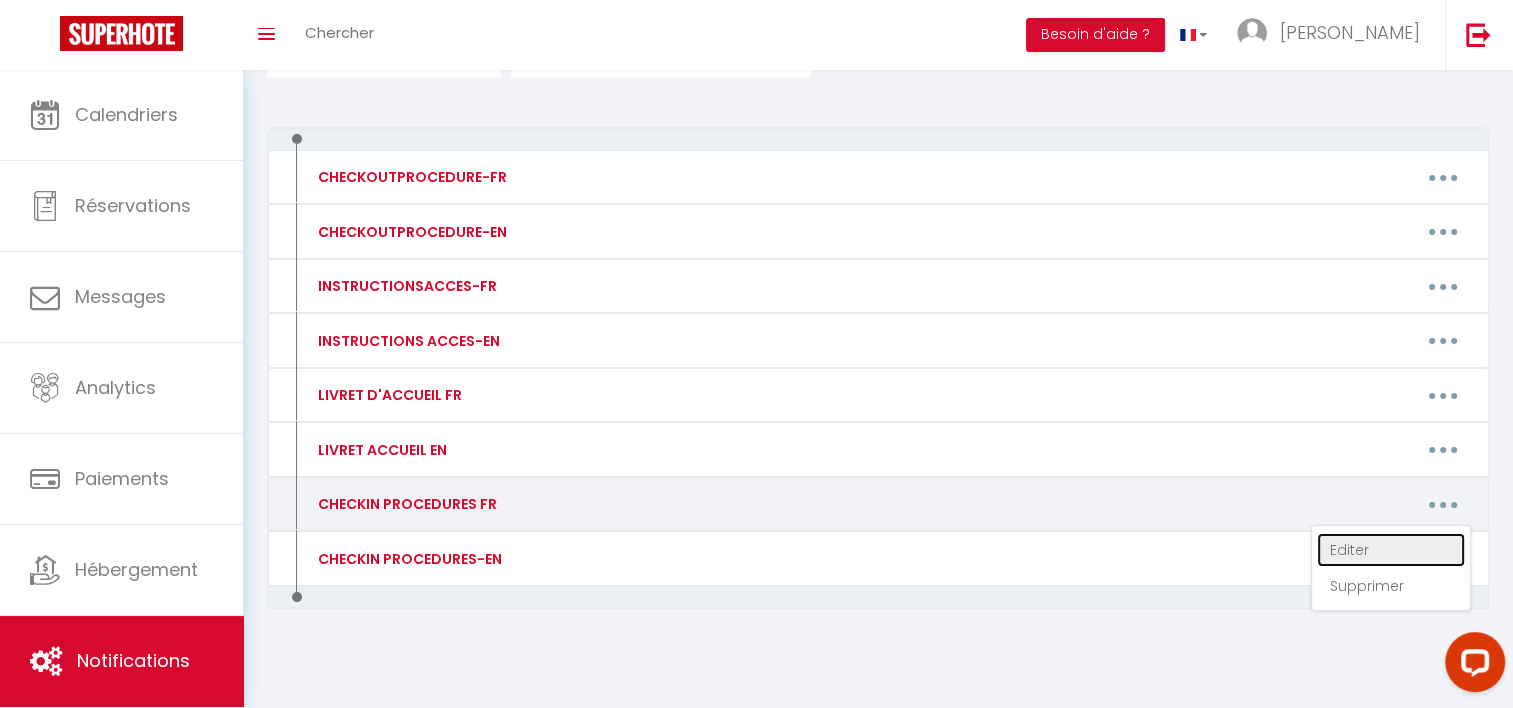 click on "Editer" at bounding box center (1391, 550) 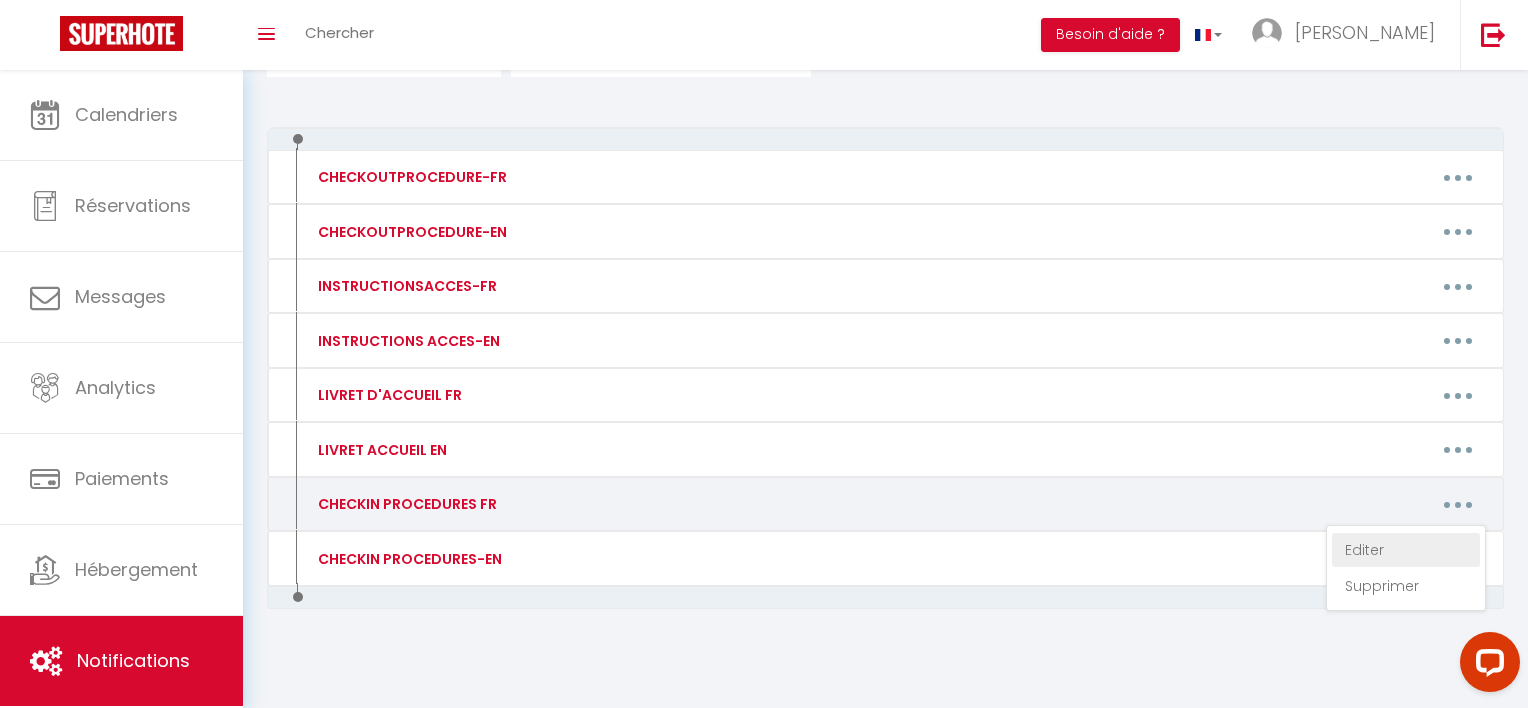 type on "CHECKIN PROCEDURES FR" 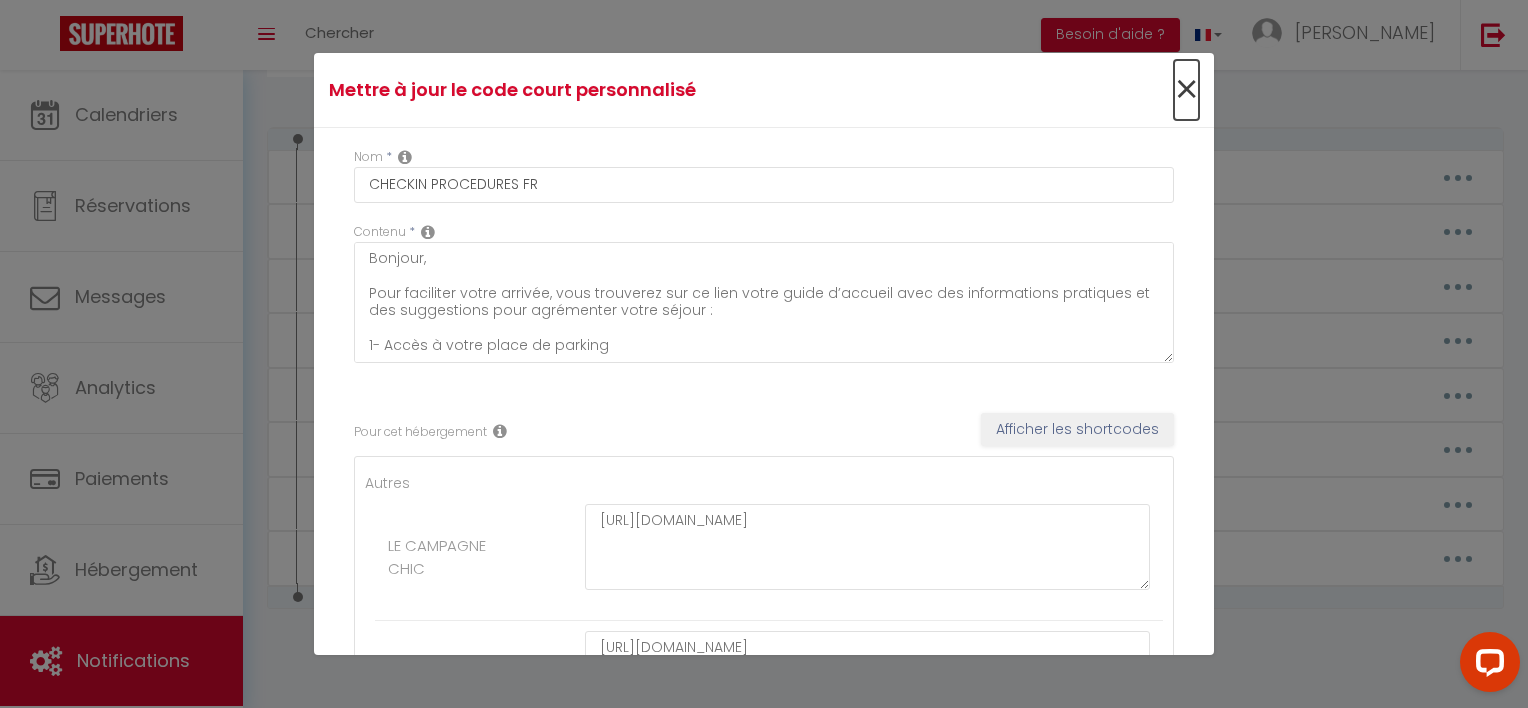 click on "×" at bounding box center [1186, 90] 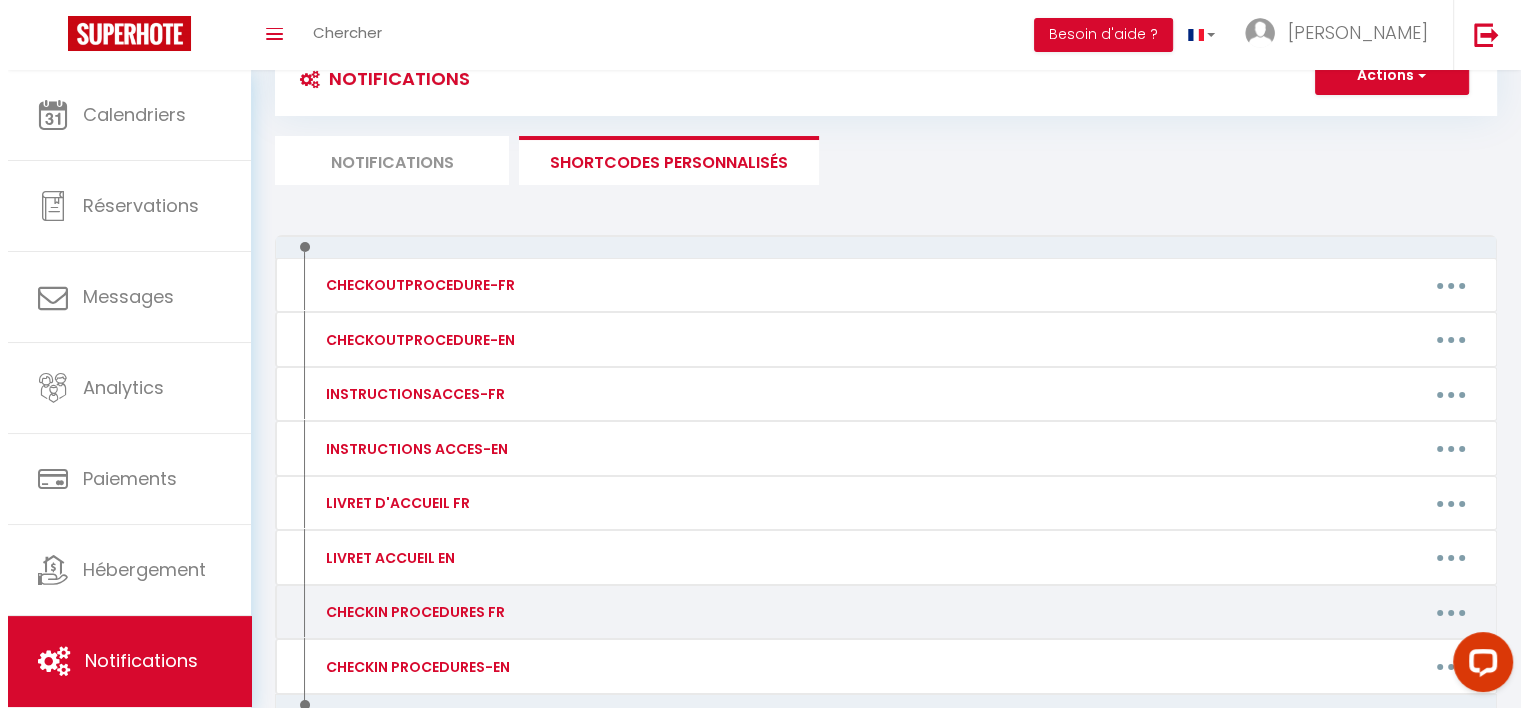 scroll, scrollTop: 66, scrollLeft: 0, axis: vertical 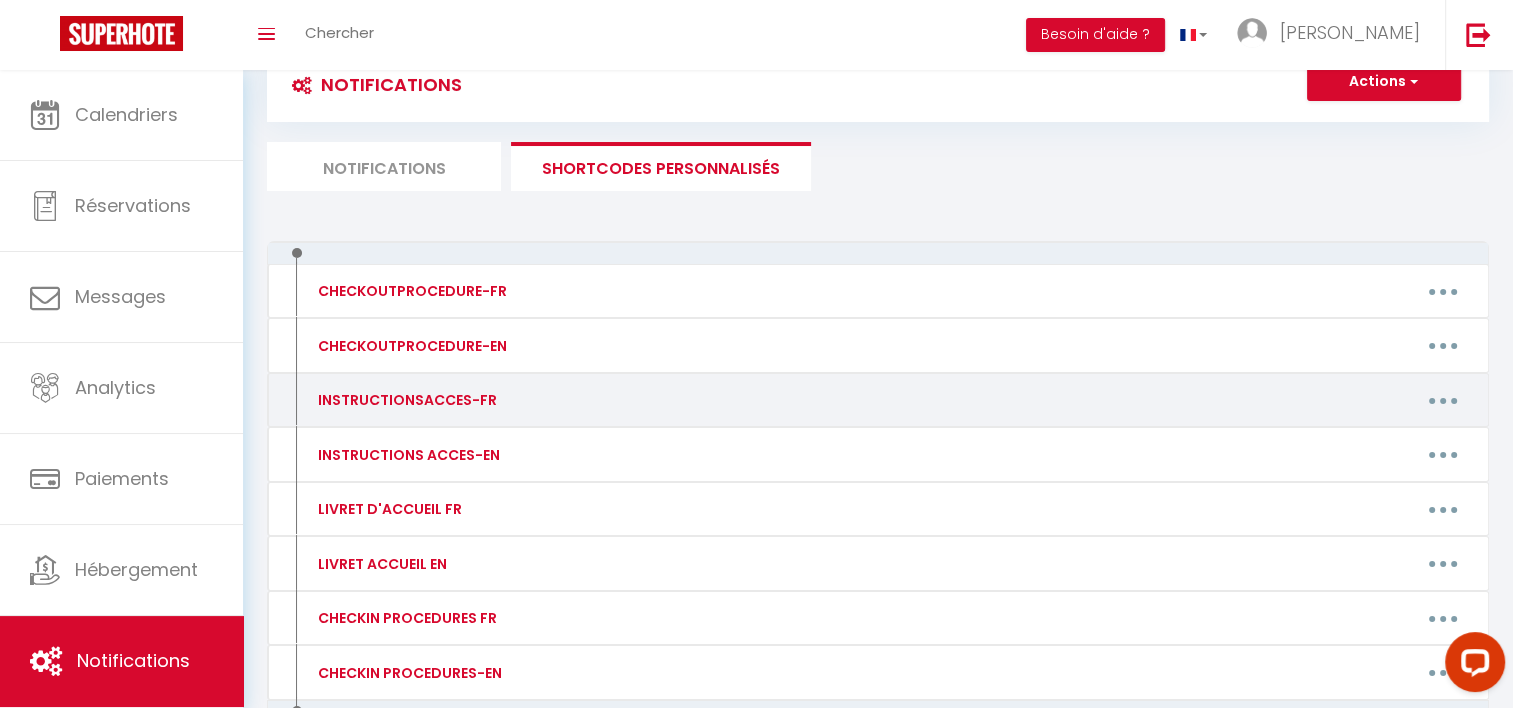 click at bounding box center (1443, 400) 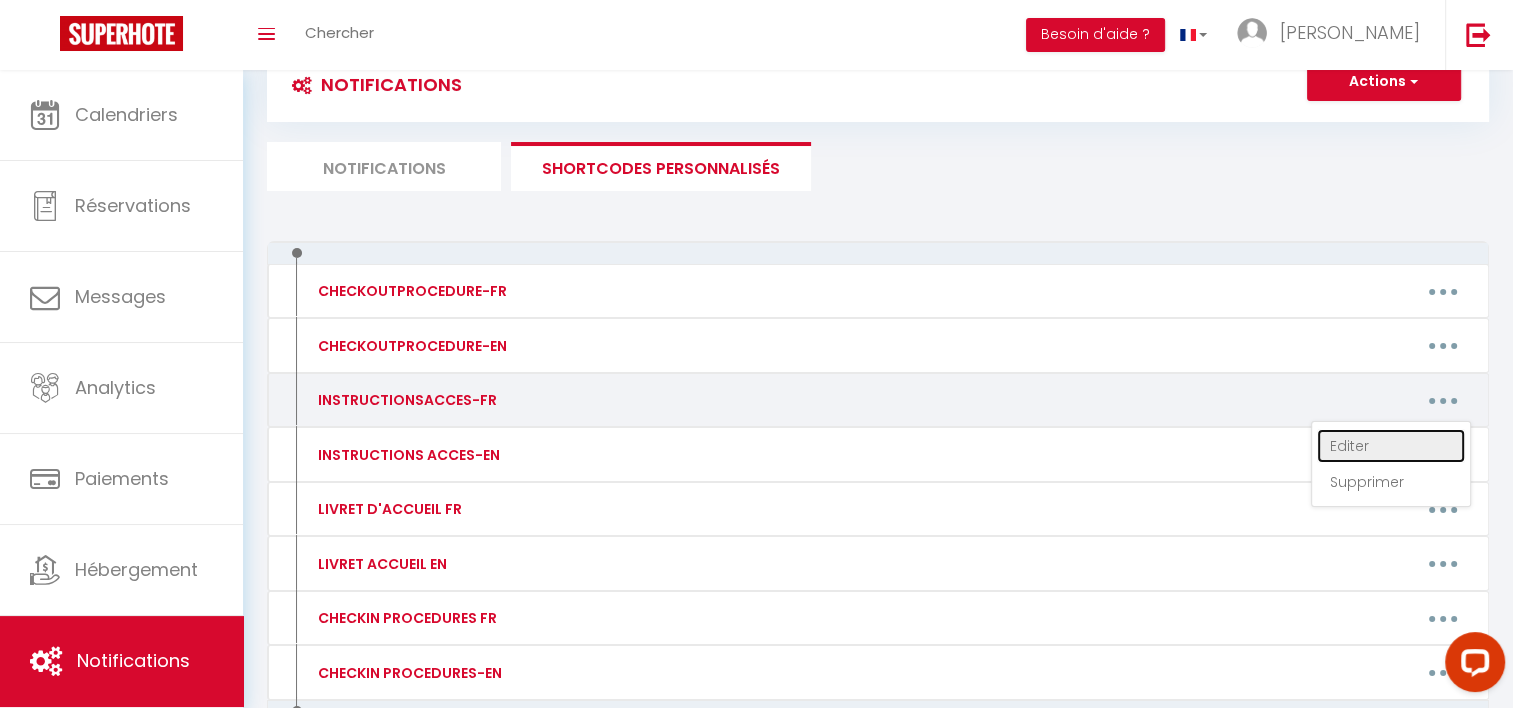 click on "Editer" at bounding box center (1391, 446) 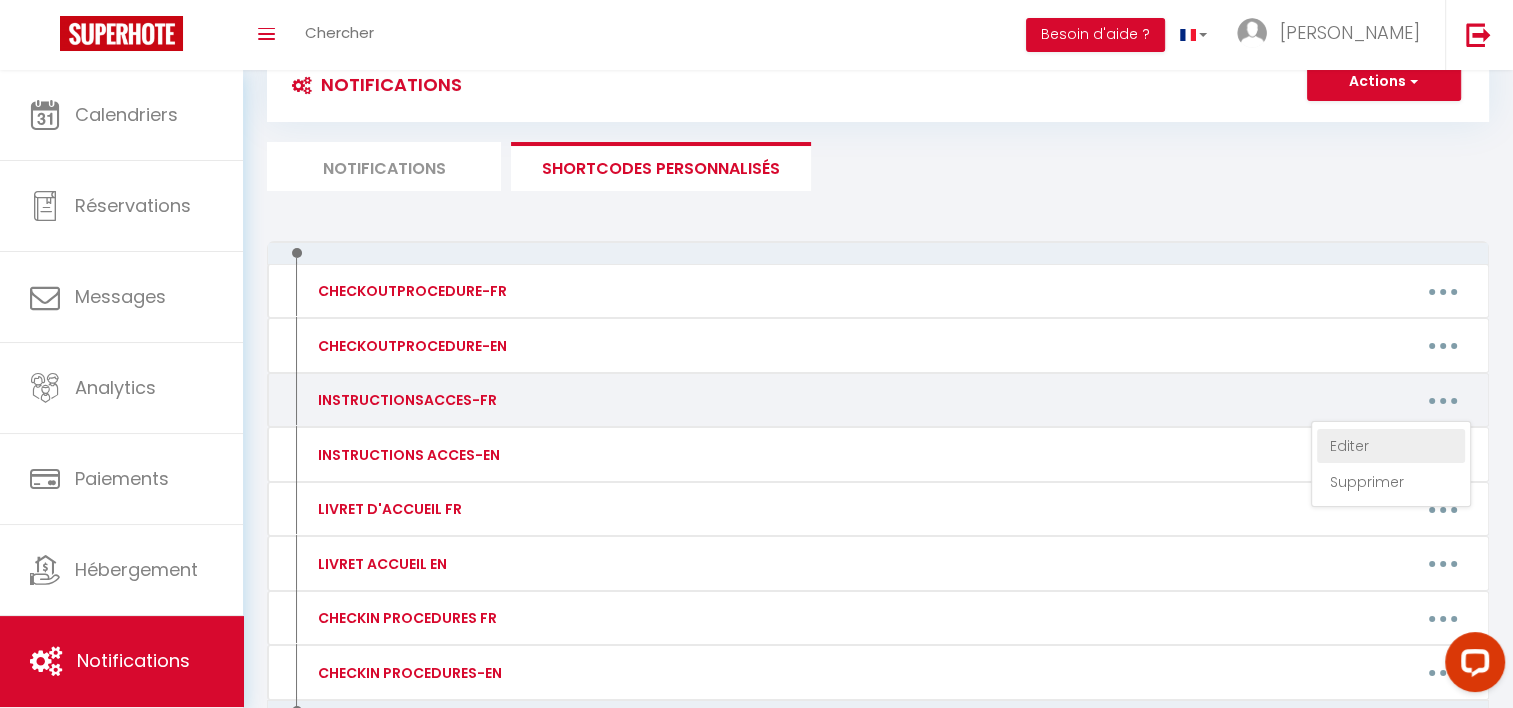 type on "INSTRUCTIONSACCES-FR" 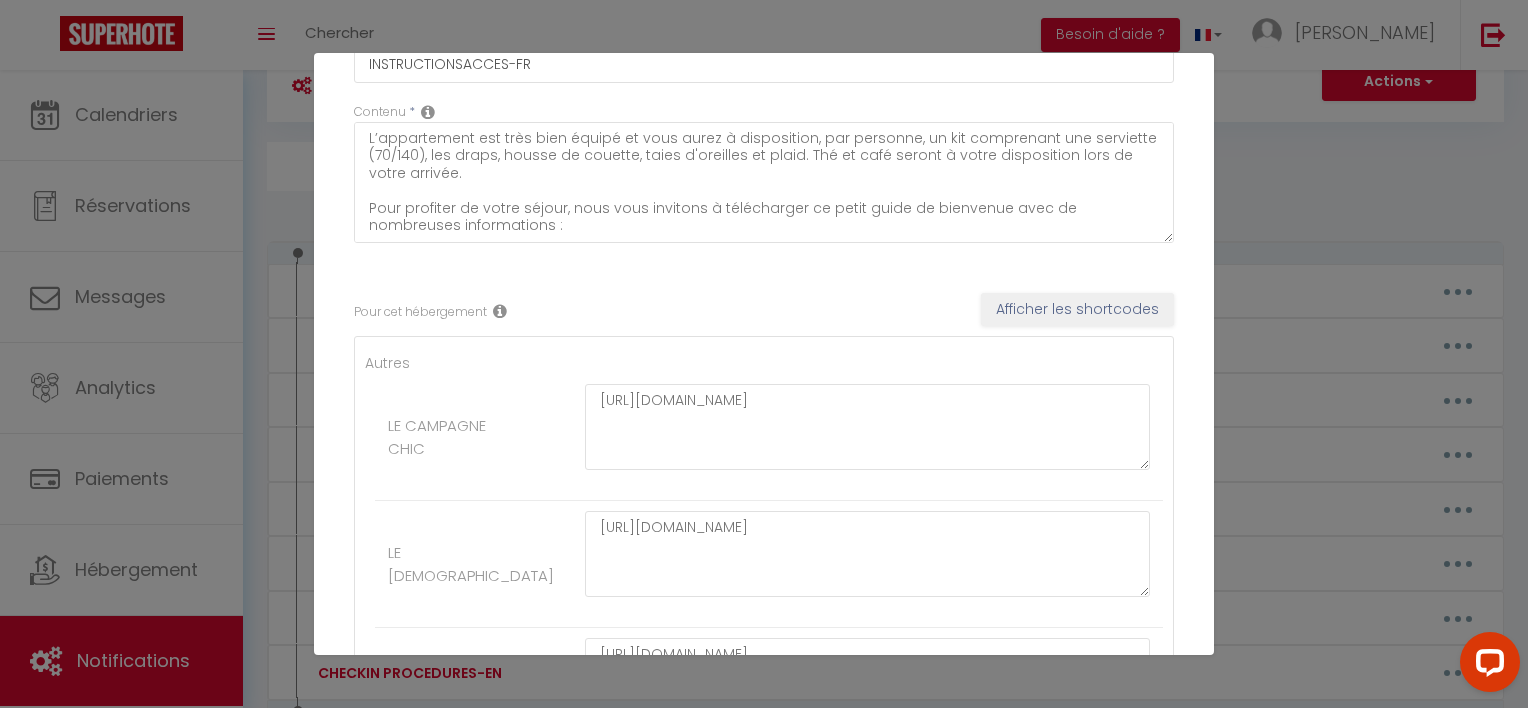 scroll, scrollTop: 0, scrollLeft: 0, axis: both 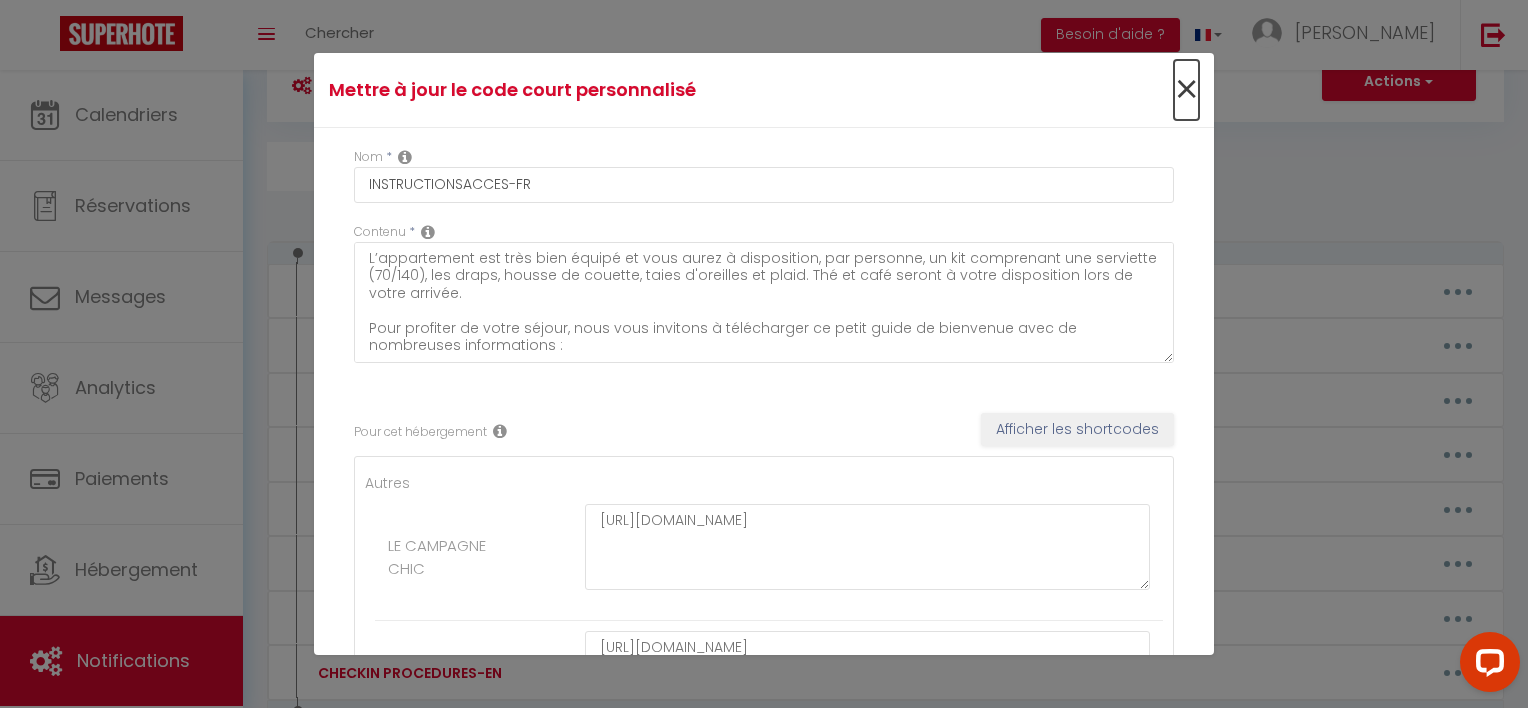 click on "×" at bounding box center (1186, 90) 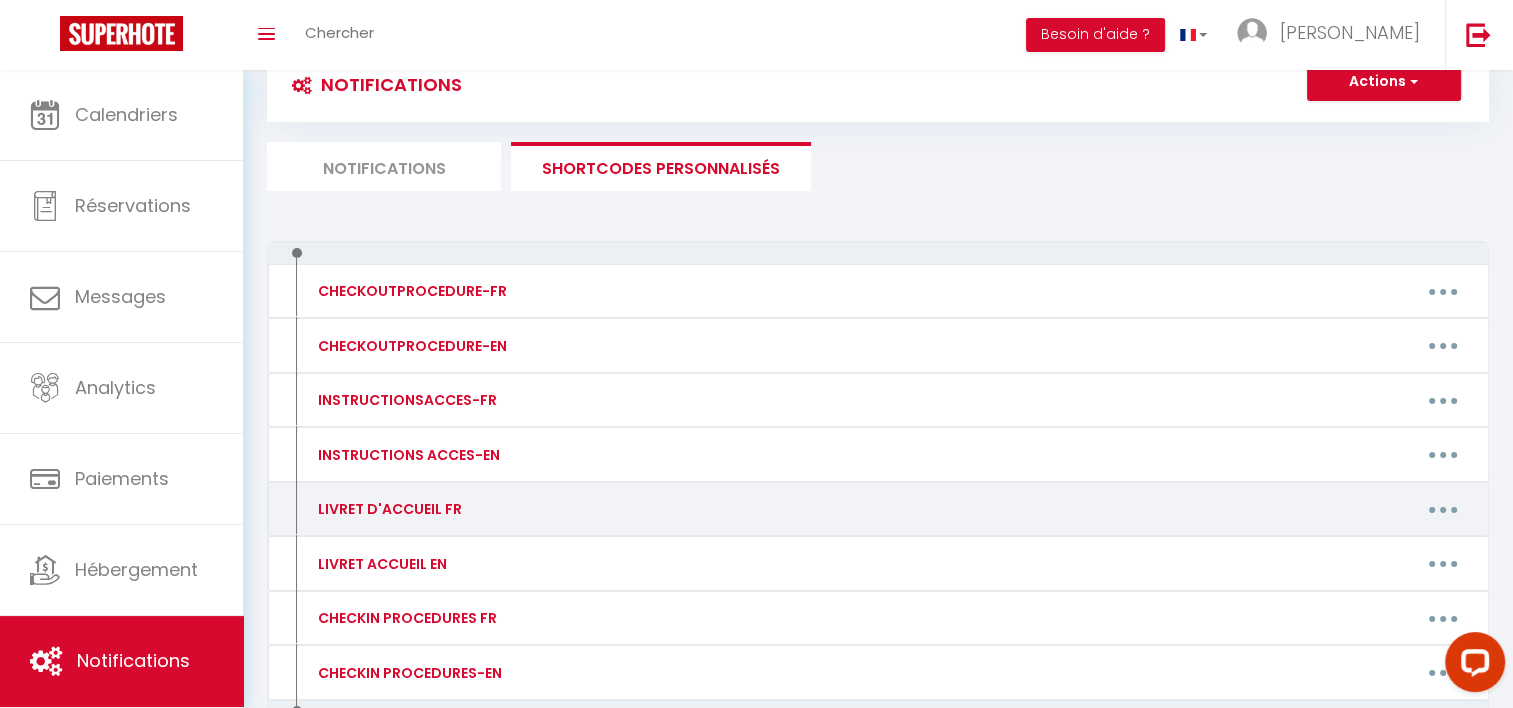 click at bounding box center [1443, 510] 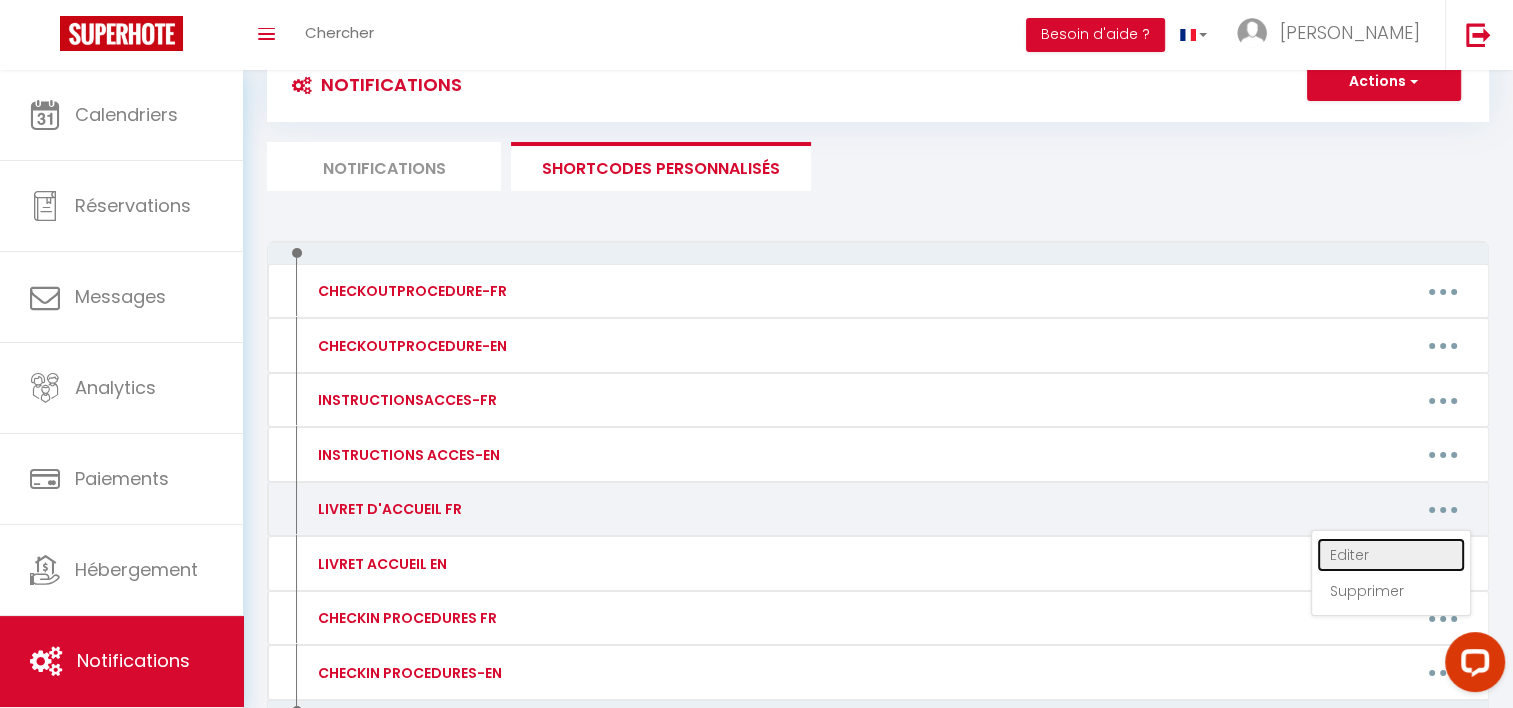click on "Editer" at bounding box center [1391, 555] 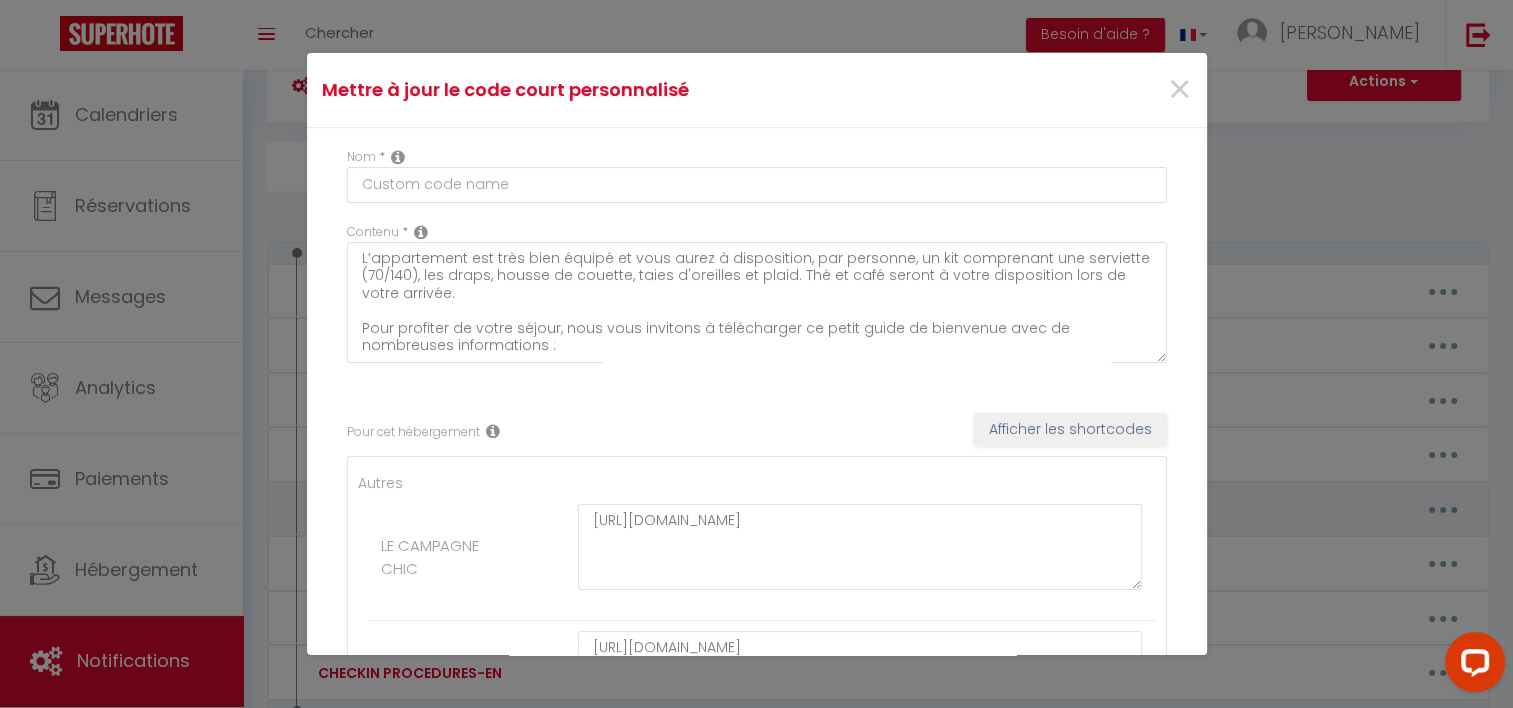 type on "LIVRET D'ACCUEIL FR" 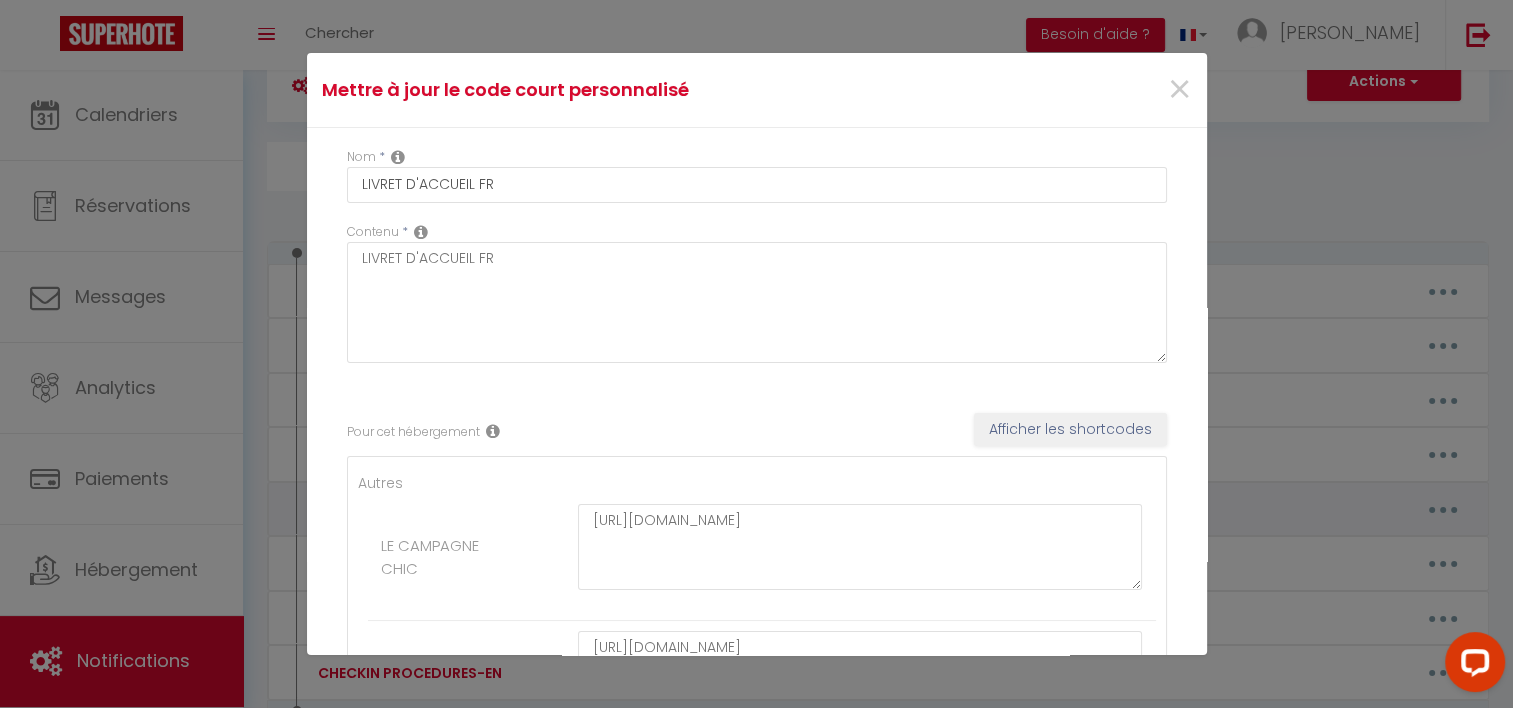type on "[URL][DOMAIN_NAME]" 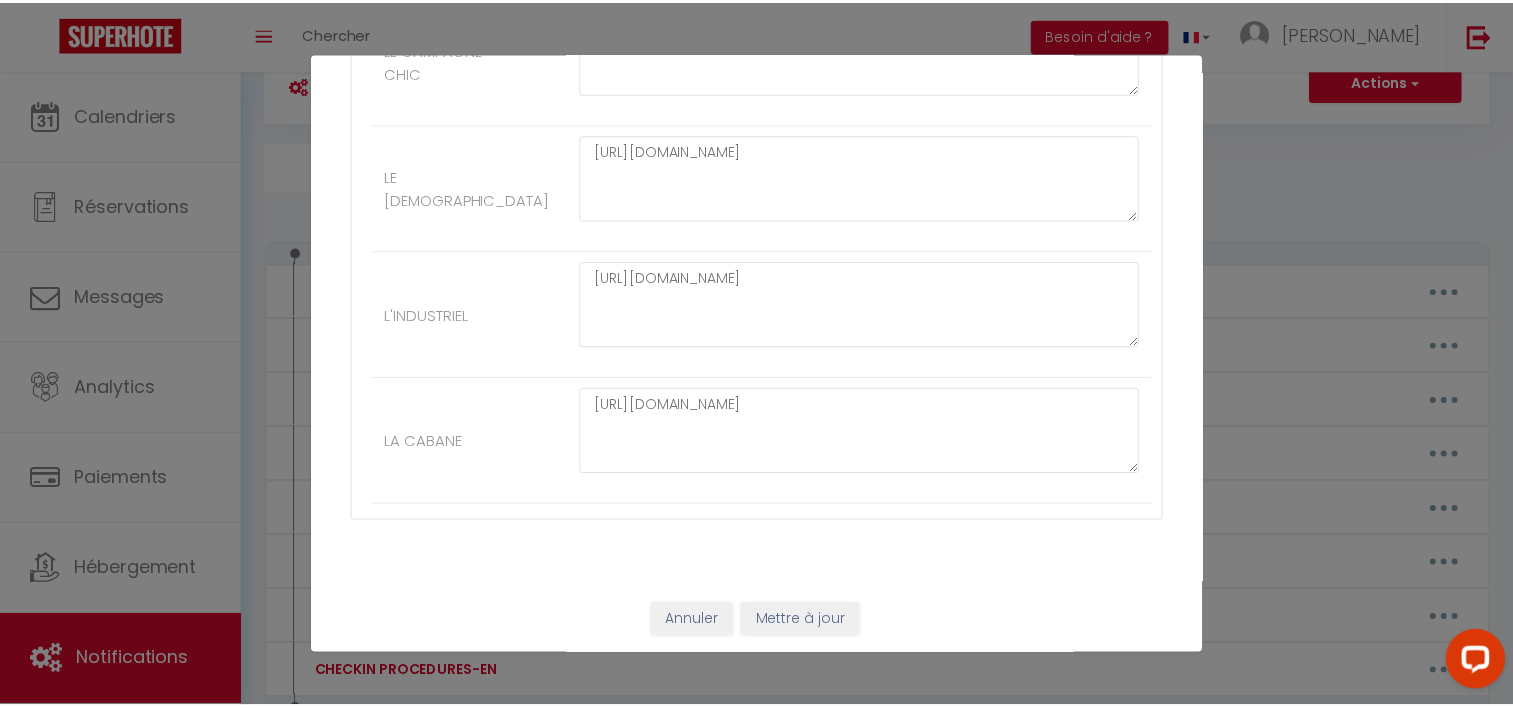 scroll, scrollTop: 0, scrollLeft: 0, axis: both 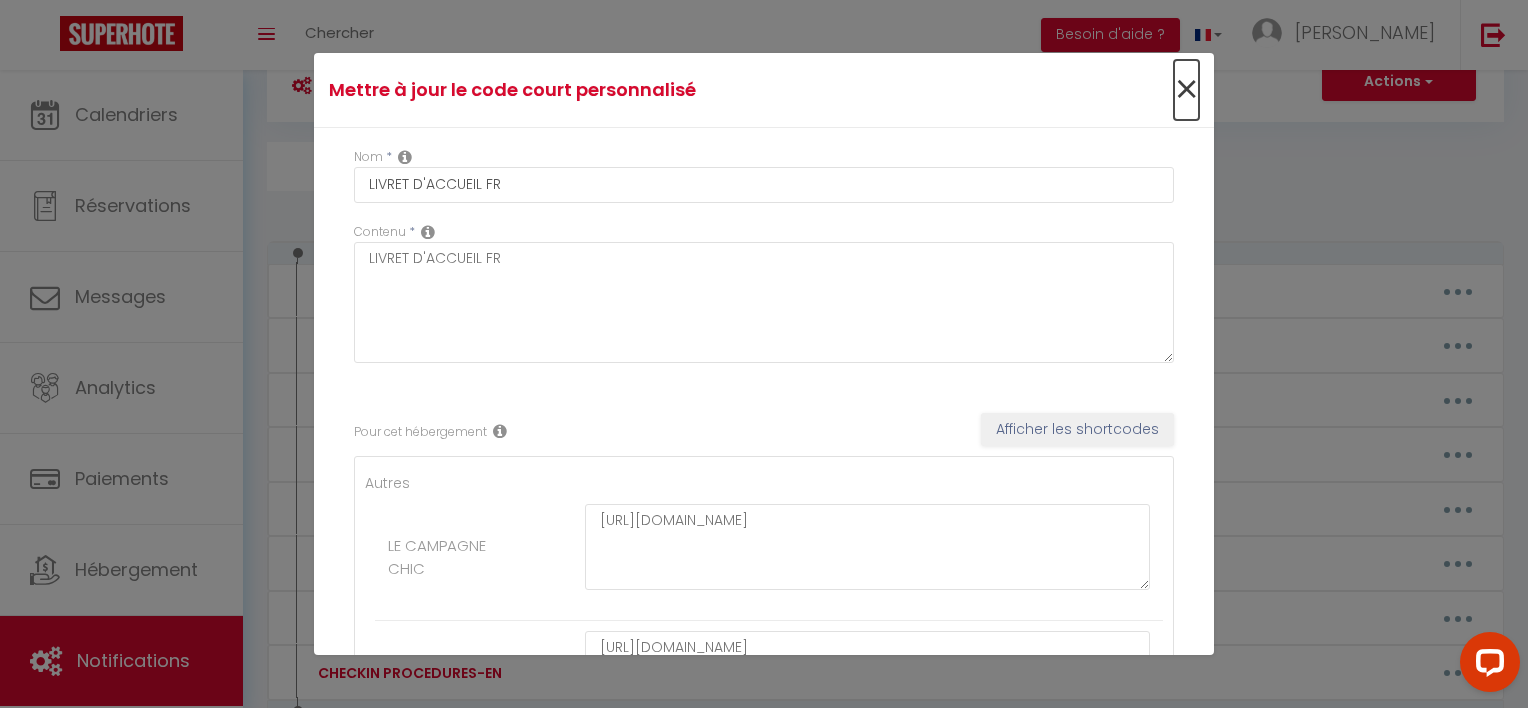 click on "×" at bounding box center (1186, 90) 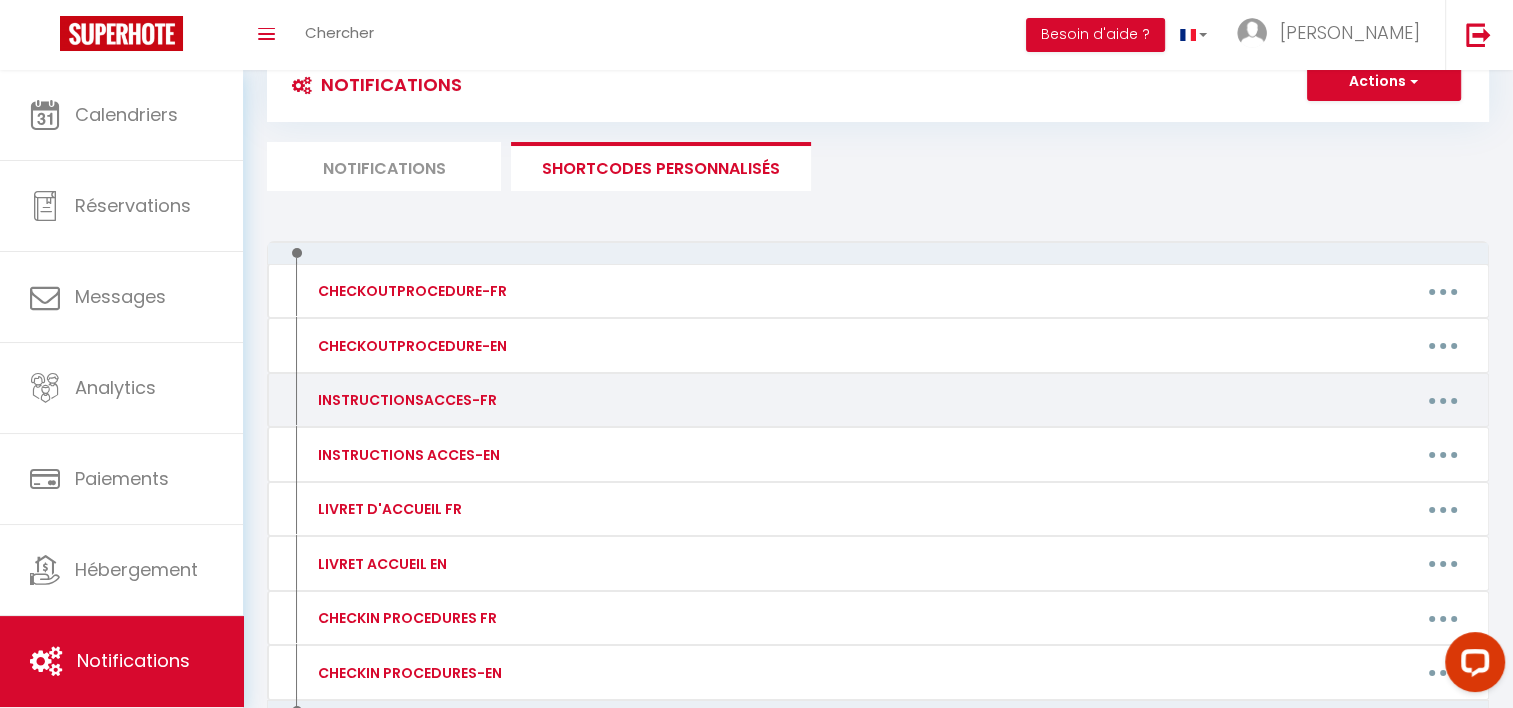 scroll, scrollTop: 184, scrollLeft: 0, axis: vertical 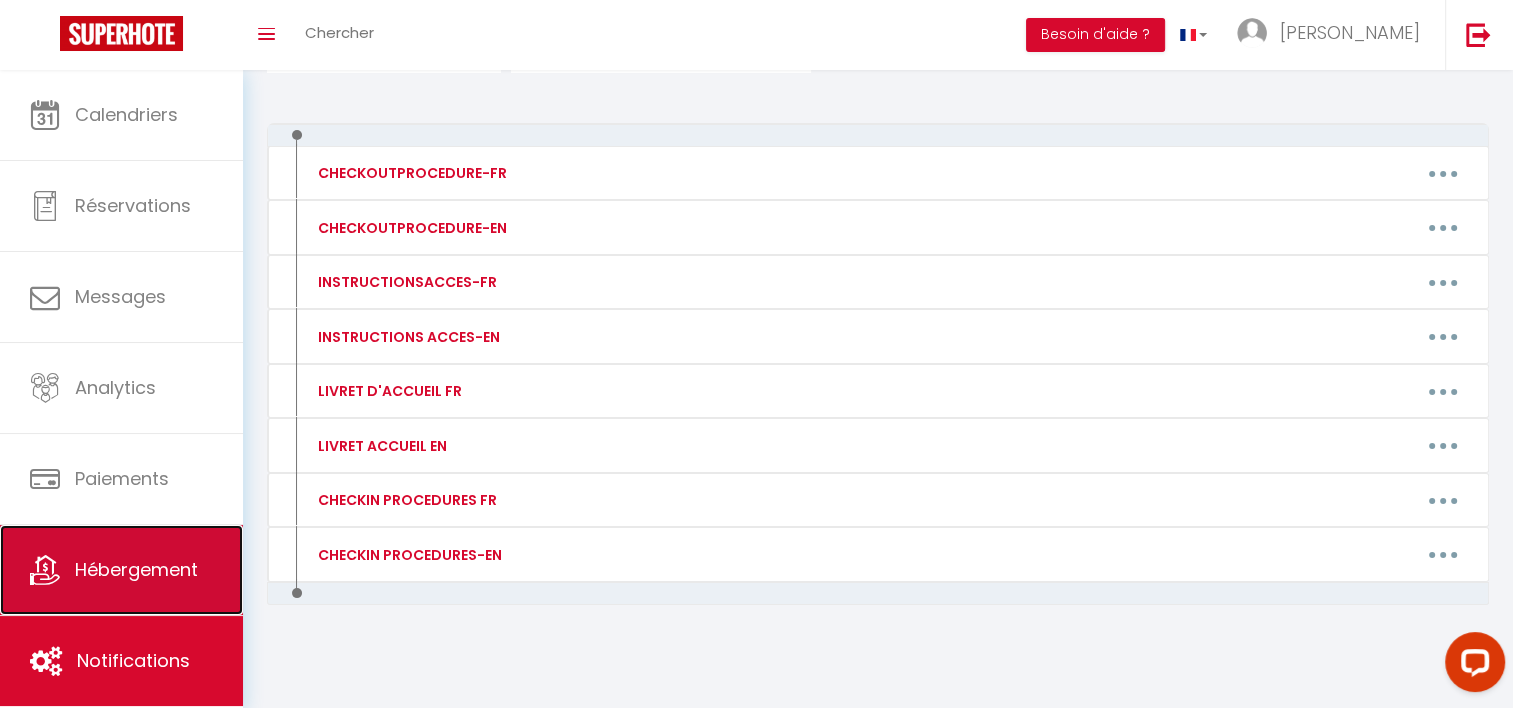 click on "Hébergement" at bounding box center [121, 570] 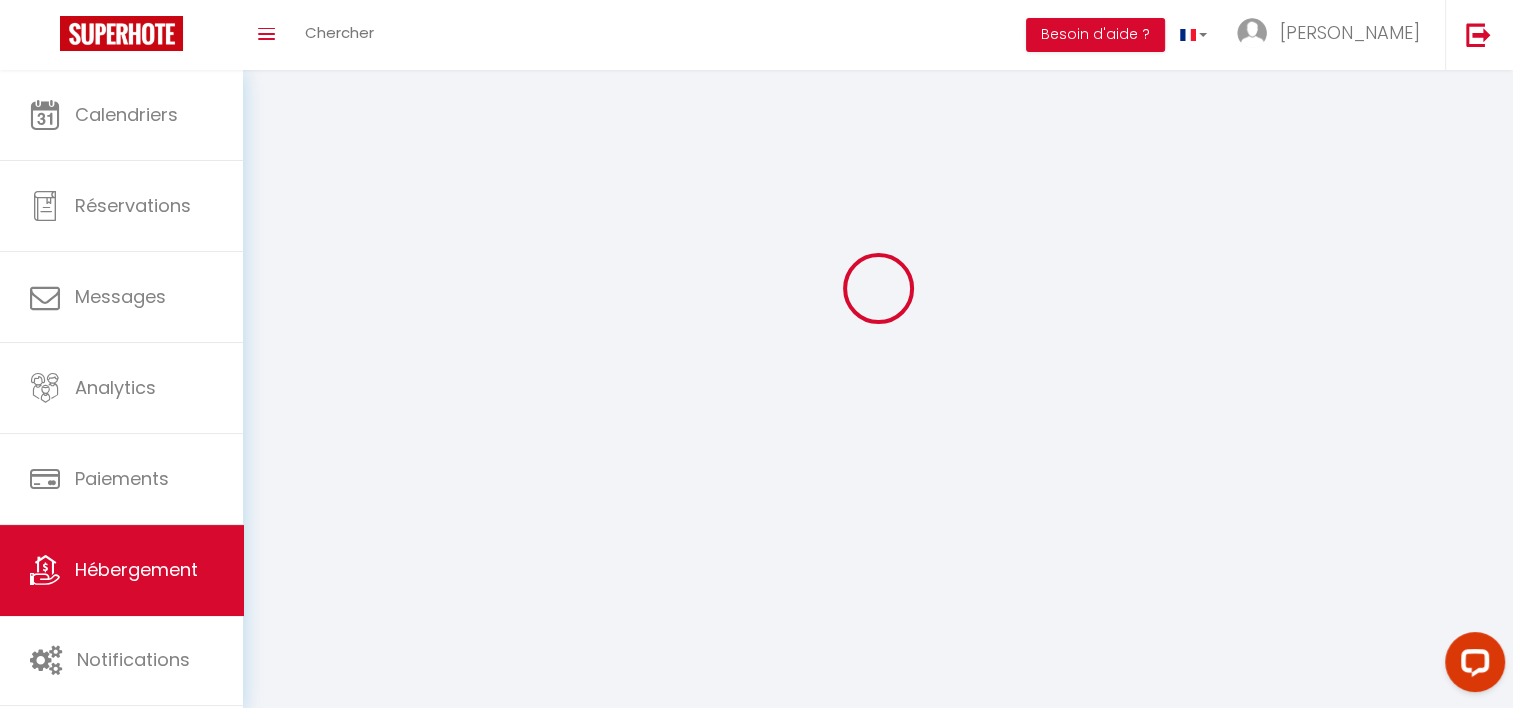 scroll, scrollTop: 0, scrollLeft: 0, axis: both 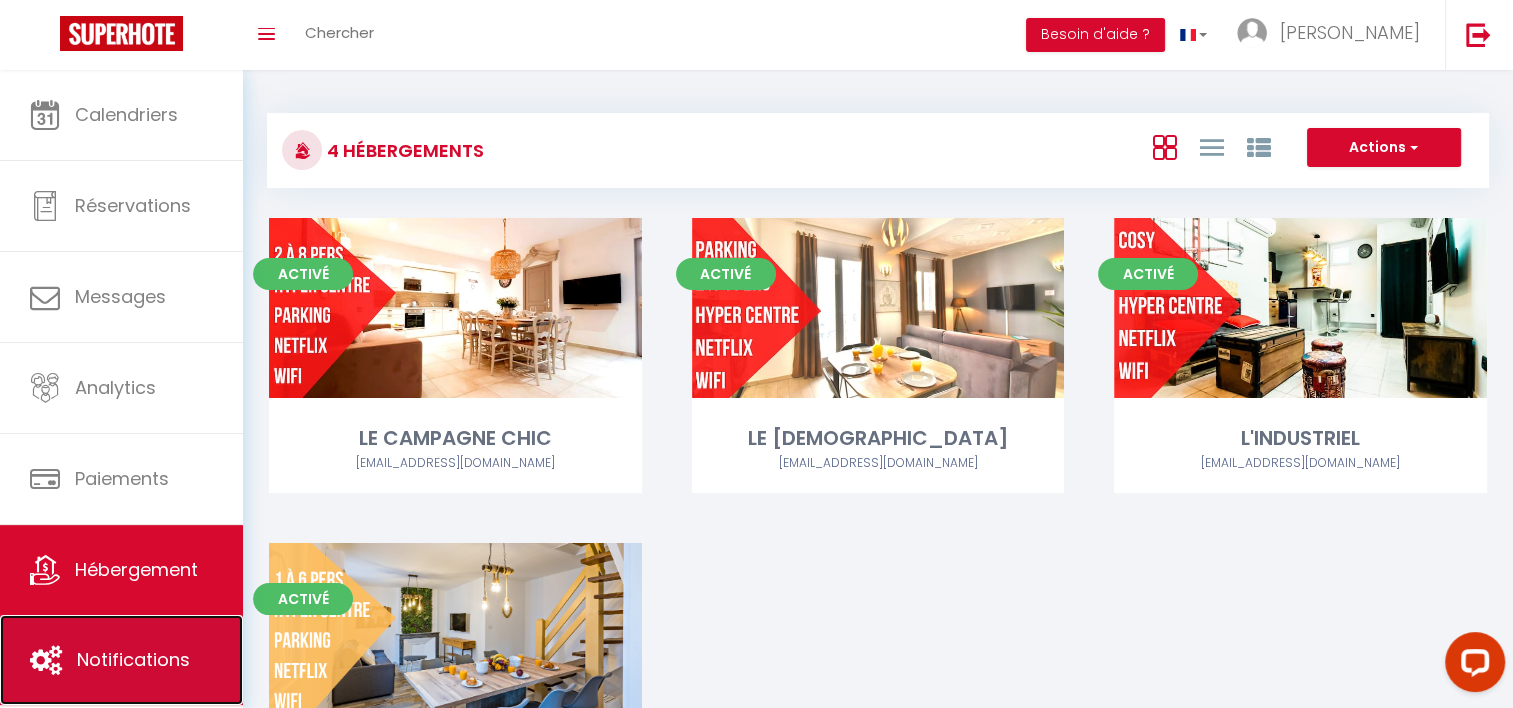 click on "Notifications" at bounding box center [121, 660] 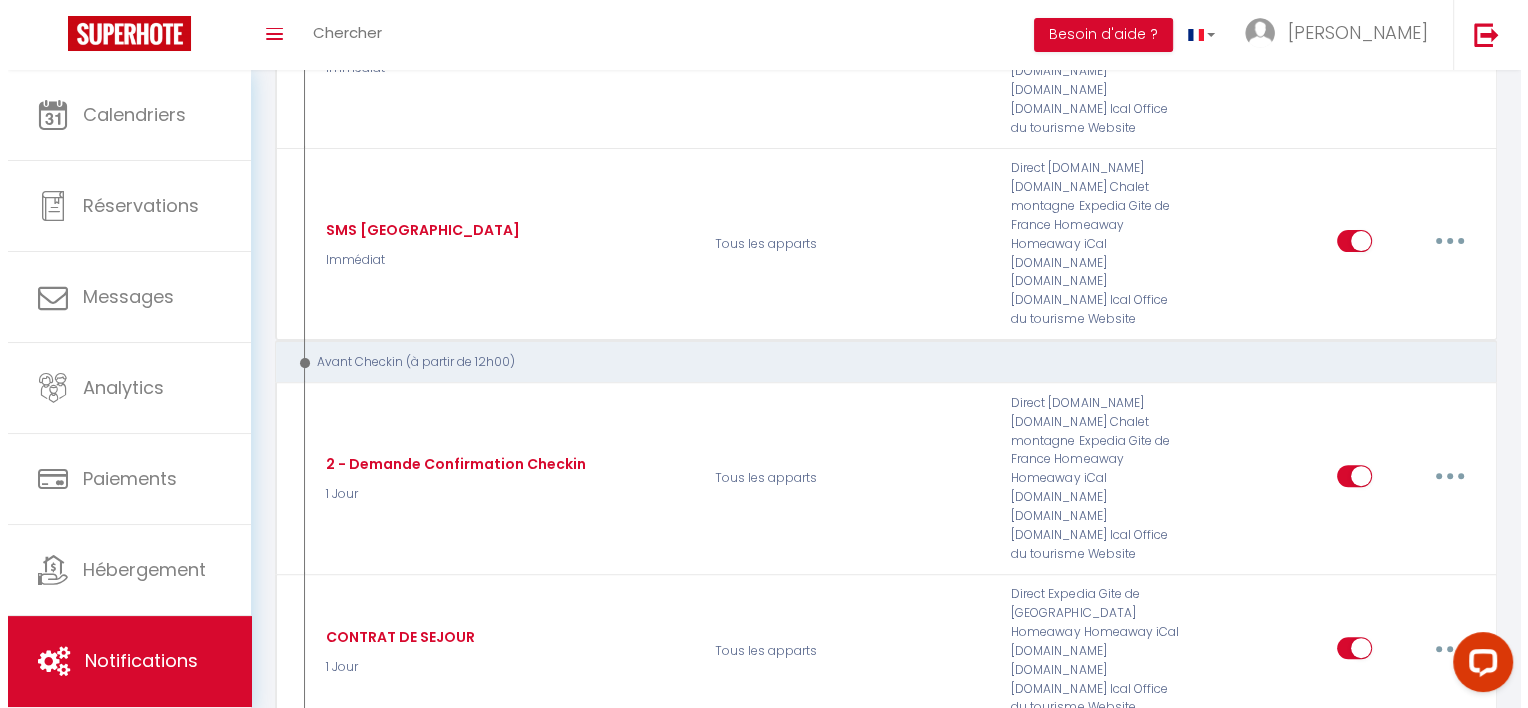 scroll, scrollTop: 583, scrollLeft: 0, axis: vertical 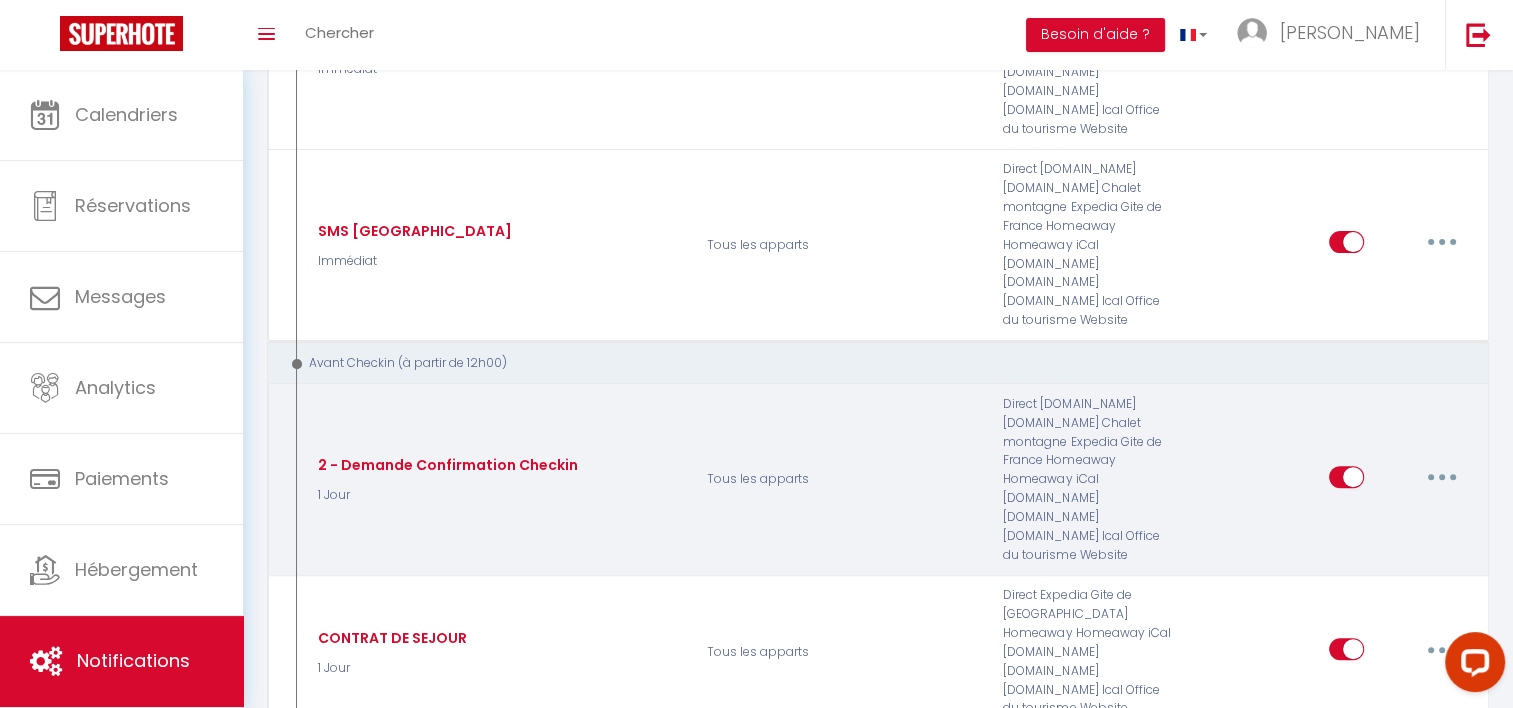 click at bounding box center [1442, 477] 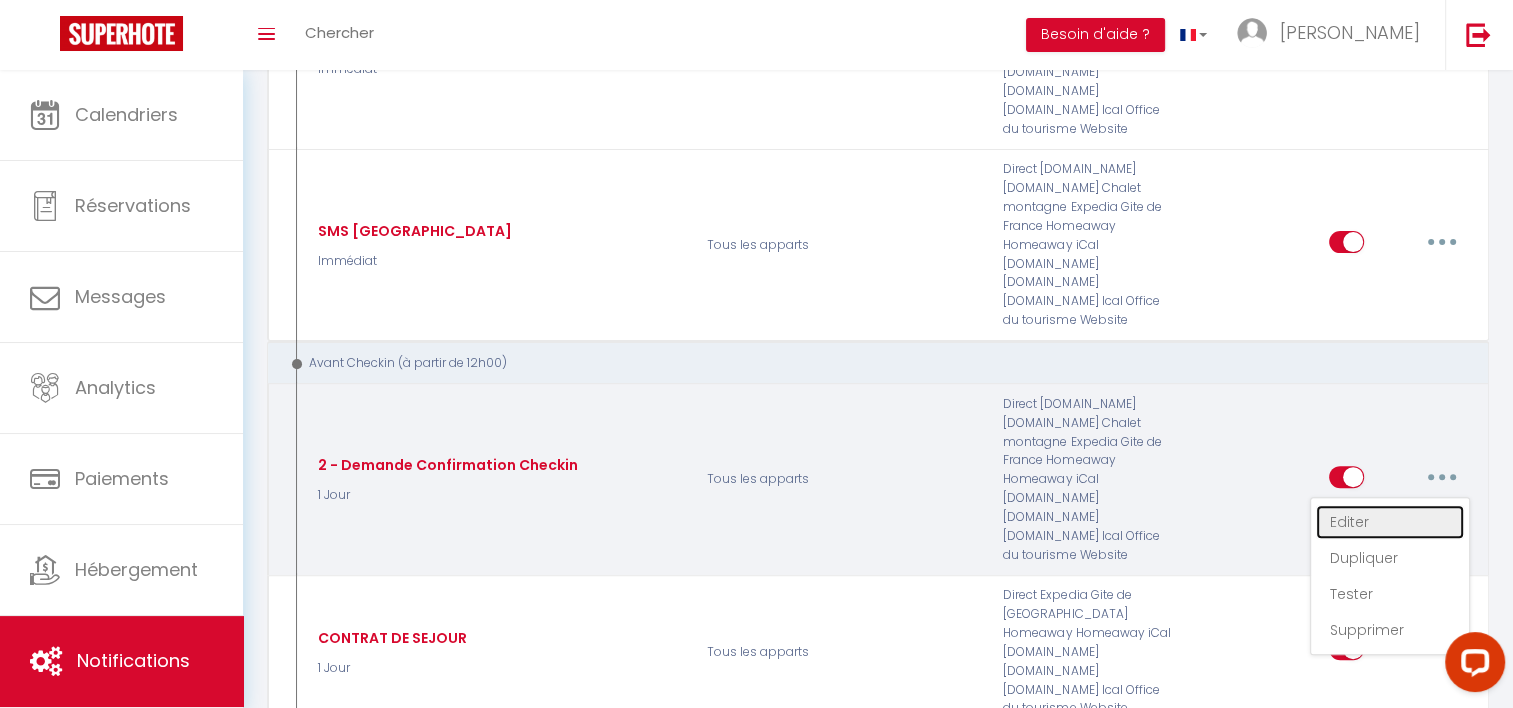 click on "Editer" at bounding box center (1390, 522) 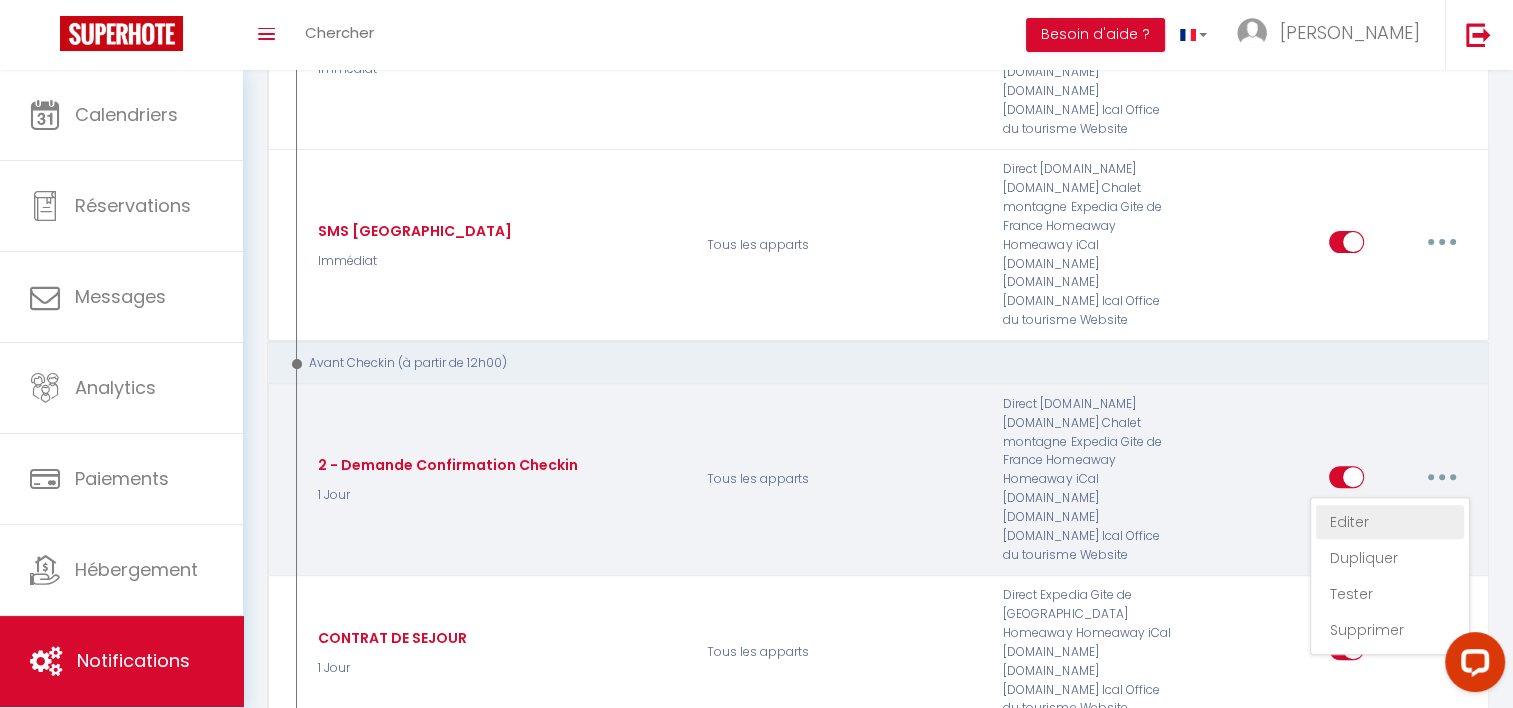 radio on "true" 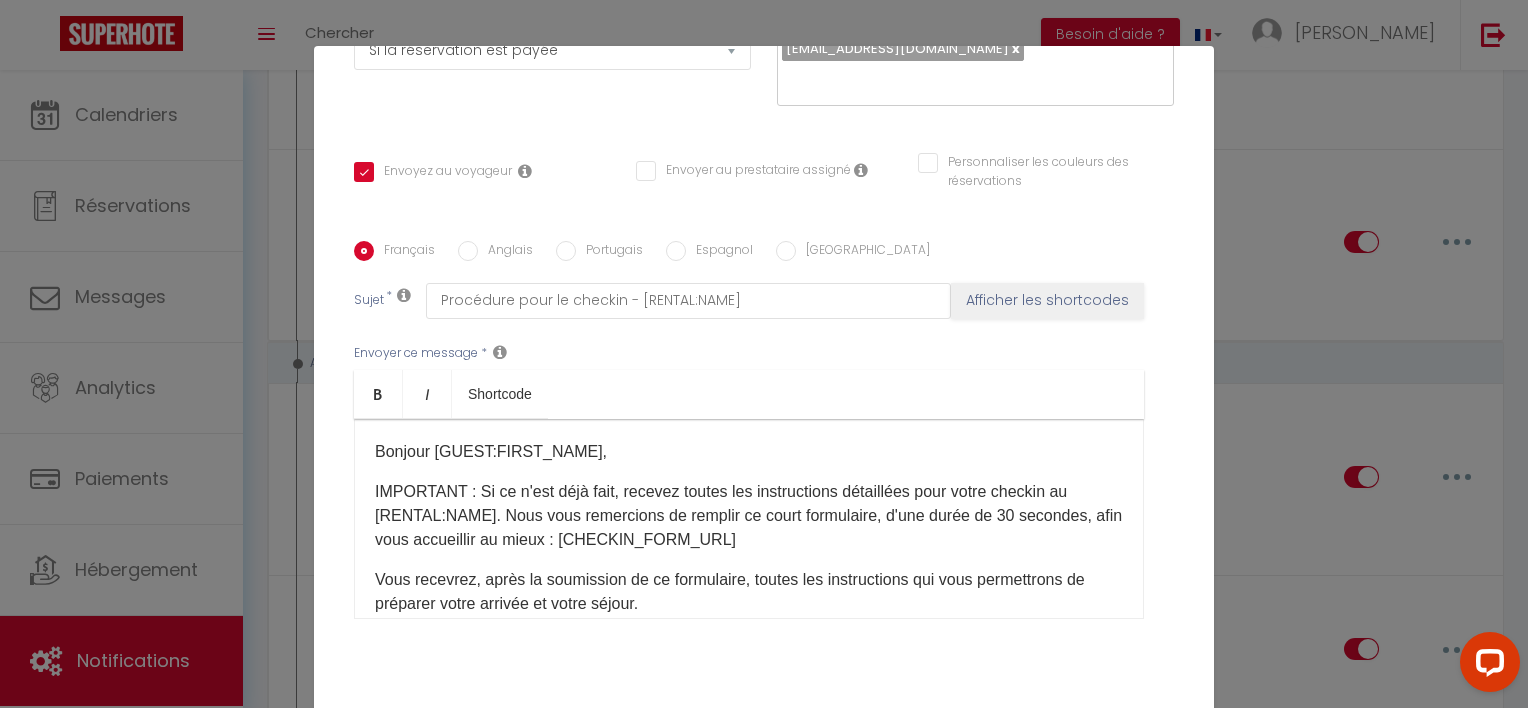 scroll, scrollTop: 359, scrollLeft: 0, axis: vertical 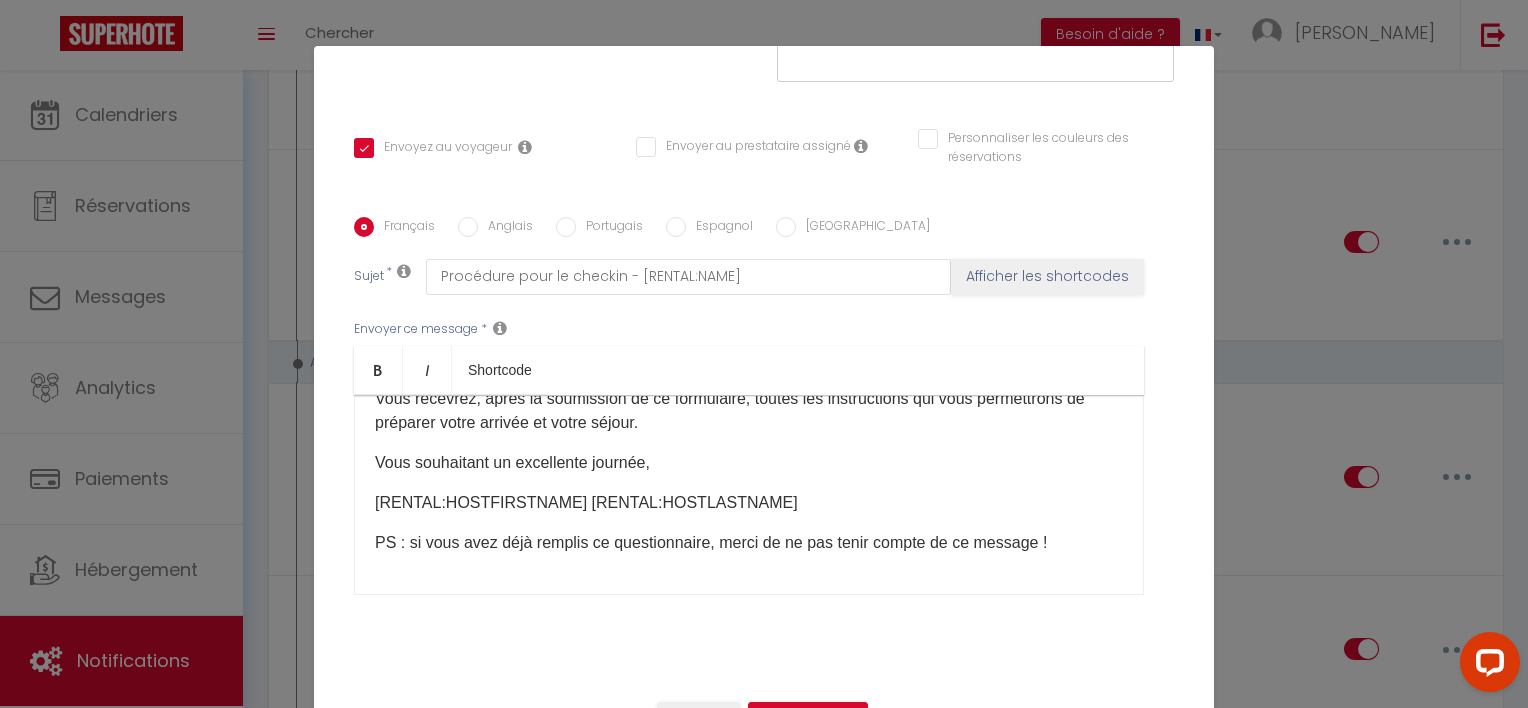 click on "Modifier la notification   ×   Titre   *     2 - Demande Confirmation Checkin   Pour cet hébergement
Sélectionner les hébergements
Tous les apparts
Autres
LE CAMPAGNE CHIC
LE ZEN&COSY
L'INDUSTRIEL
LA CABANE
Lorsque cet événement se produit   *      Après la réservation   Avant Checkin (à partir de 12h00)   Après Checkin (à partir de 12h00)   Avant Checkout (à partir de 12h00)   Après Checkout (à partir de 12h00)   Température   Co2   [MEDICAL_DATA] sonore   Après visualisation lien paiement   Après Paiement Lien KO      *" at bounding box center (764, 354) 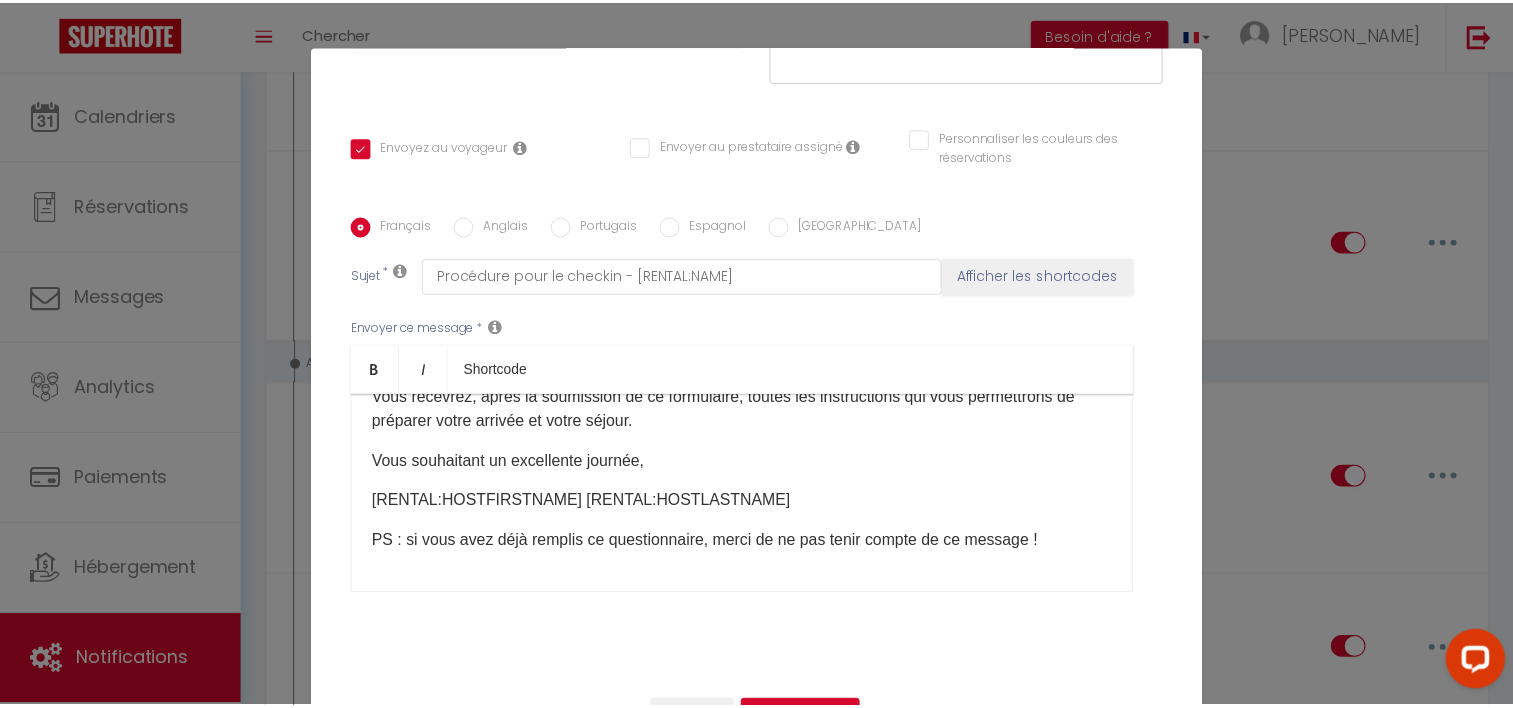 scroll, scrollTop: 0, scrollLeft: 0, axis: both 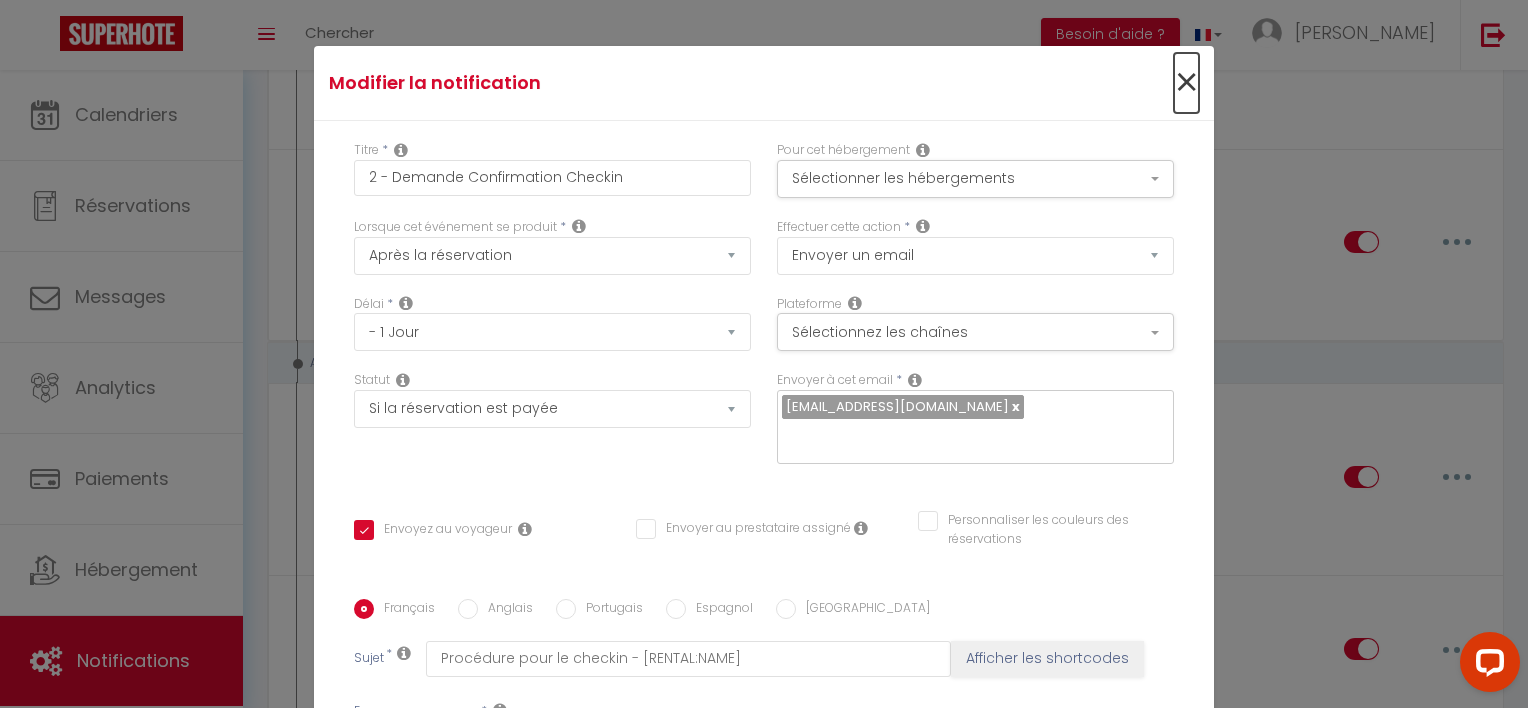 click on "×" at bounding box center (1186, 83) 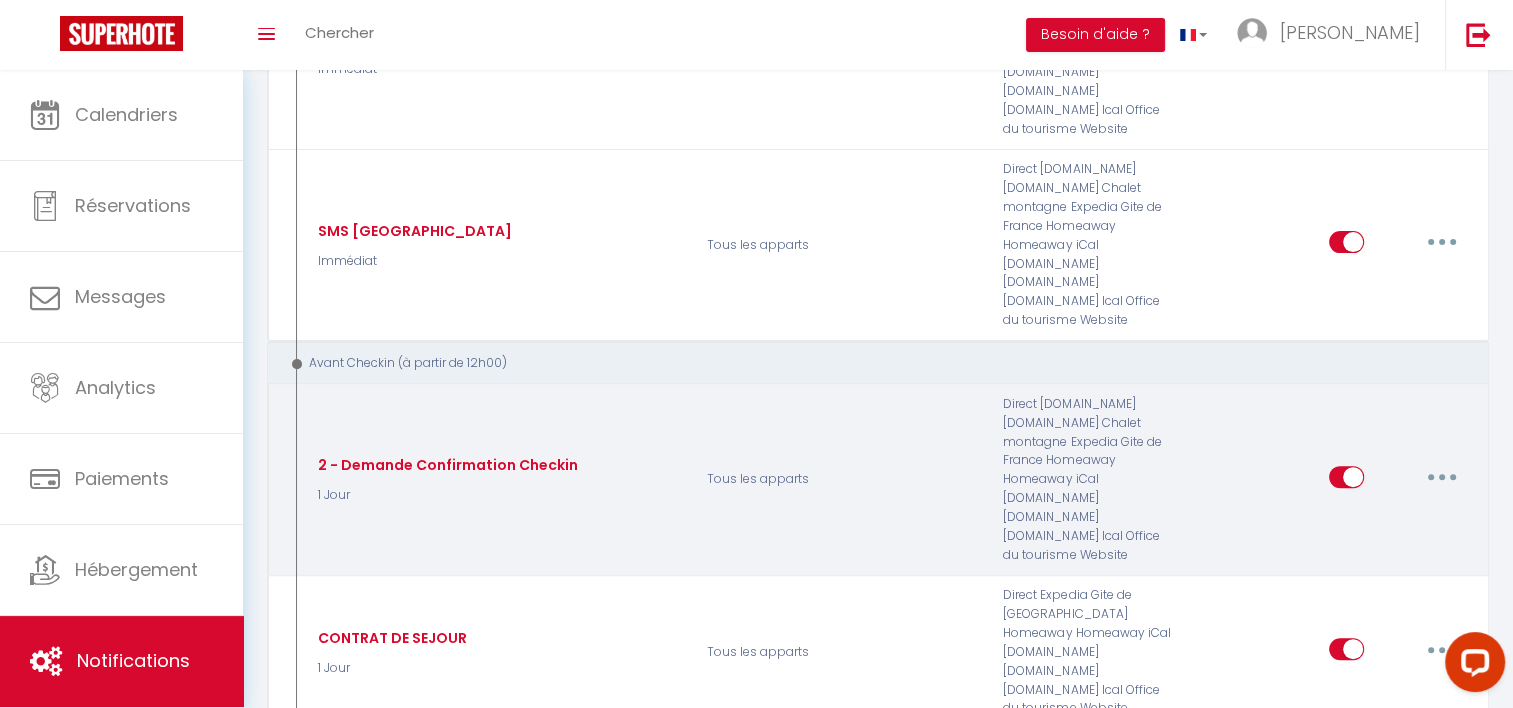 click at bounding box center (1442, 477) 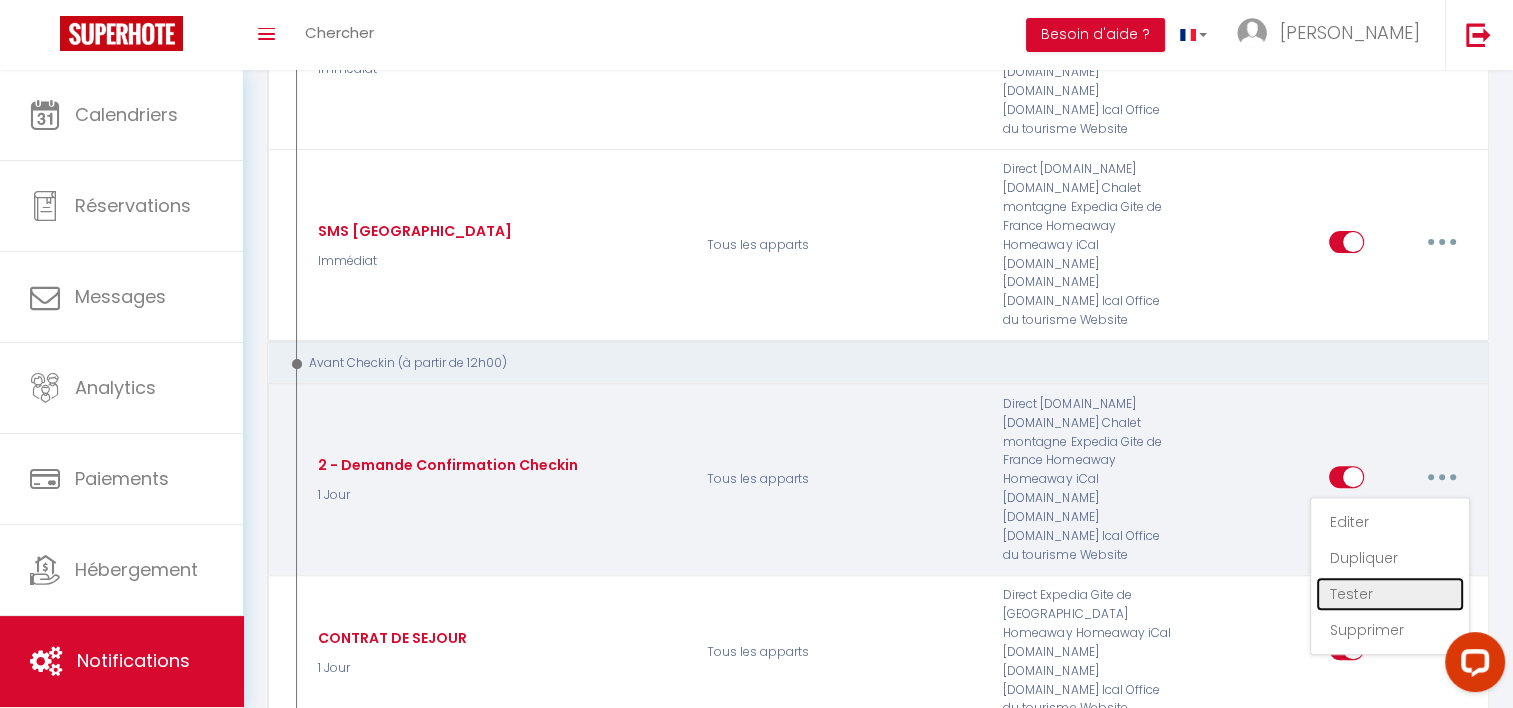 click on "Tester" at bounding box center (1390, 594) 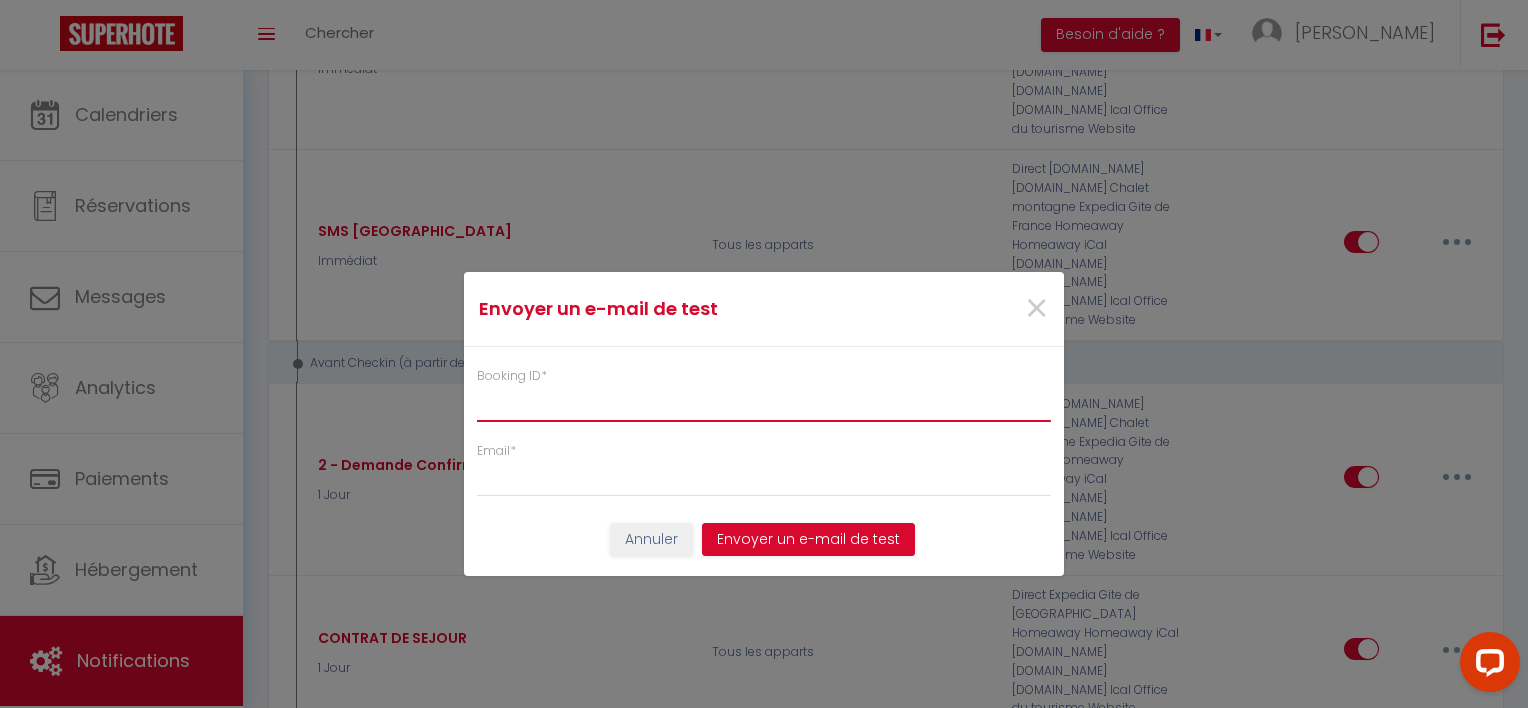 click on "Booking ID
*" at bounding box center [764, 404] 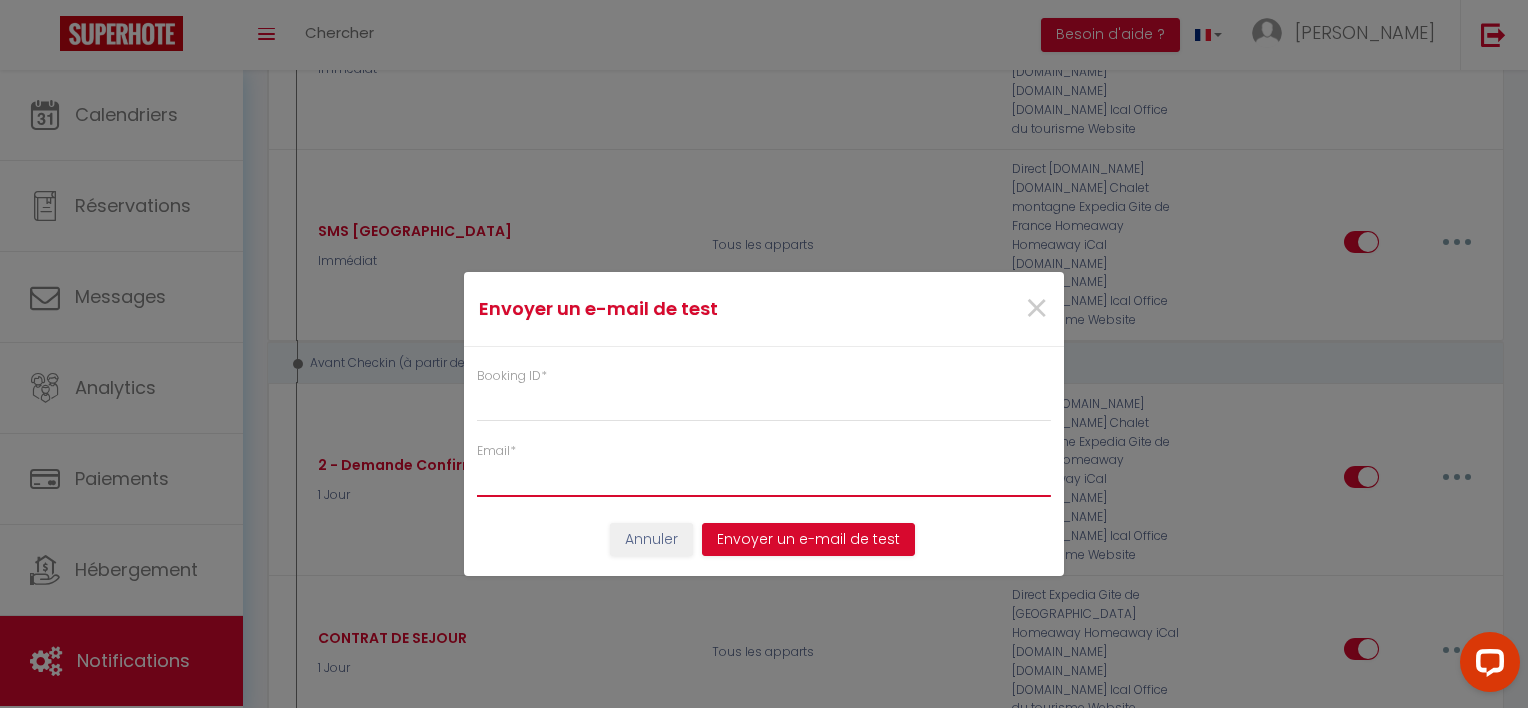 click on "Email
*" at bounding box center (764, 479) 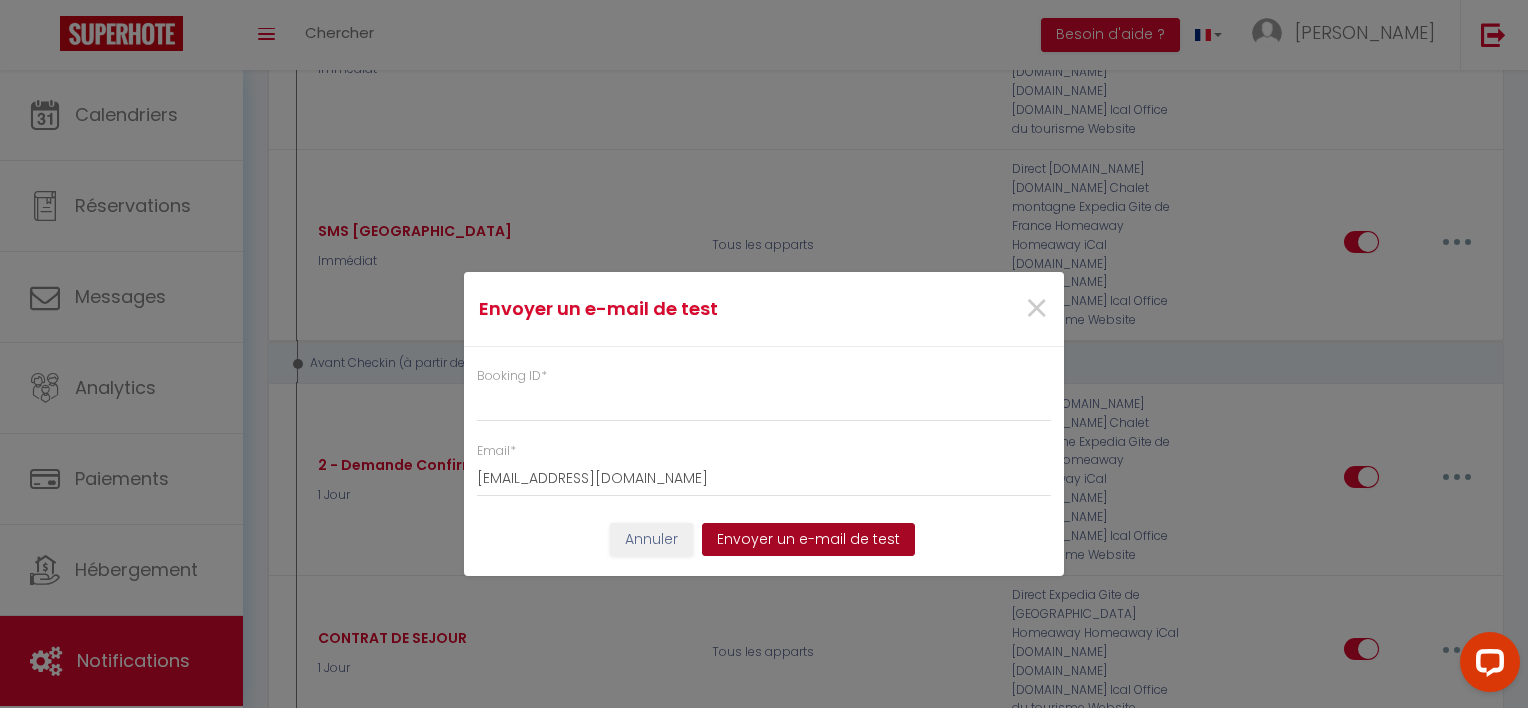 click on "Envoyer un e-mail de test" at bounding box center (808, 540) 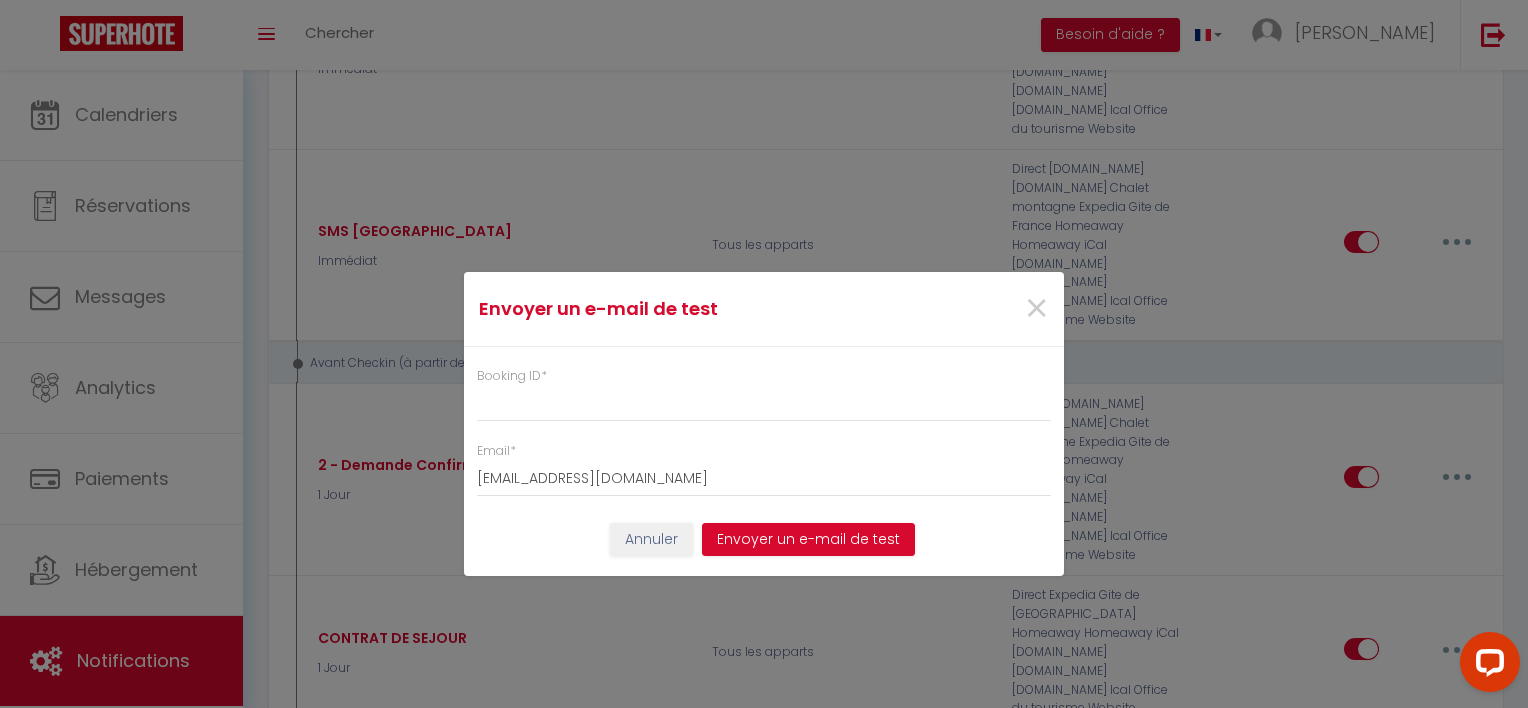click on "Envoyer un e-mail de test   ×
Booking ID
*
Email
*   [EMAIL_ADDRESS][DOMAIN_NAME]   Annuler
Envoyer un e-mail de test" at bounding box center [764, 354] 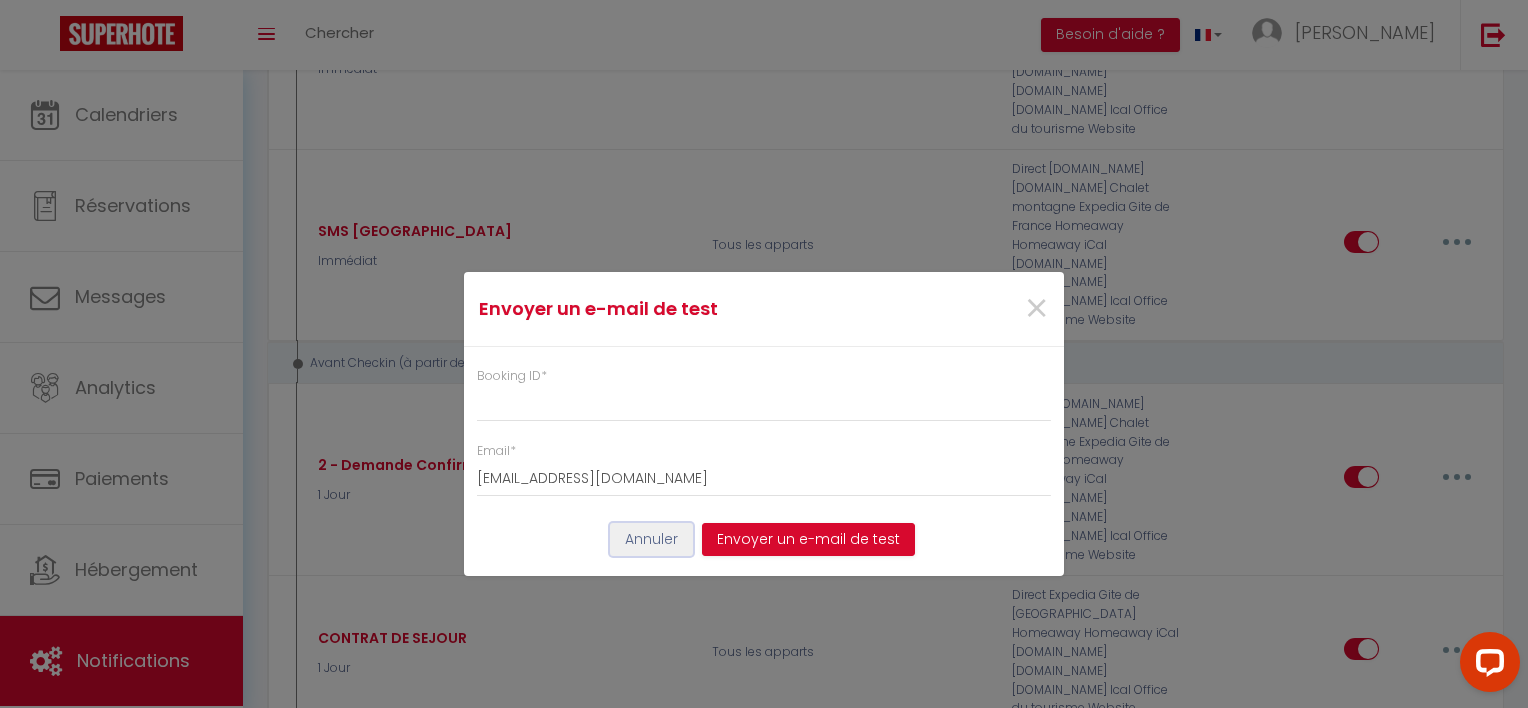 click on "Annuler" at bounding box center (651, 540) 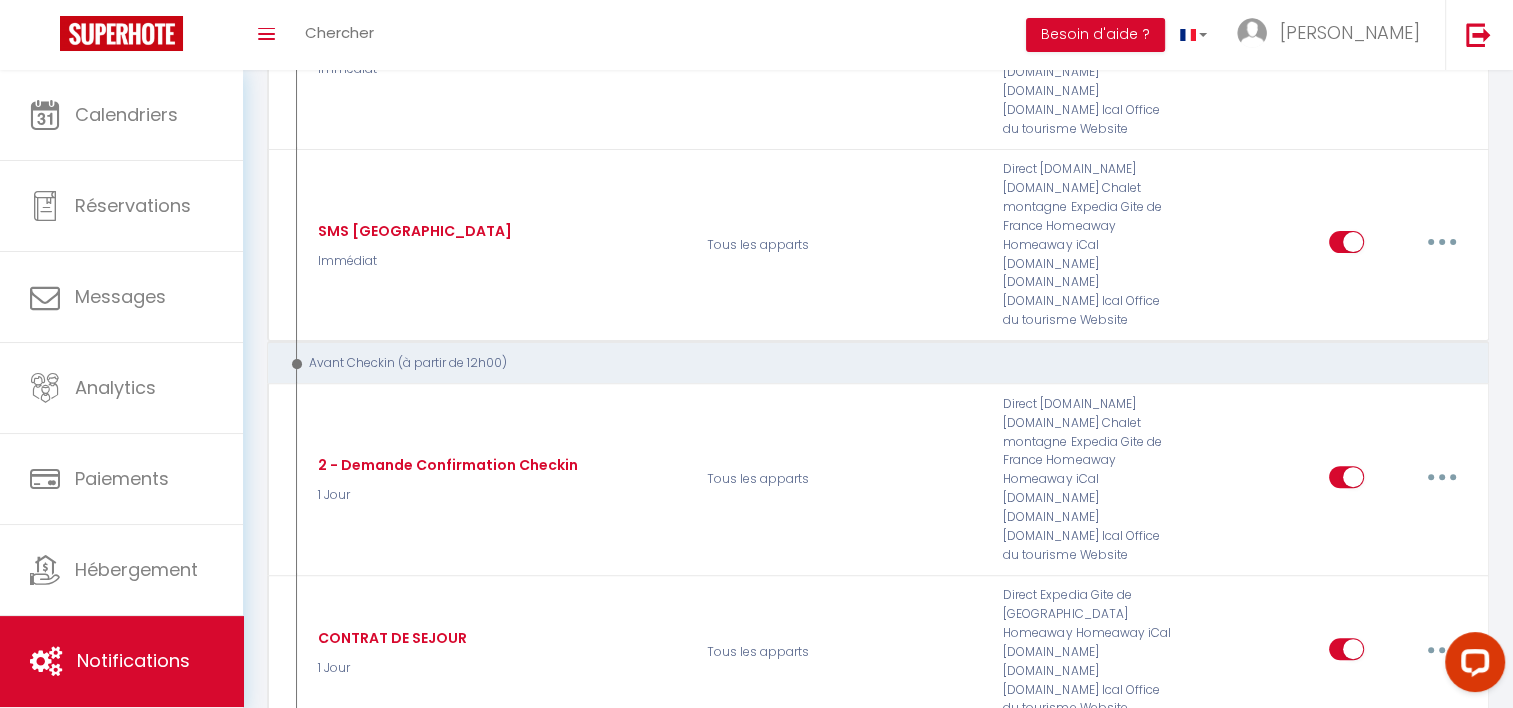 click on "CONTRAT DE SEJOUR    1 Jour" at bounding box center (497, 652) 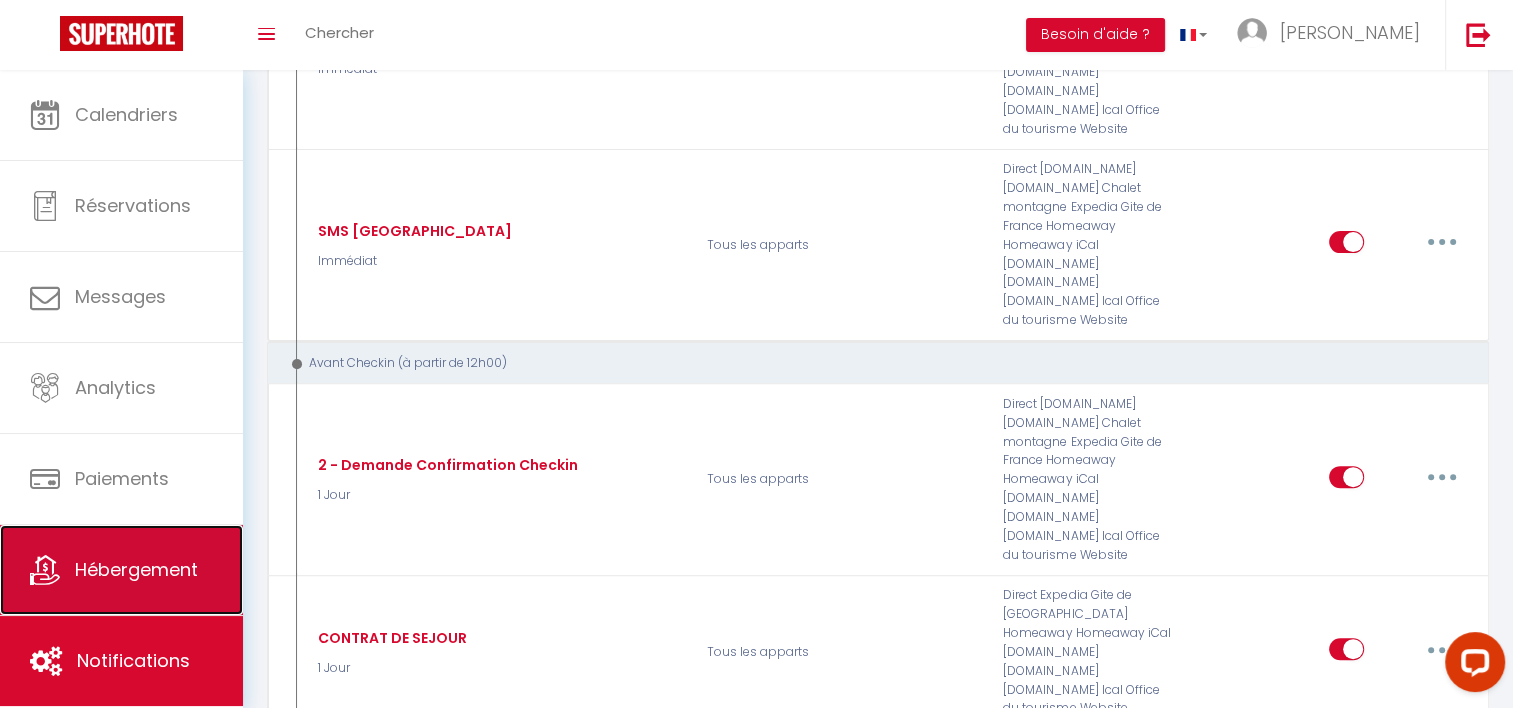 click on "Hébergement" at bounding box center (136, 569) 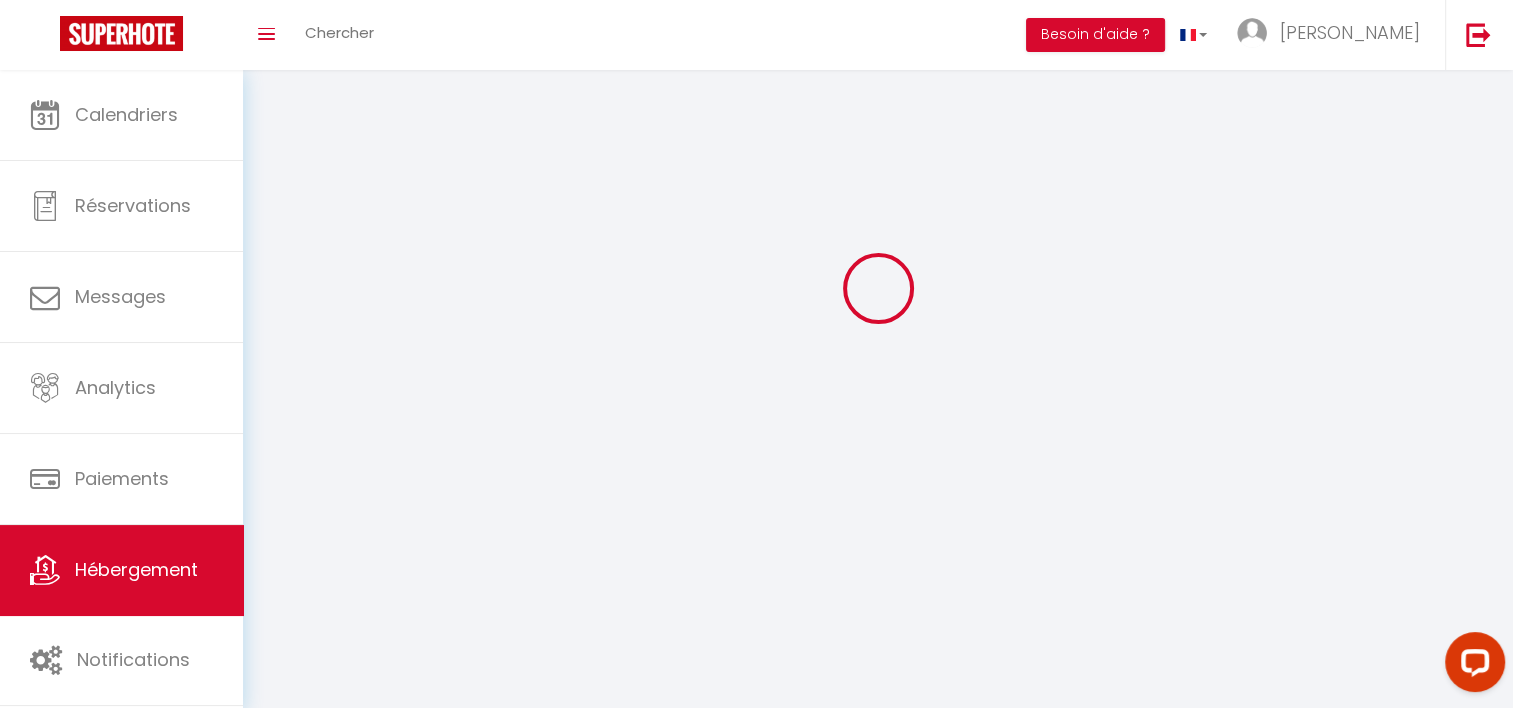 scroll, scrollTop: 0, scrollLeft: 0, axis: both 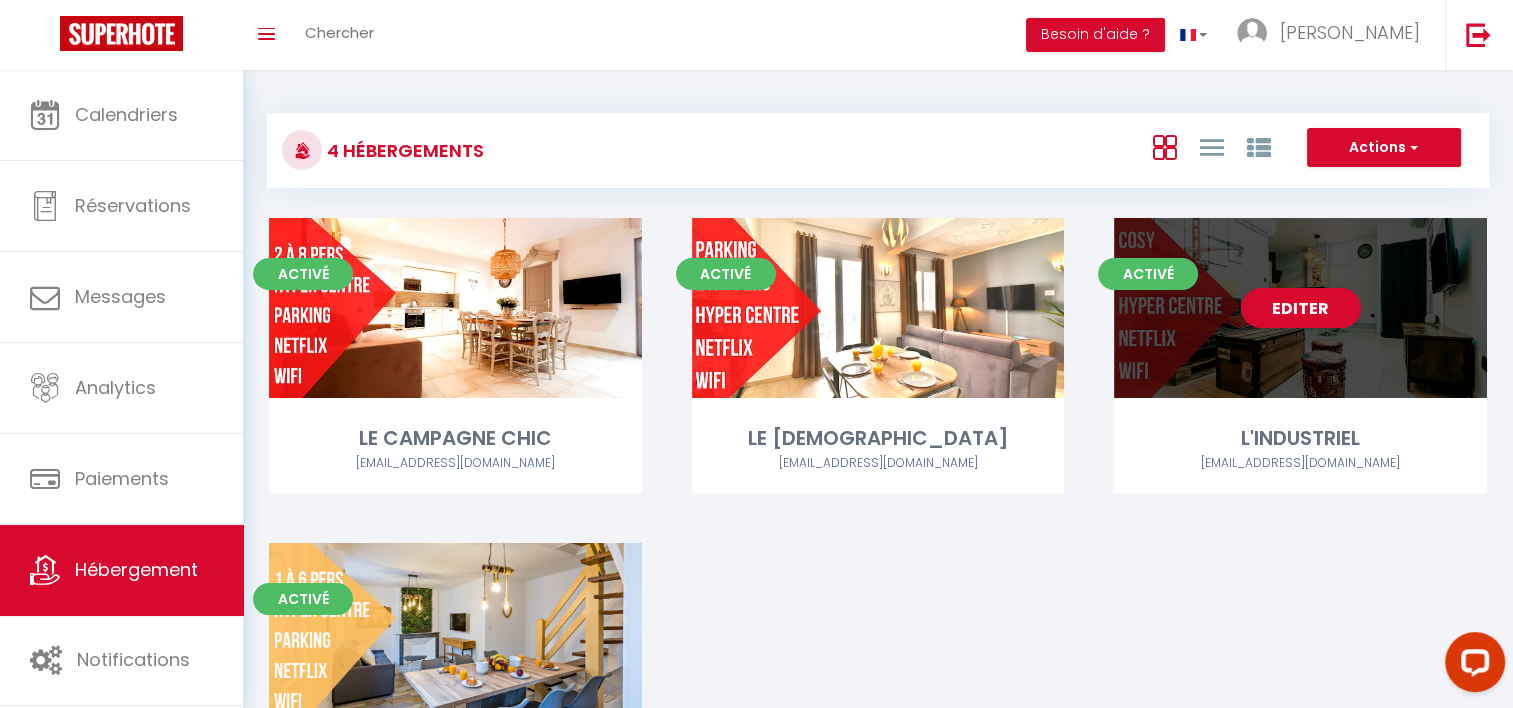 click on "[EMAIL_ADDRESS][DOMAIN_NAME]" at bounding box center (1300, 463) 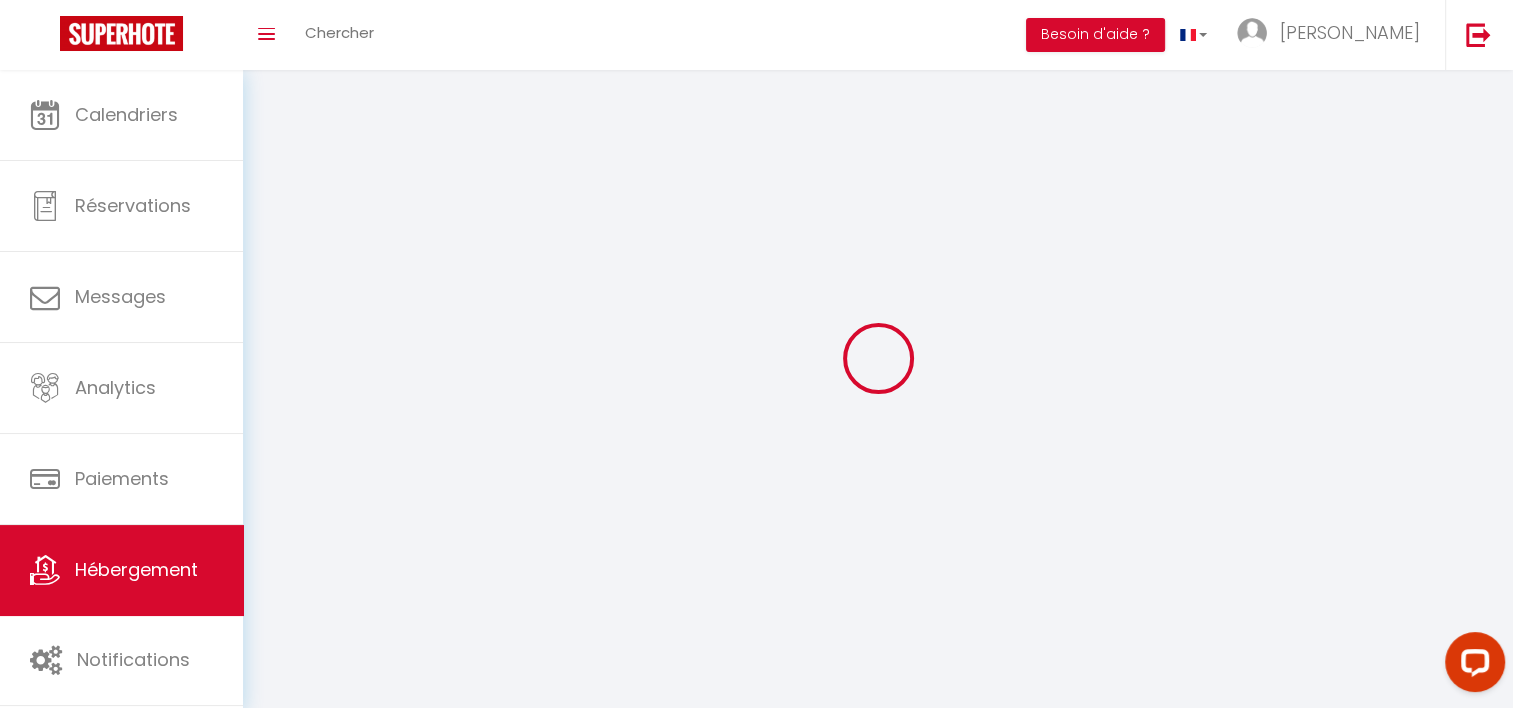 select 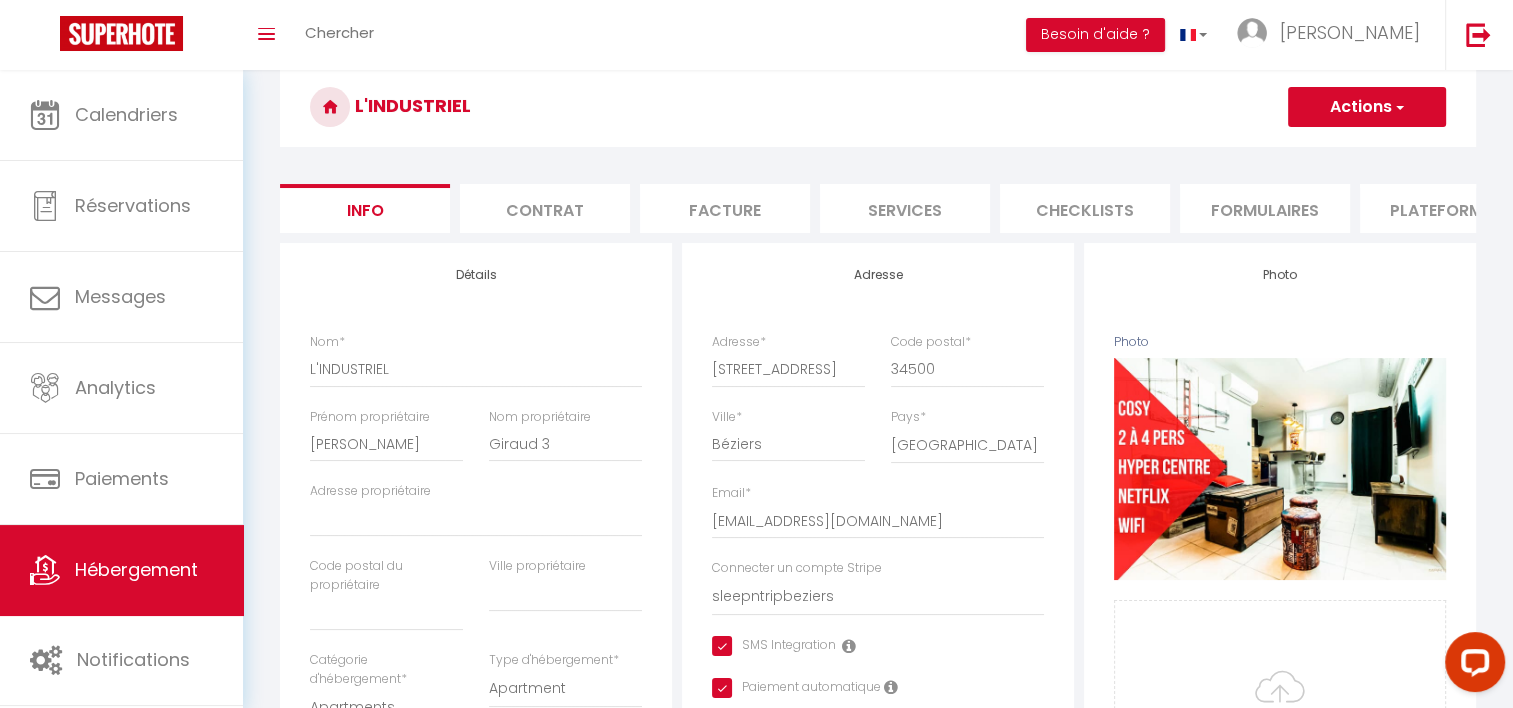 scroll, scrollTop: 74, scrollLeft: 0, axis: vertical 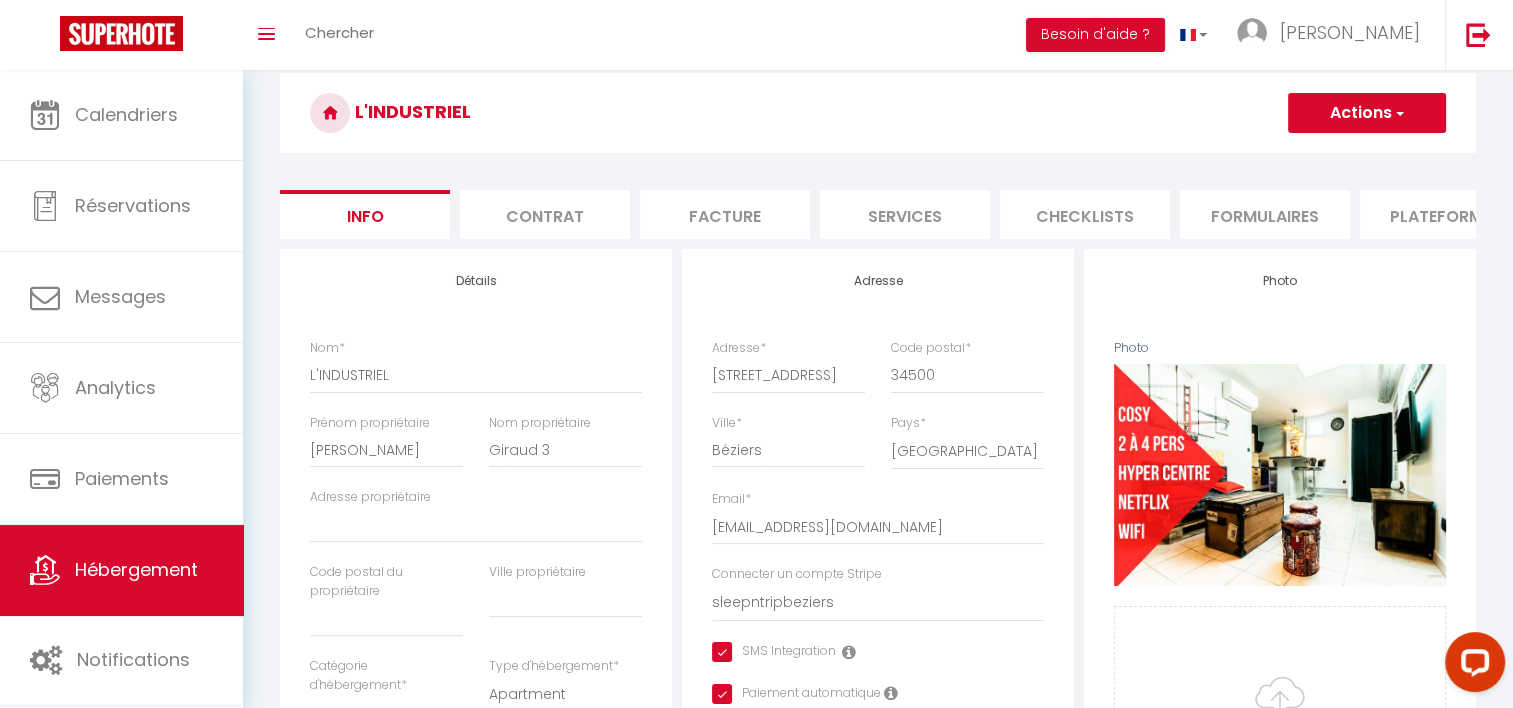 click on "Plateformes" at bounding box center [1445, 214] 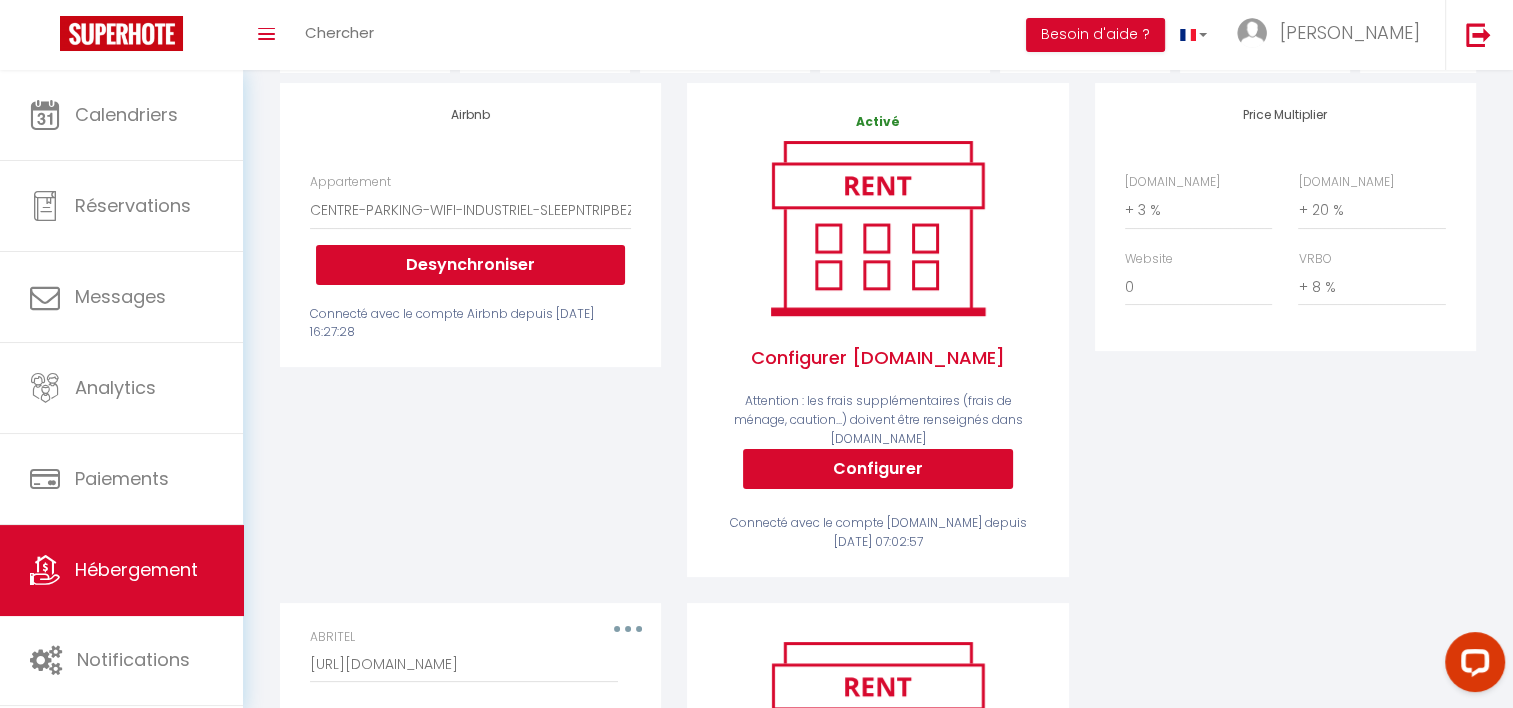 scroll, scrollTop: 239, scrollLeft: 0, axis: vertical 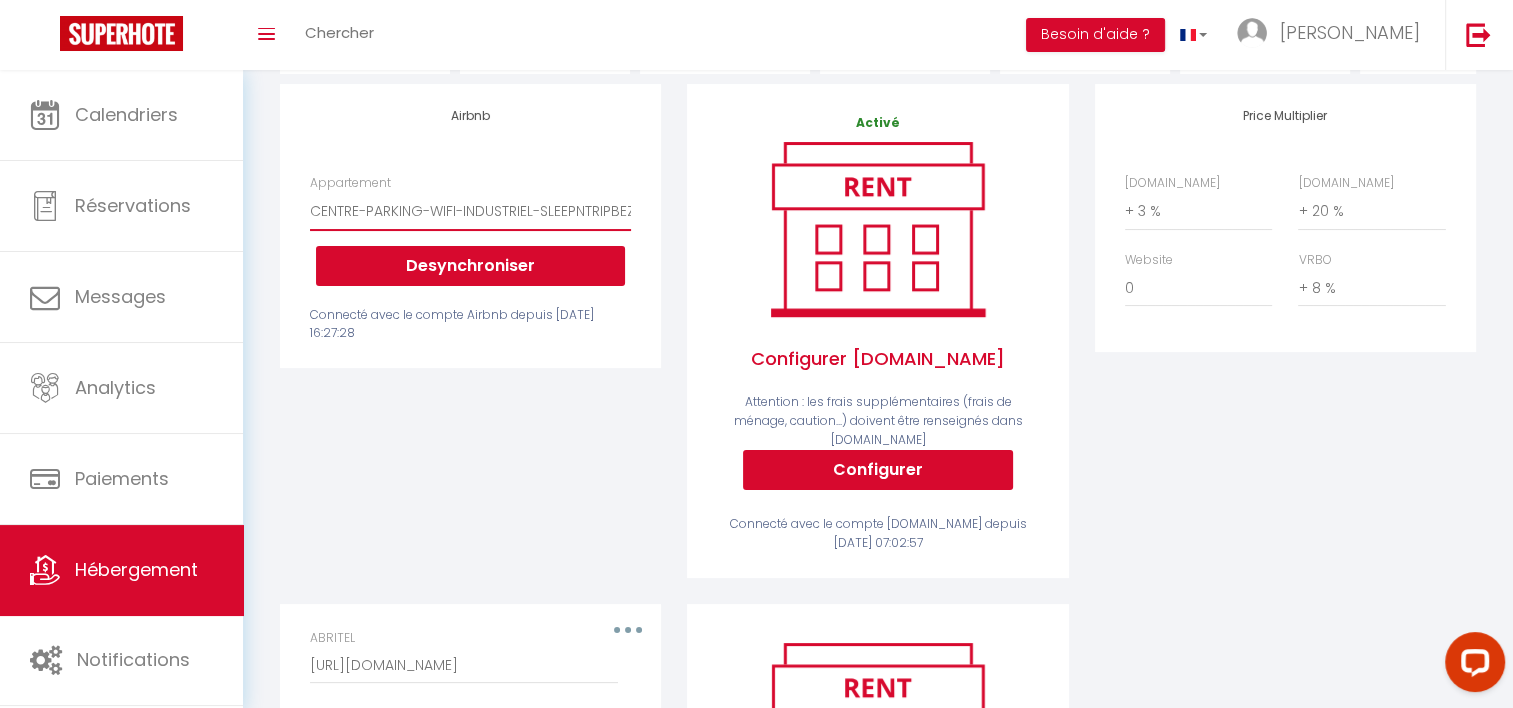click on "CENTRE-PARKING-WIFI-INDUSTRIEL-SLEEPNTRIPBEZIERS - [EMAIL_ADDRESS][DOMAIN_NAME]" at bounding box center (470, 211) 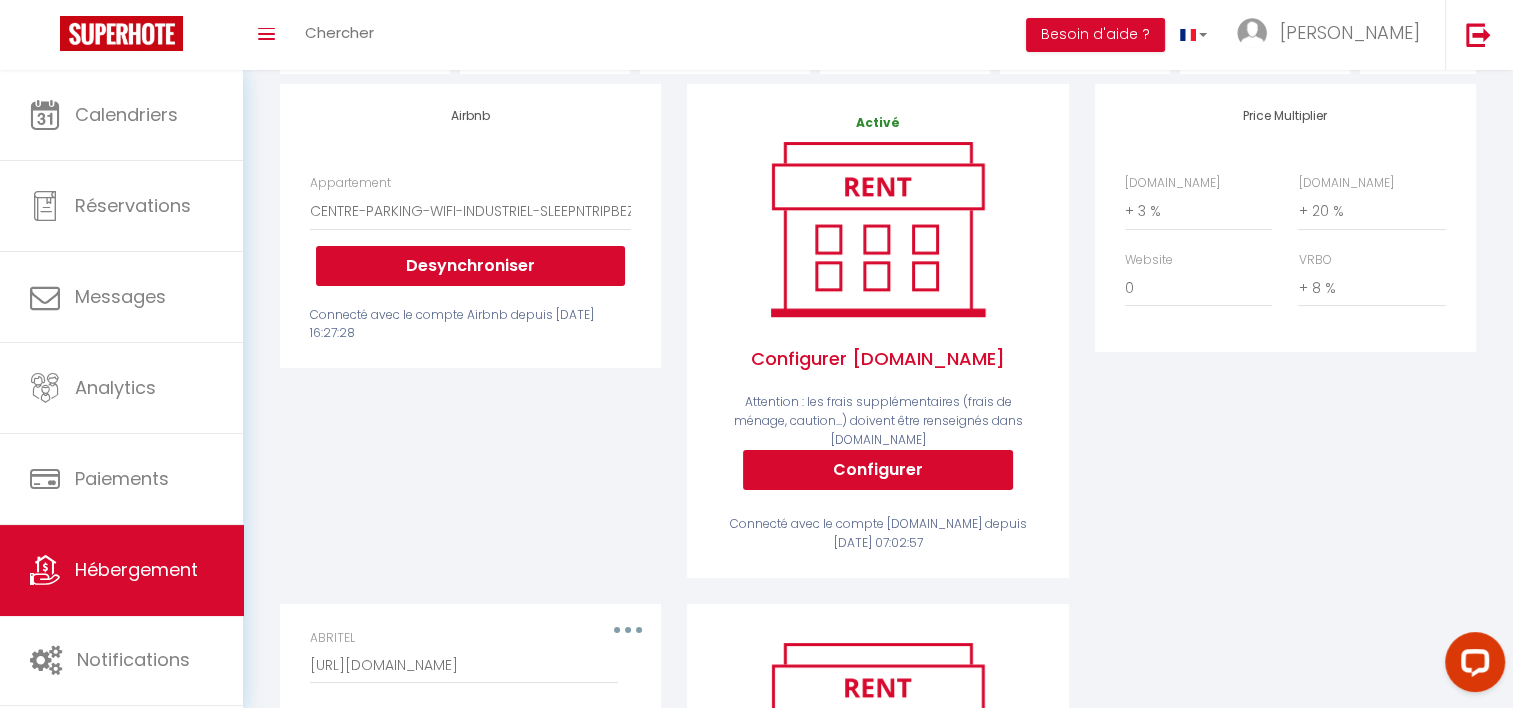 click on "Price Multiplier
[DOMAIN_NAME]
0
+ 1 %
+ 2 %
+ 3 %
+ 4 %
+ 5 %
+ 6 %
+ 7 %" at bounding box center (1285, 344) 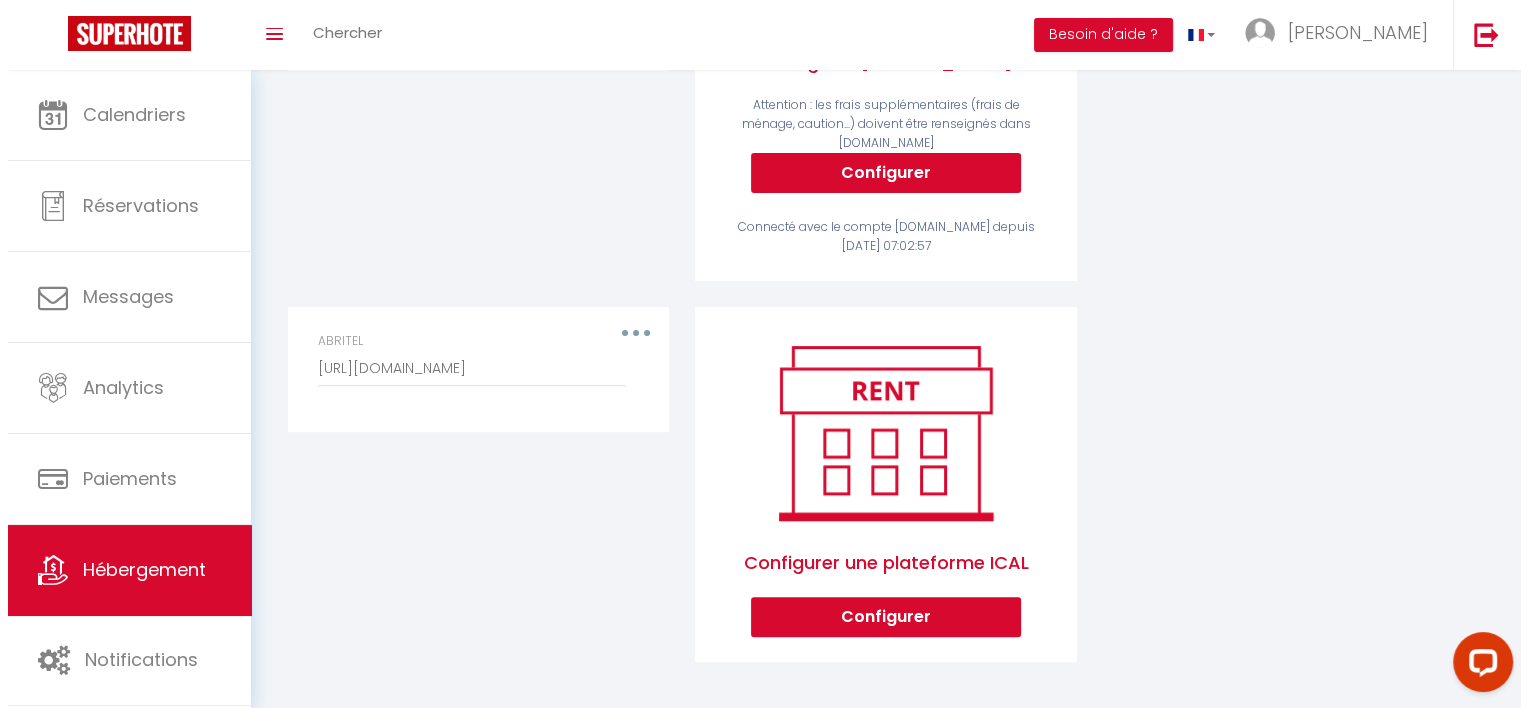 scroll, scrollTop: 0, scrollLeft: 0, axis: both 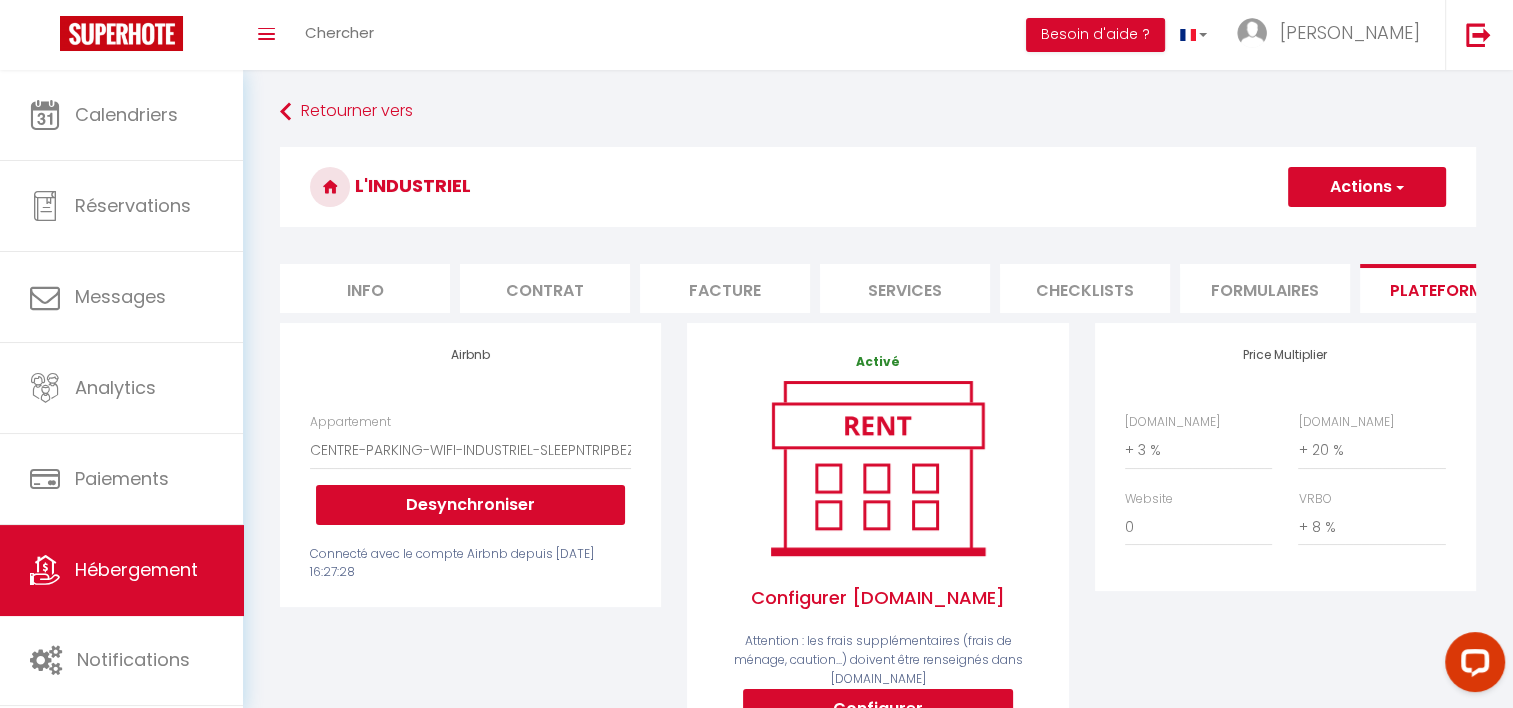 click on "Info" at bounding box center [365, 288] 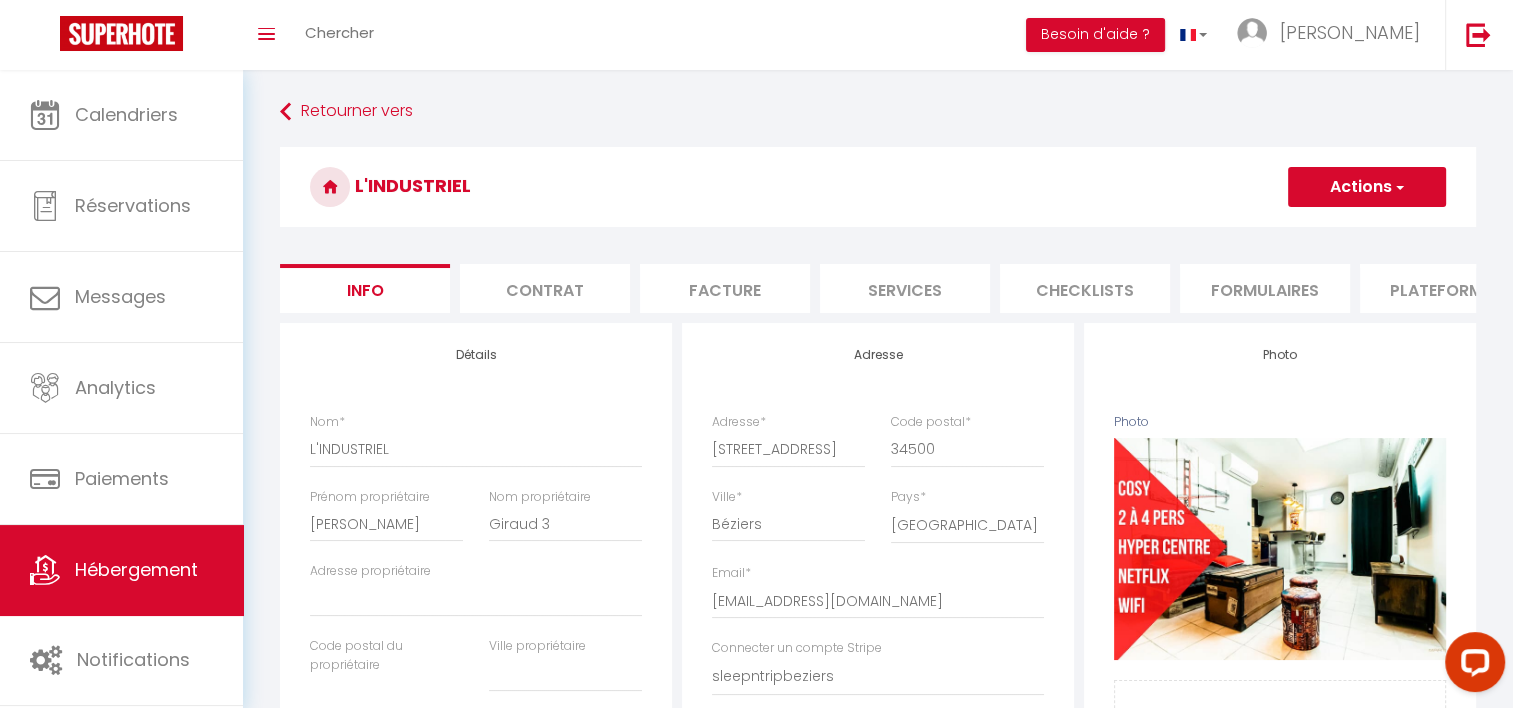 click on "Contrat" at bounding box center [545, 288] 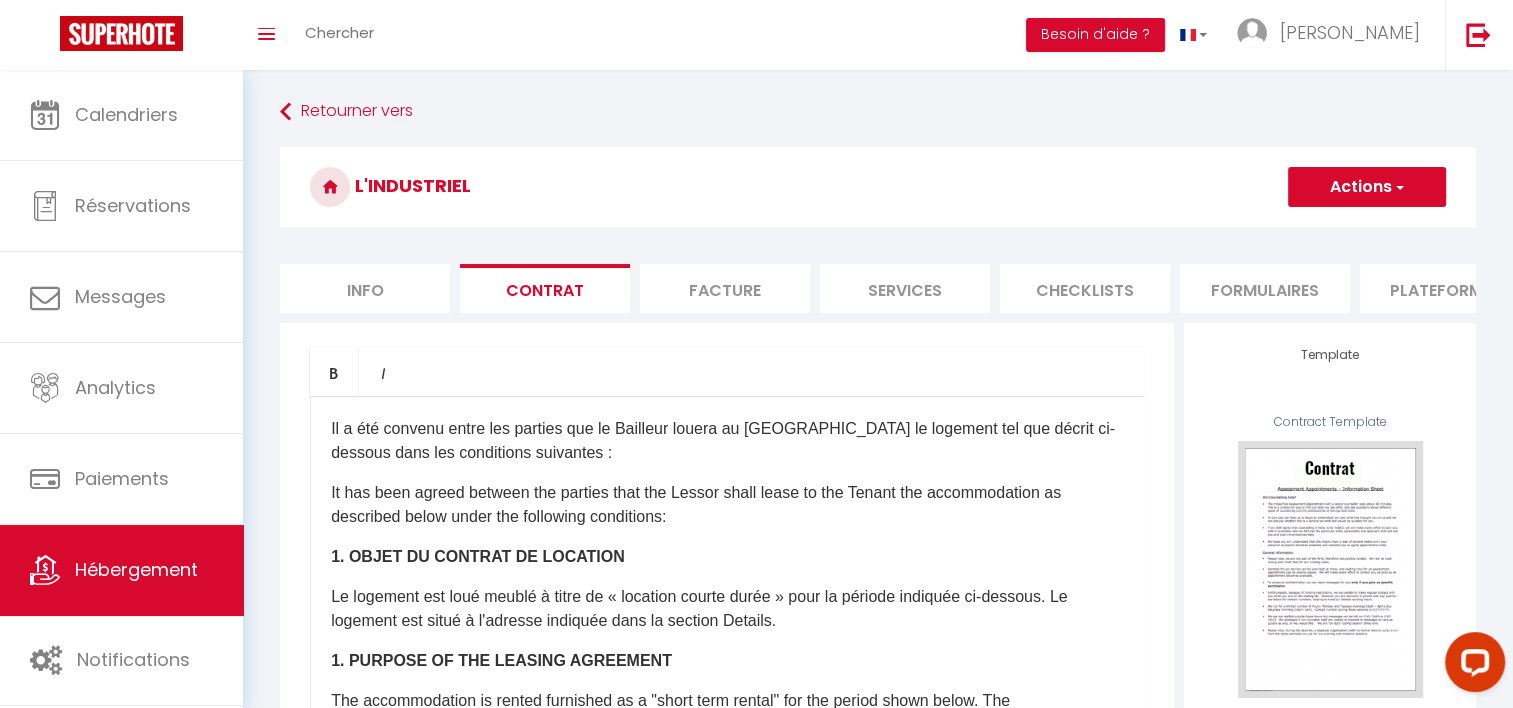 click on "Formulaires" at bounding box center (1265, 288) 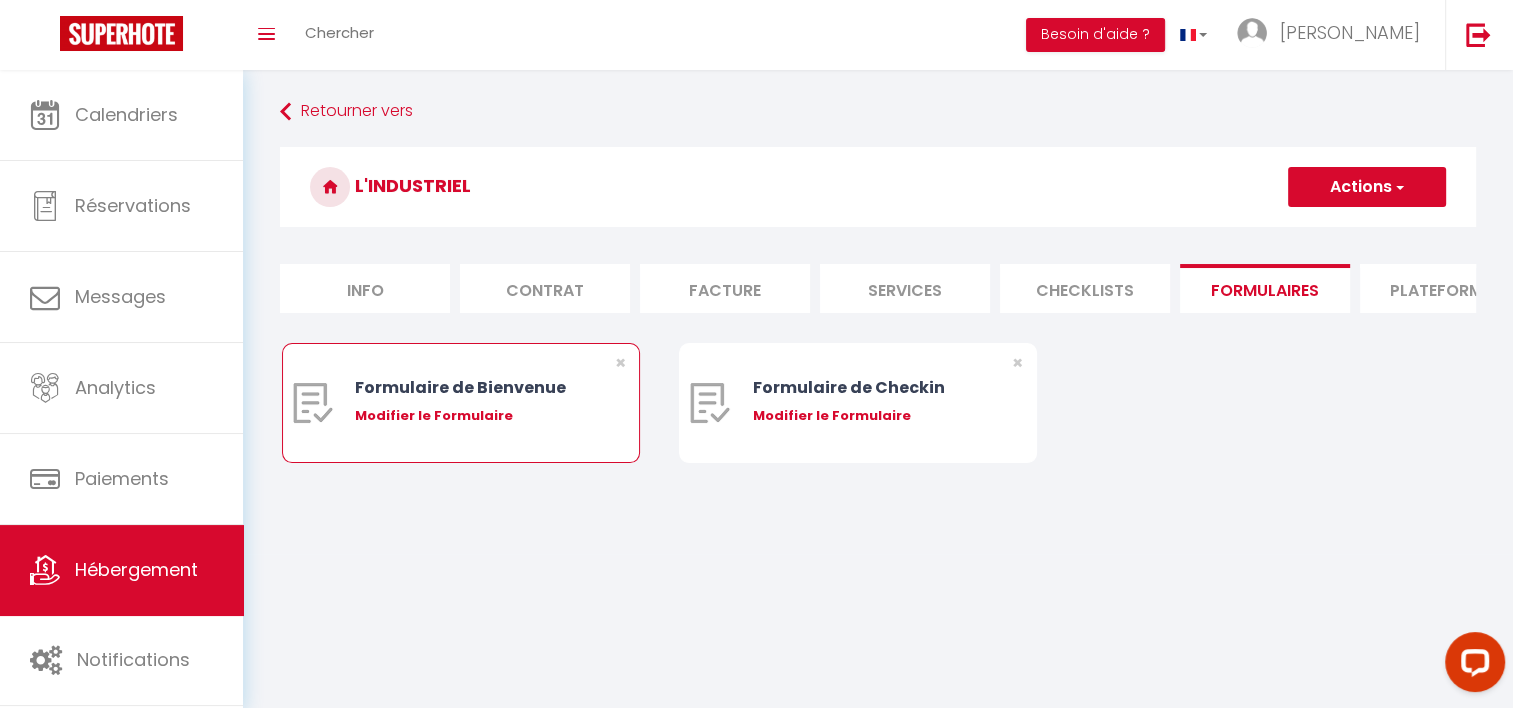 click on "Modifier le Formulaire" at bounding box center (475, 416) 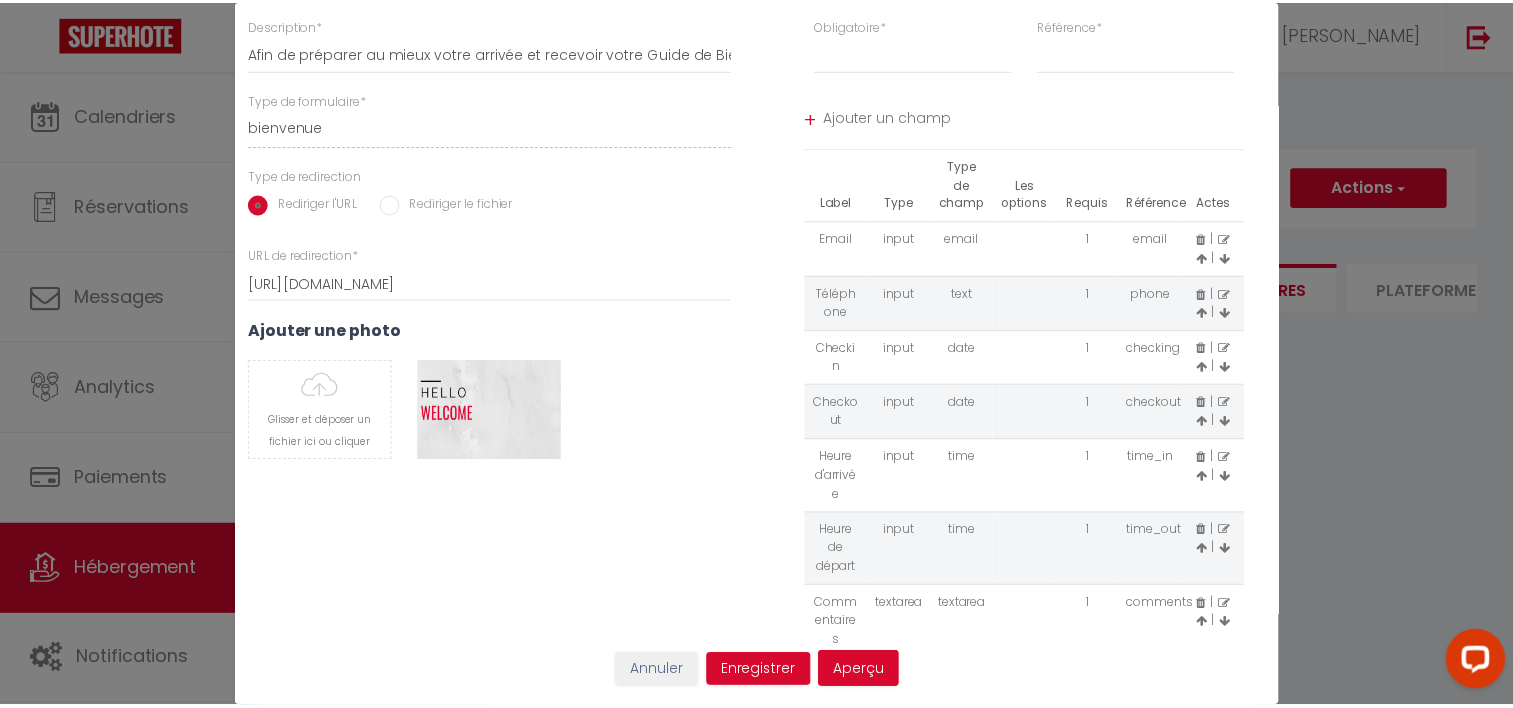 scroll, scrollTop: 0, scrollLeft: 0, axis: both 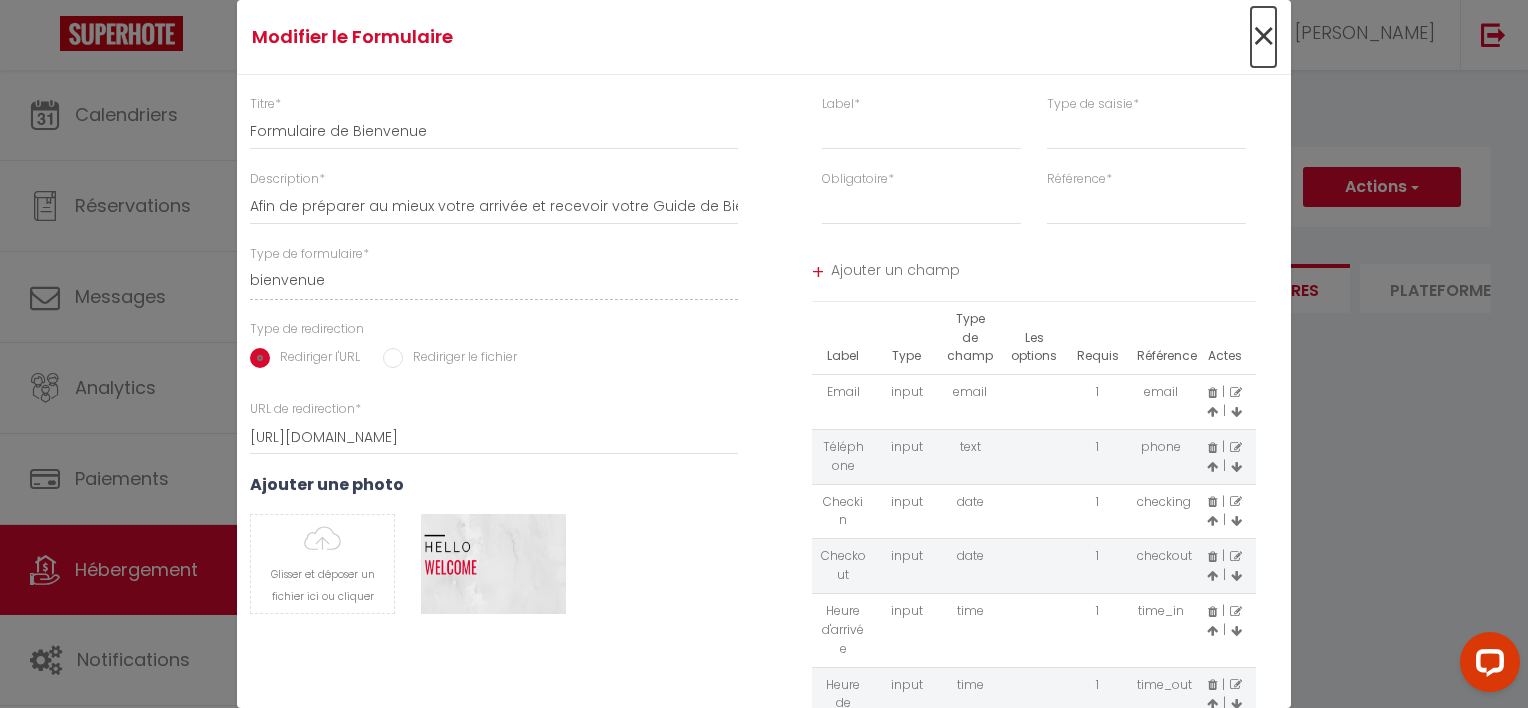 click on "×" at bounding box center [1263, 37] 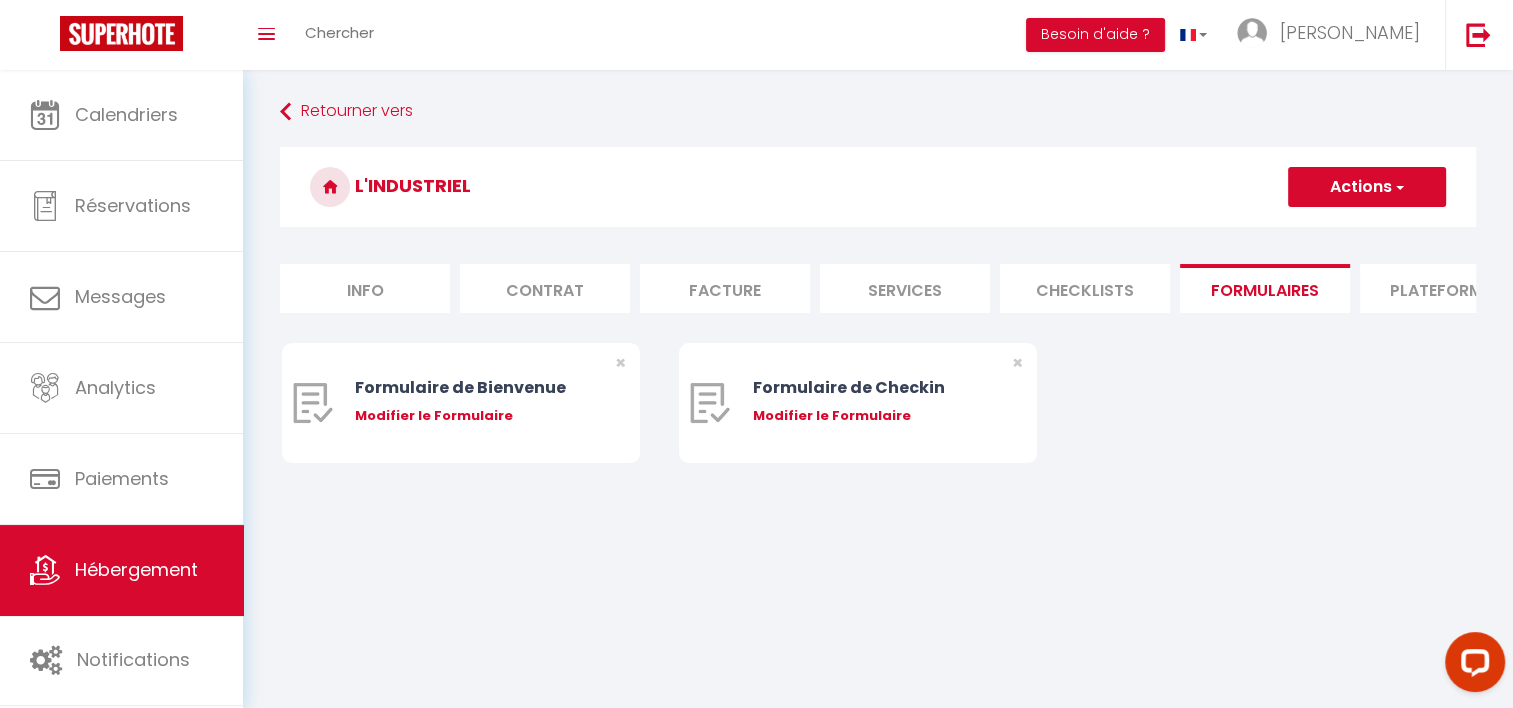 click on "Plateformes" at bounding box center [1445, 288] 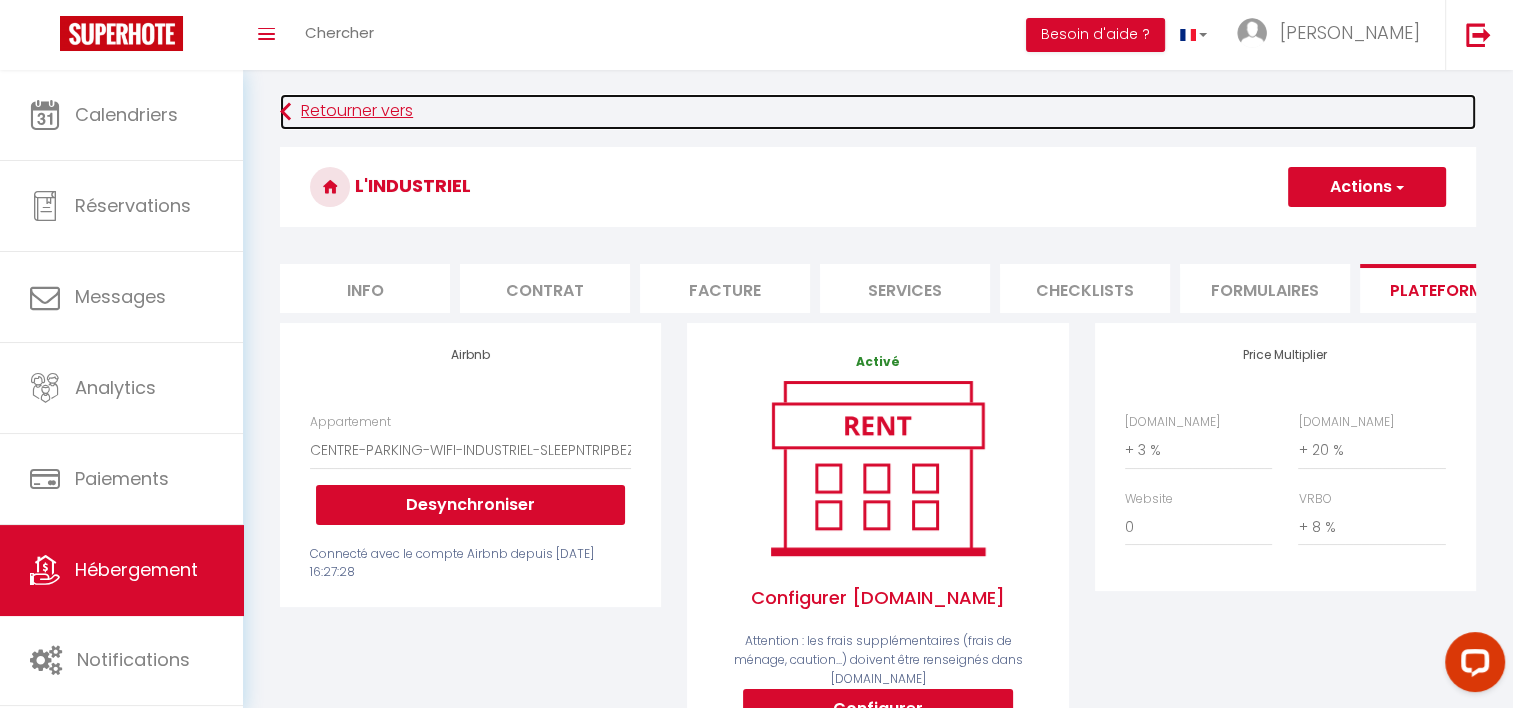 click on "Retourner vers" at bounding box center (878, 112) 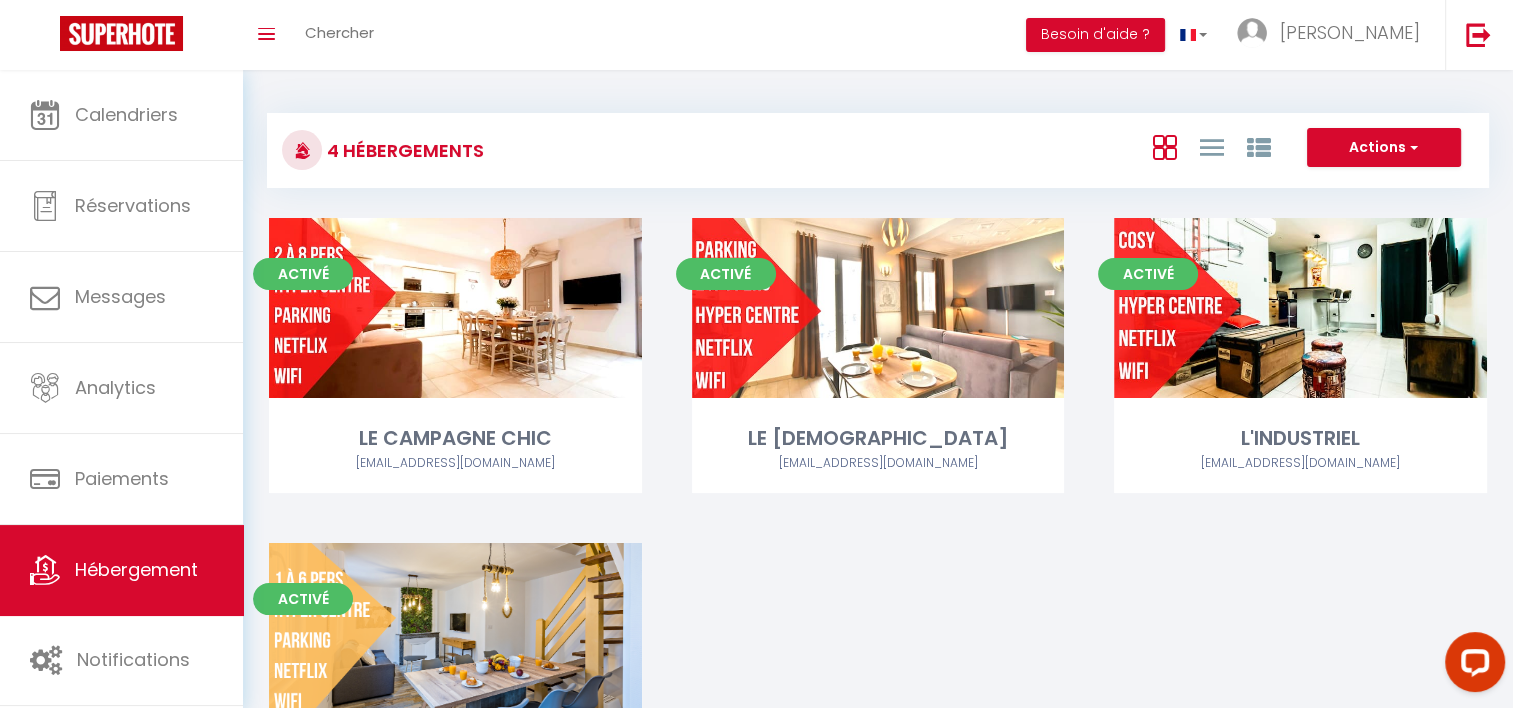 scroll, scrollTop: 184, scrollLeft: 0, axis: vertical 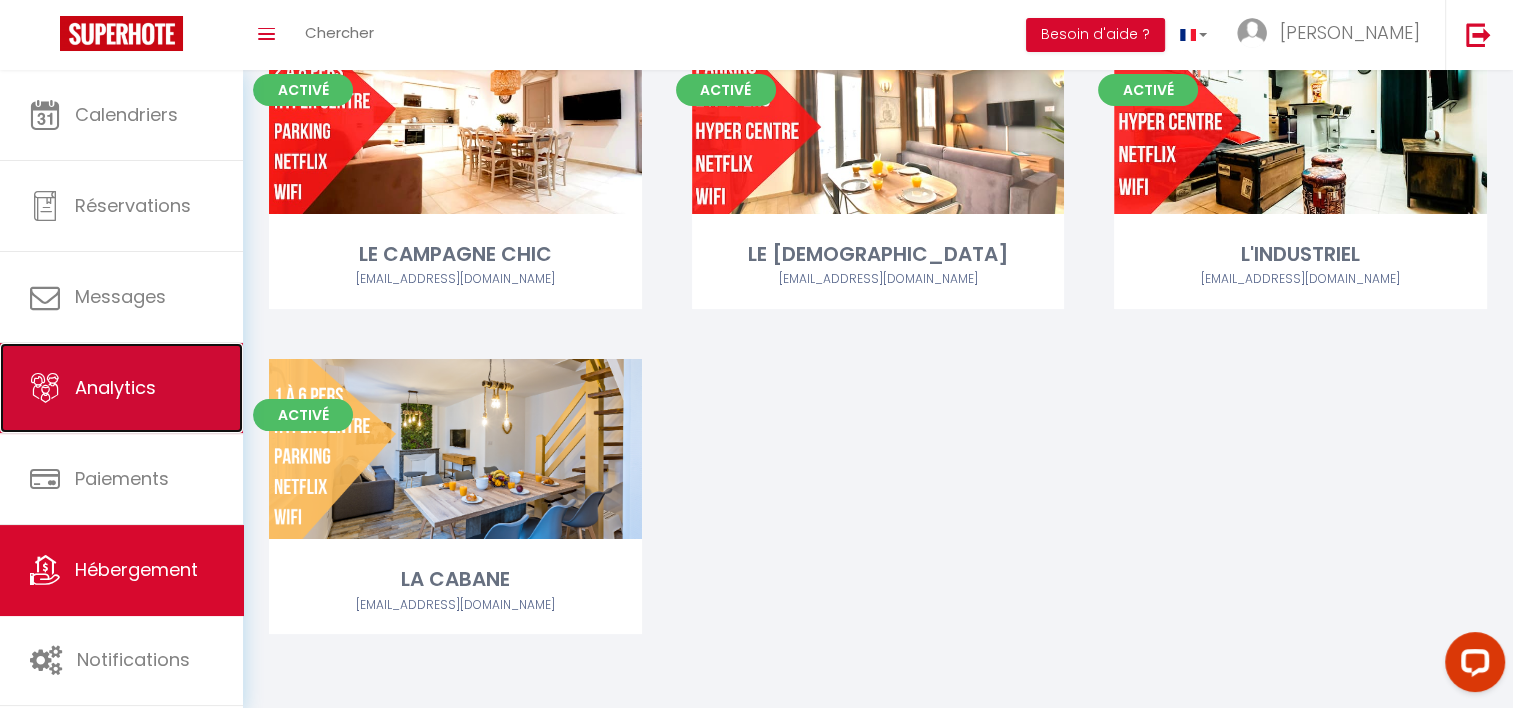 click on "Analytics" at bounding box center [115, 387] 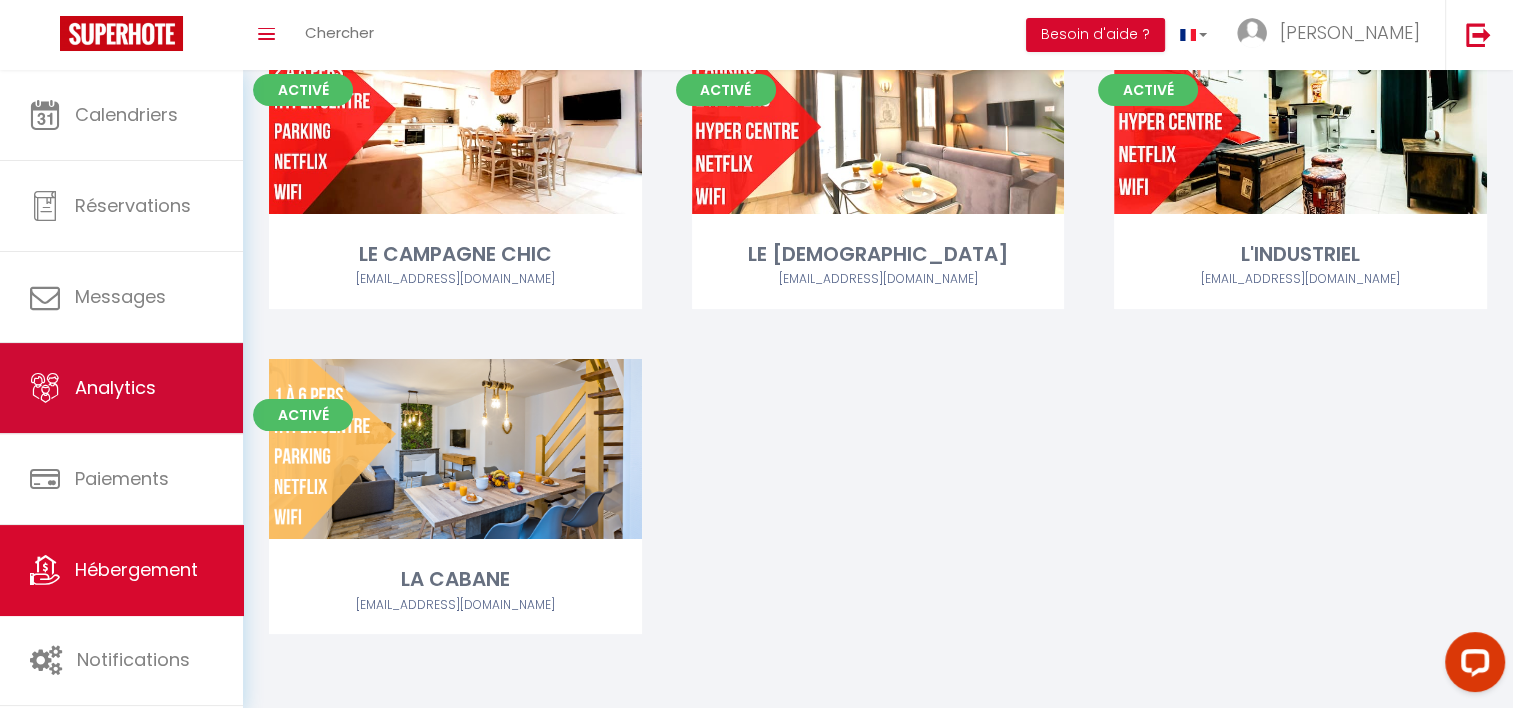 scroll, scrollTop: 0, scrollLeft: 0, axis: both 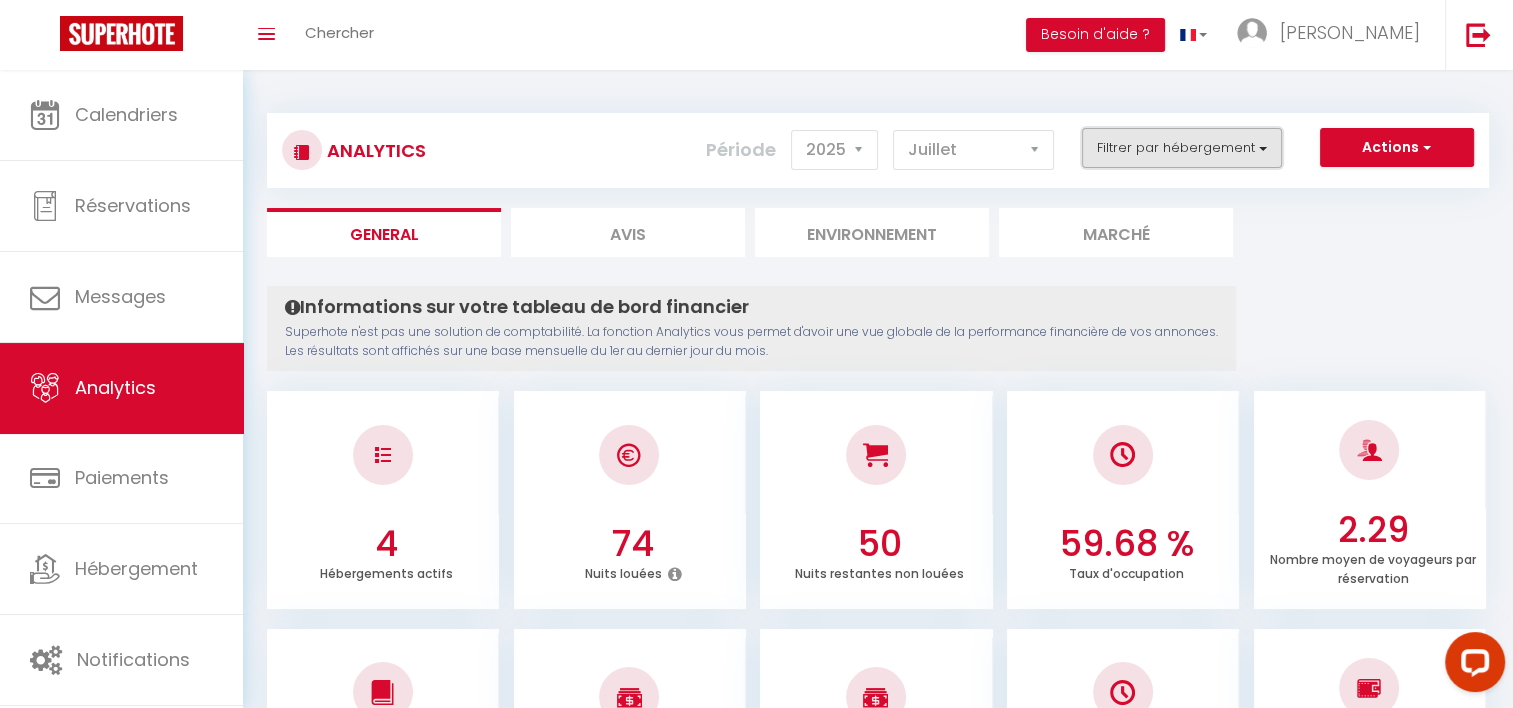 click on "Filtrer par hébergement" at bounding box center [1182, 148] 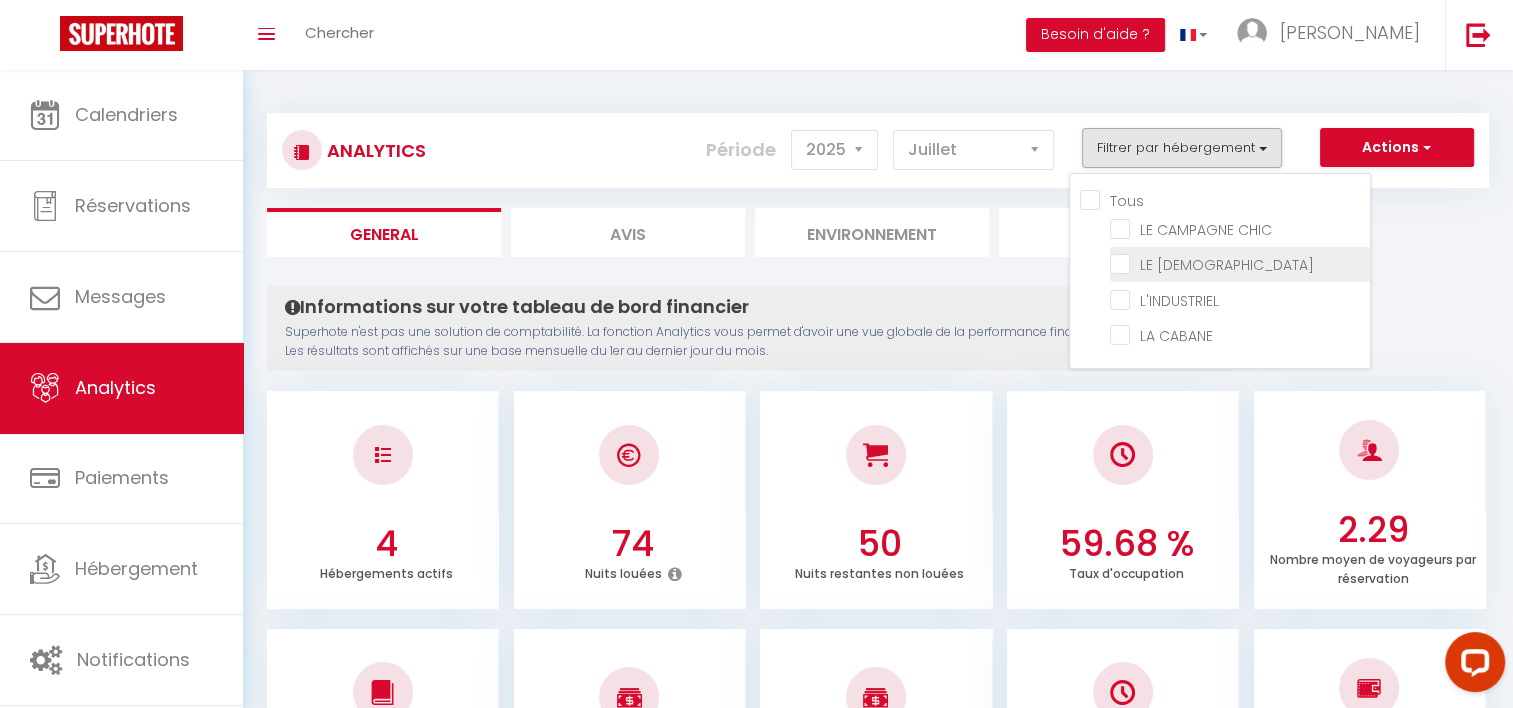 click at bounding box center [1240, 263] 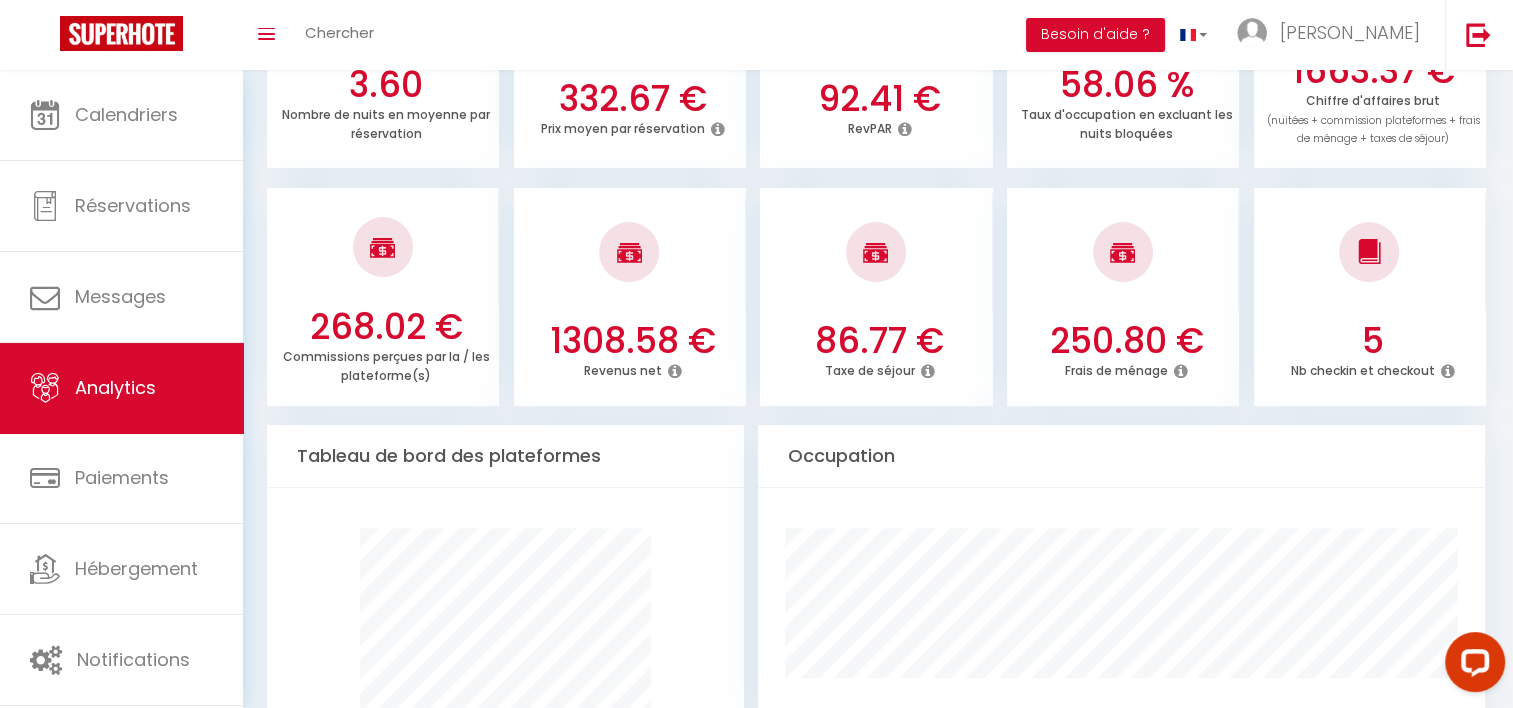 scroll, scrollTop: 0, scrollLeft: 0, axis: both 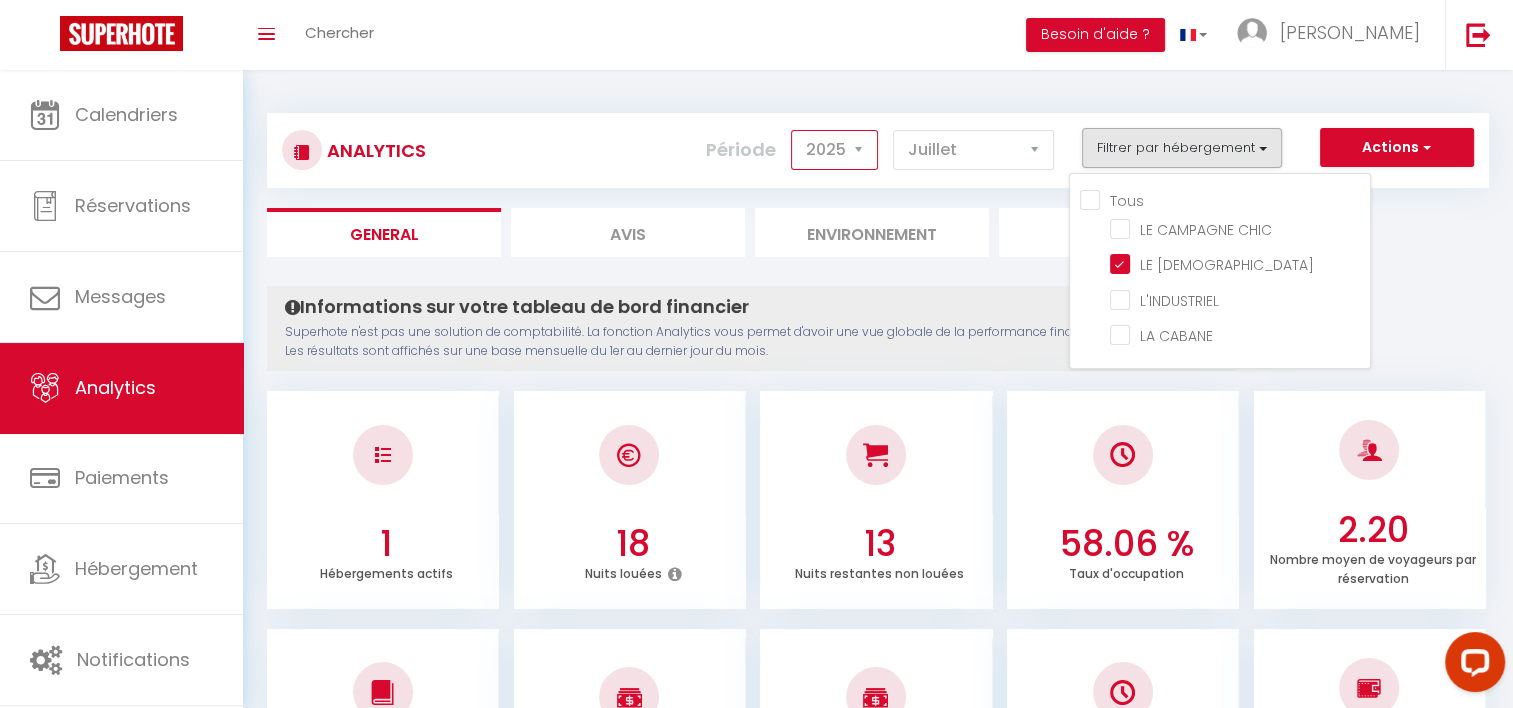 click on "2014 2015 2016 2017 2018 2019 2020 2021 2022 2023 2024 2025 2026 2027" at bounding box center [834, 150] 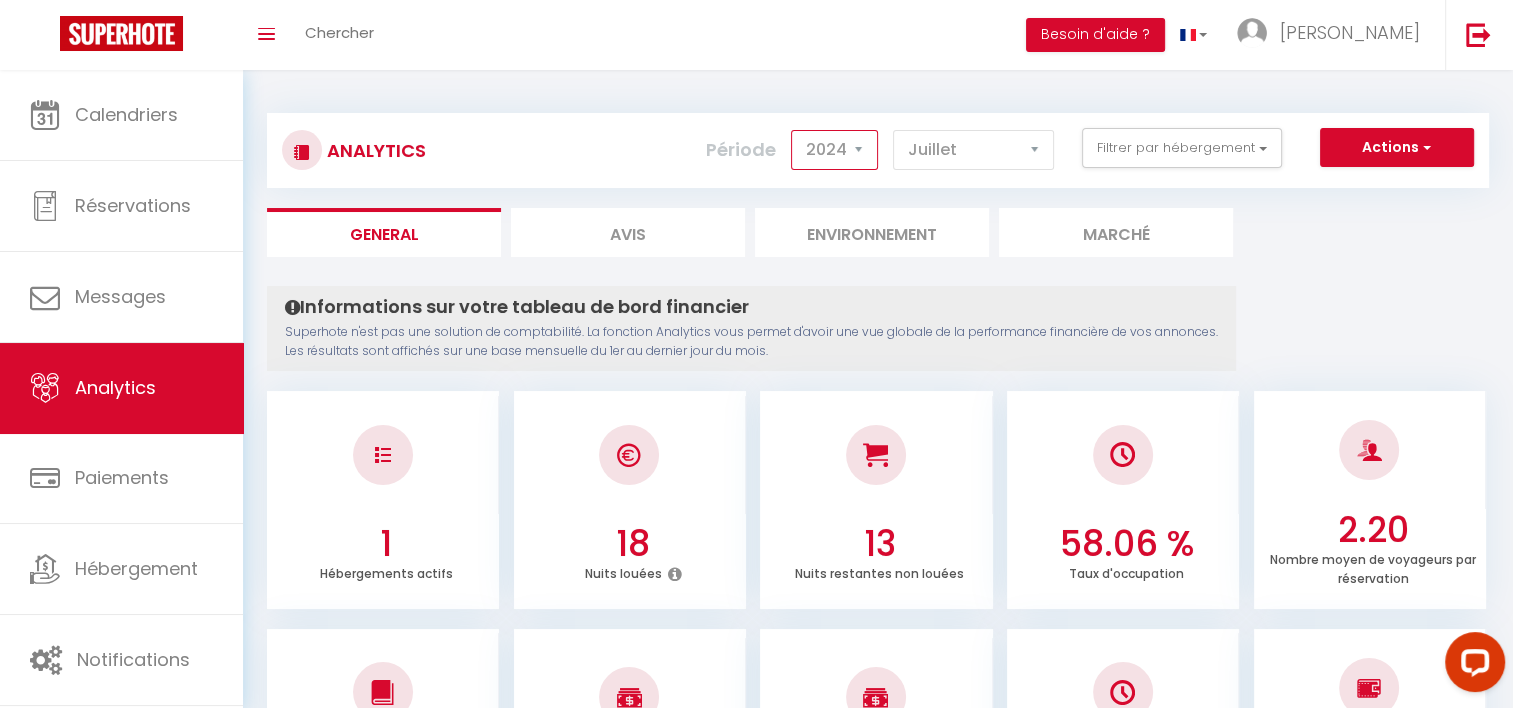 click on "2014 2015 2016 2017 2018 2019 2020 2021 2022 2023 2024 2025 2026 2027" at bounding box center (834, 150) 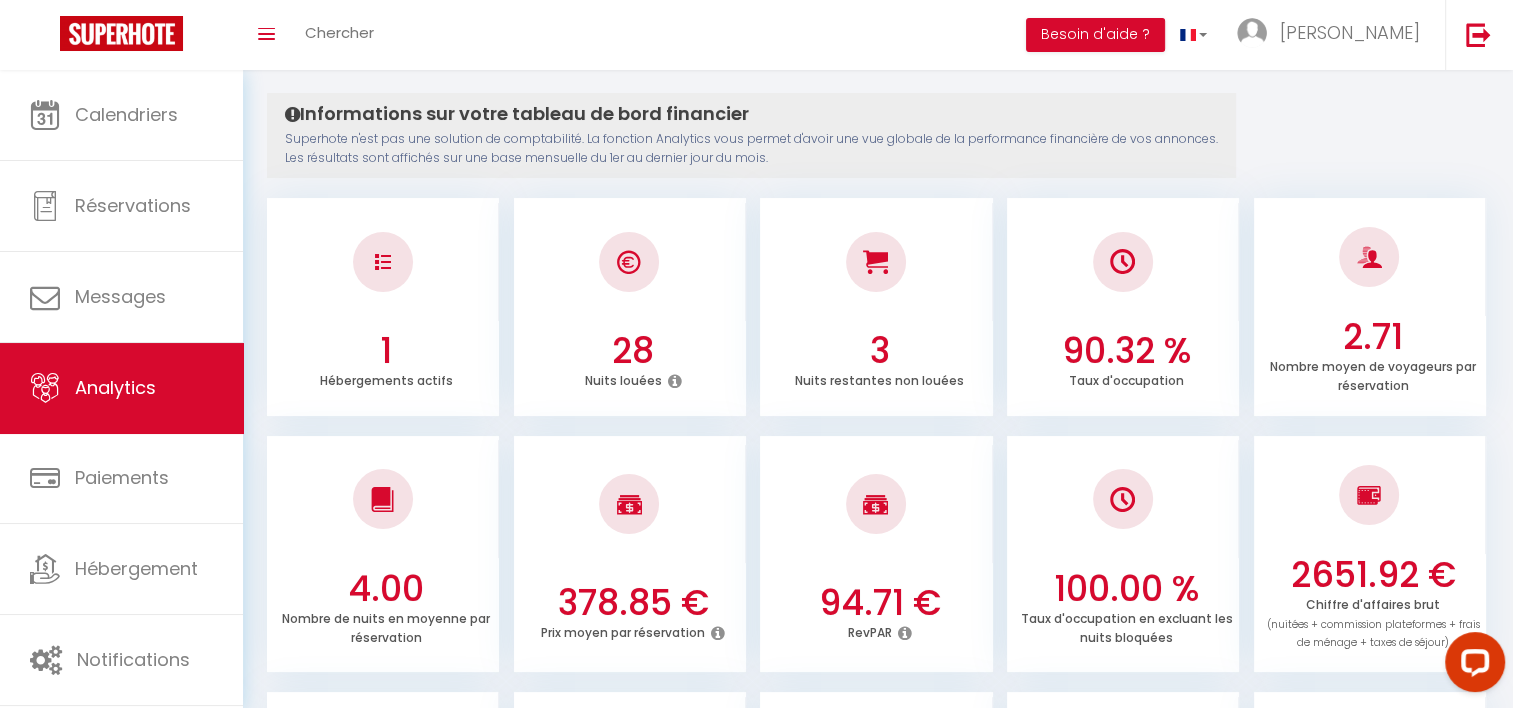 scroll, scrollTop: 0, scrollLeft: 0, axis: both 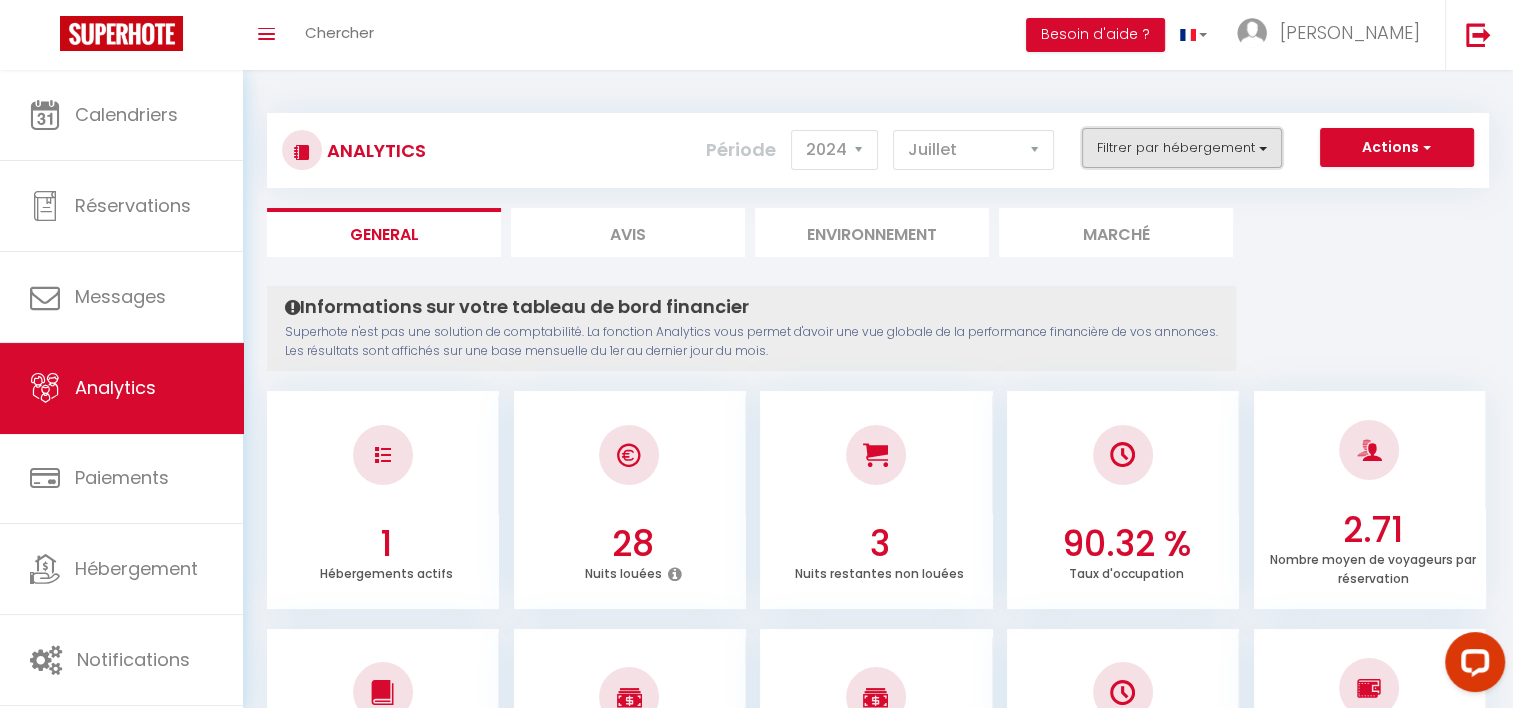 click on "Filtrer par hébergement" at bounding box center (1182, 148) 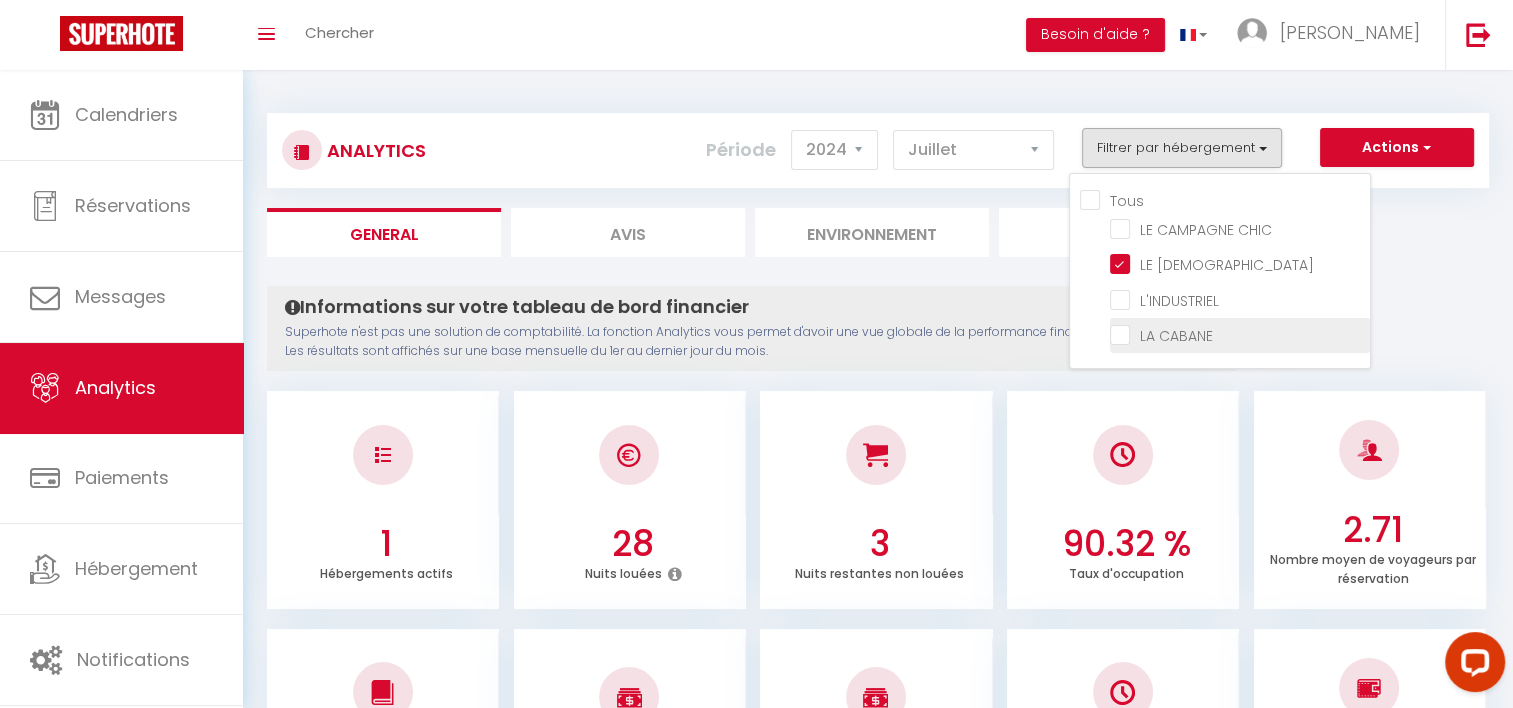 click at bounding box center (1240, 334) 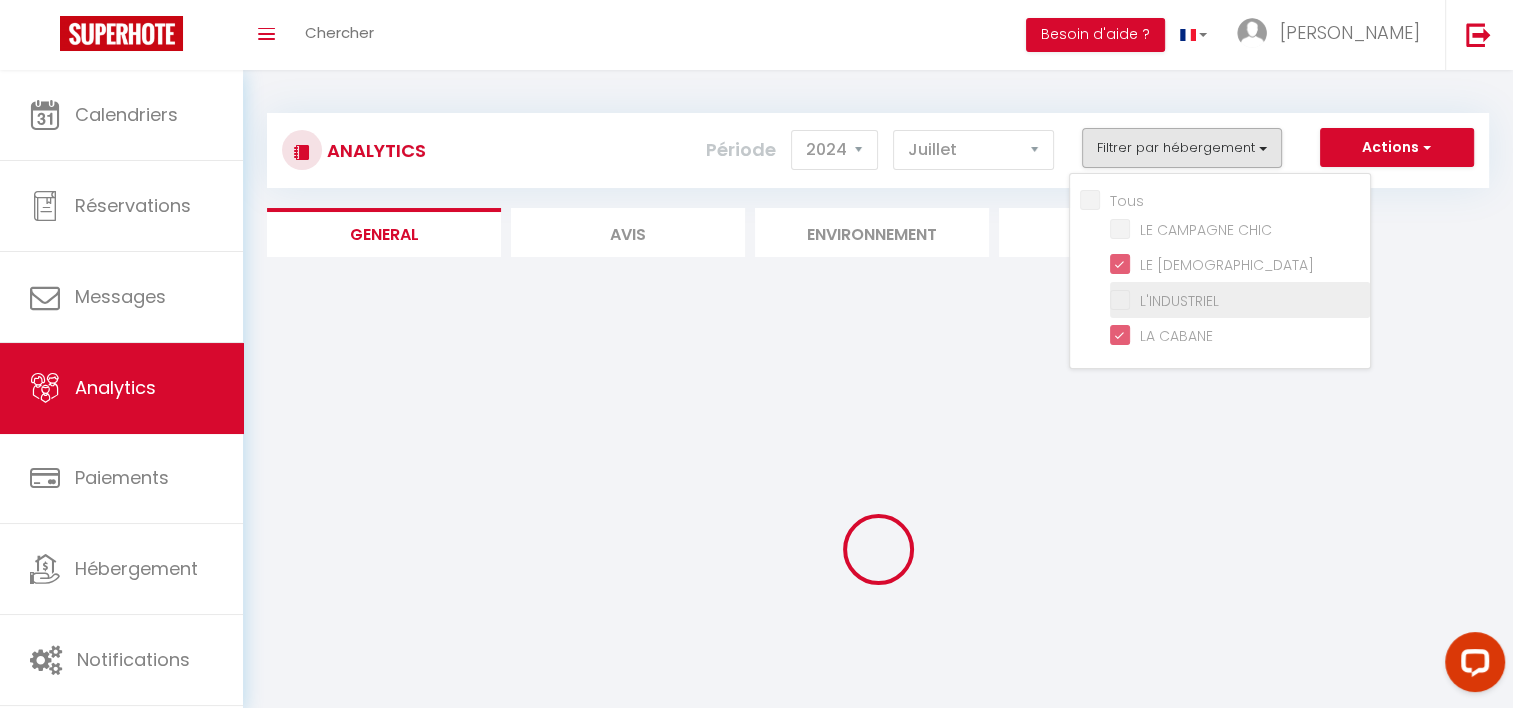 click on "L'INDUSTRIEL" at bounding box center (1240, 299) 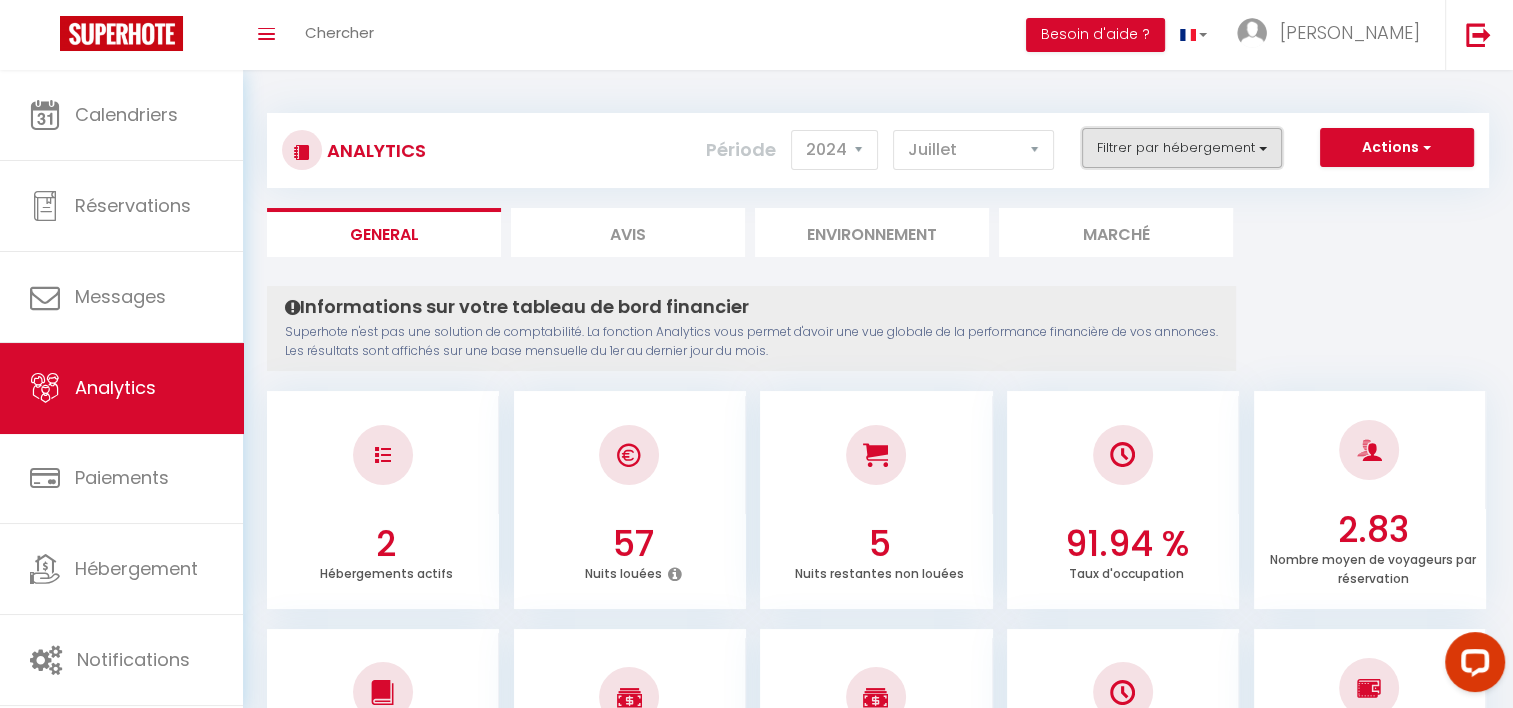 click on "Filtrer par hébergement" at bounding box center (1182, 148) 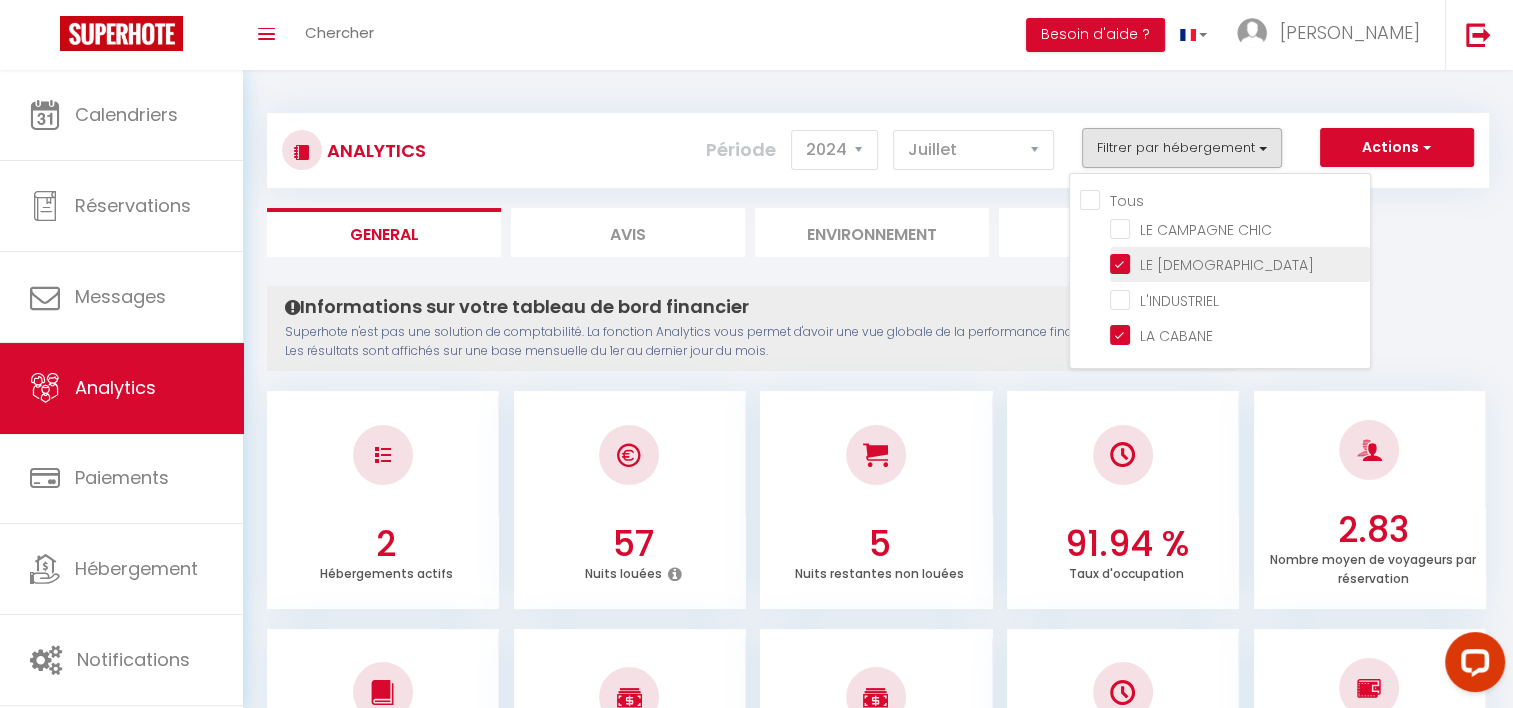 click at bounding box center (1240, 263) 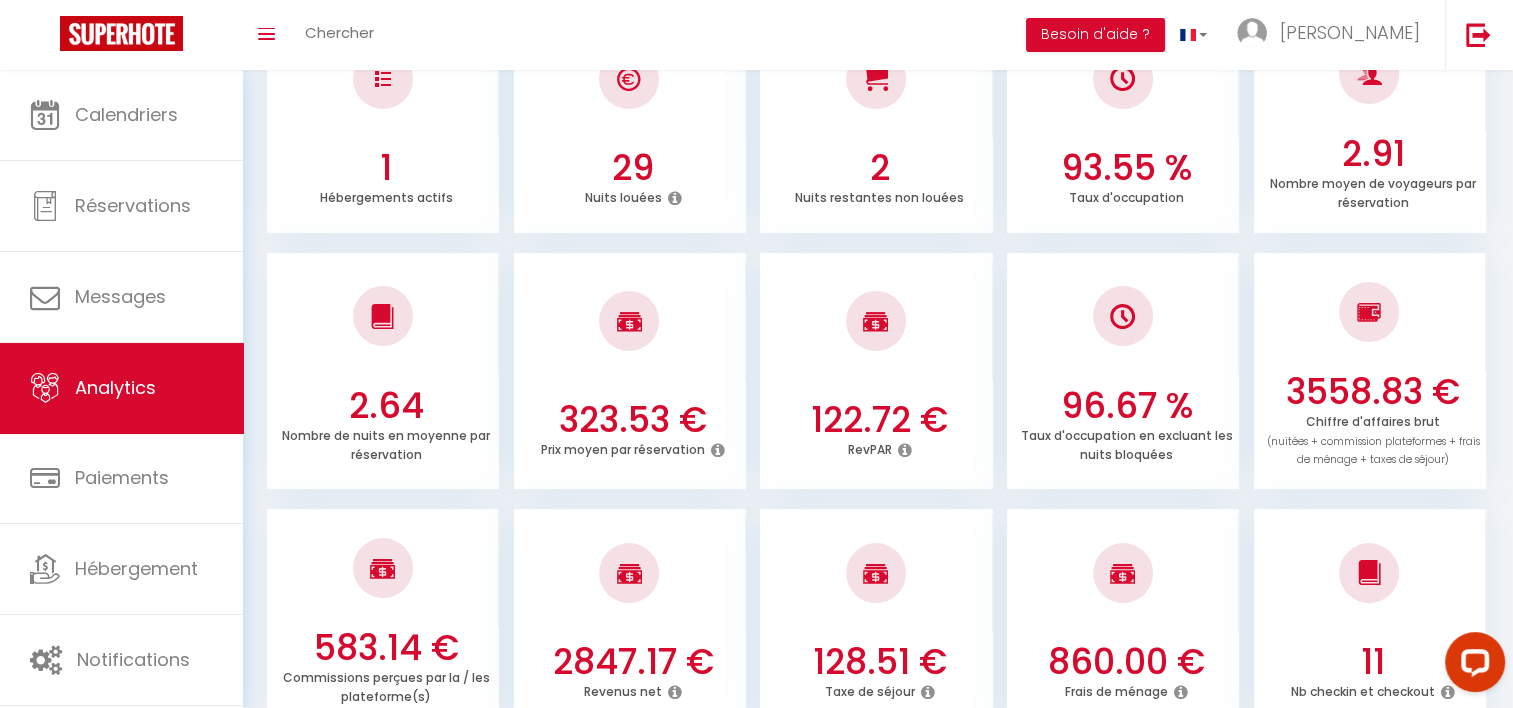 scroll, scrollTop: 0, scrollLeft: 0, axis: both 